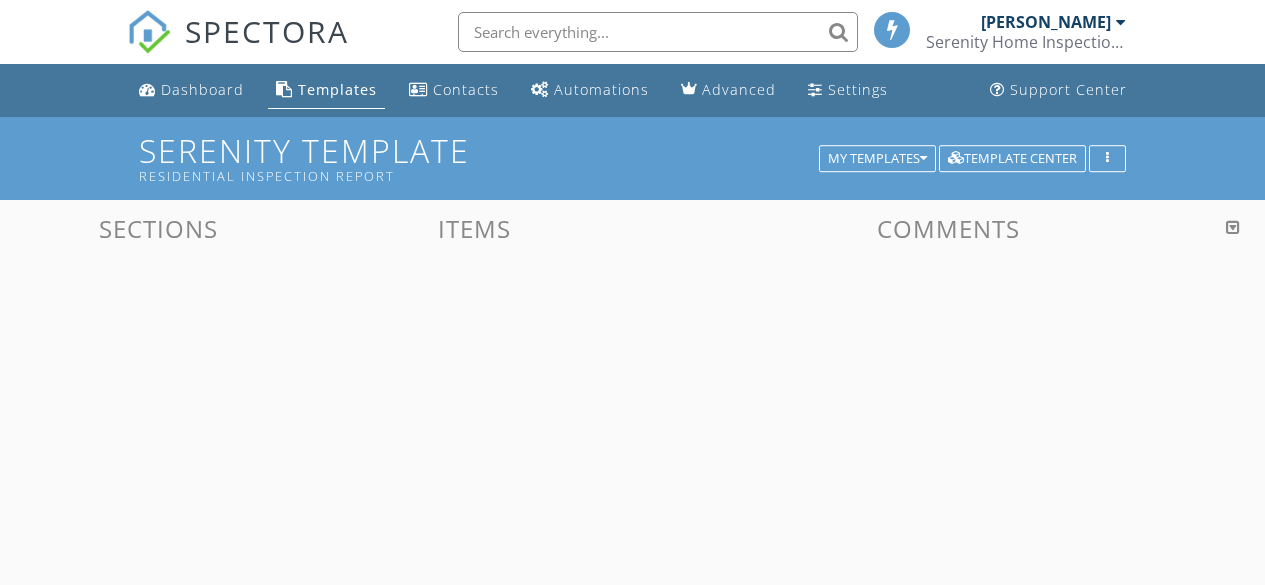 scroll, scrollTop: 806, scrollLeft: 0, axis: vertical 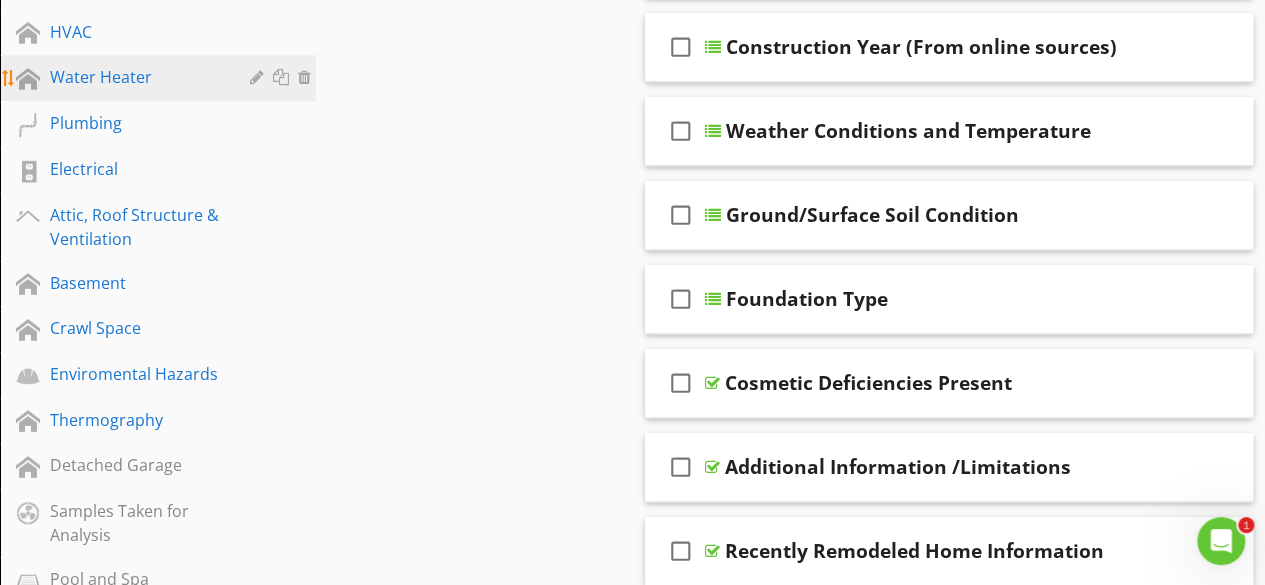 click on "Water Heater" at bounding box center [161, 78] 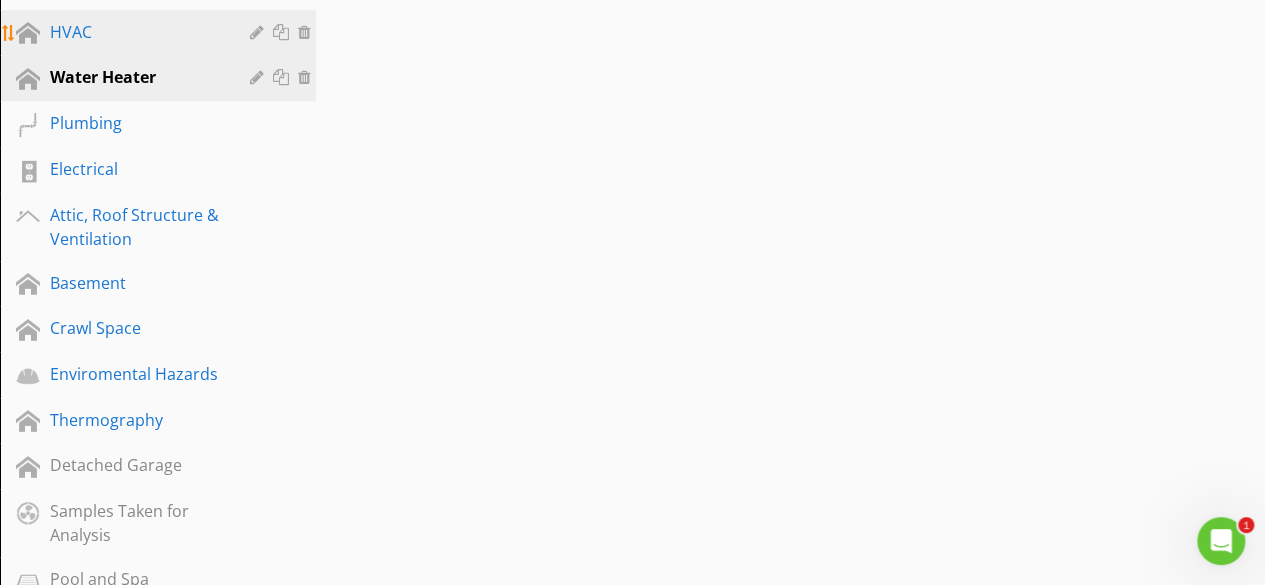 click on "HVAC" at bounding box center [161, 33] 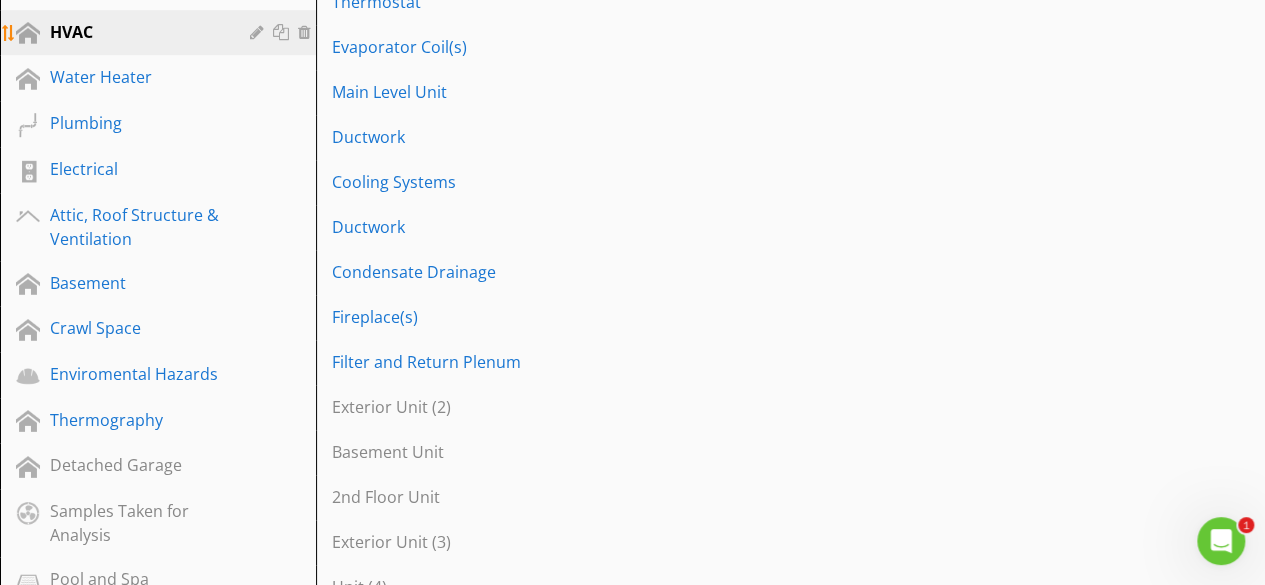 click on "HVAC" at bounding box center (161, 33) 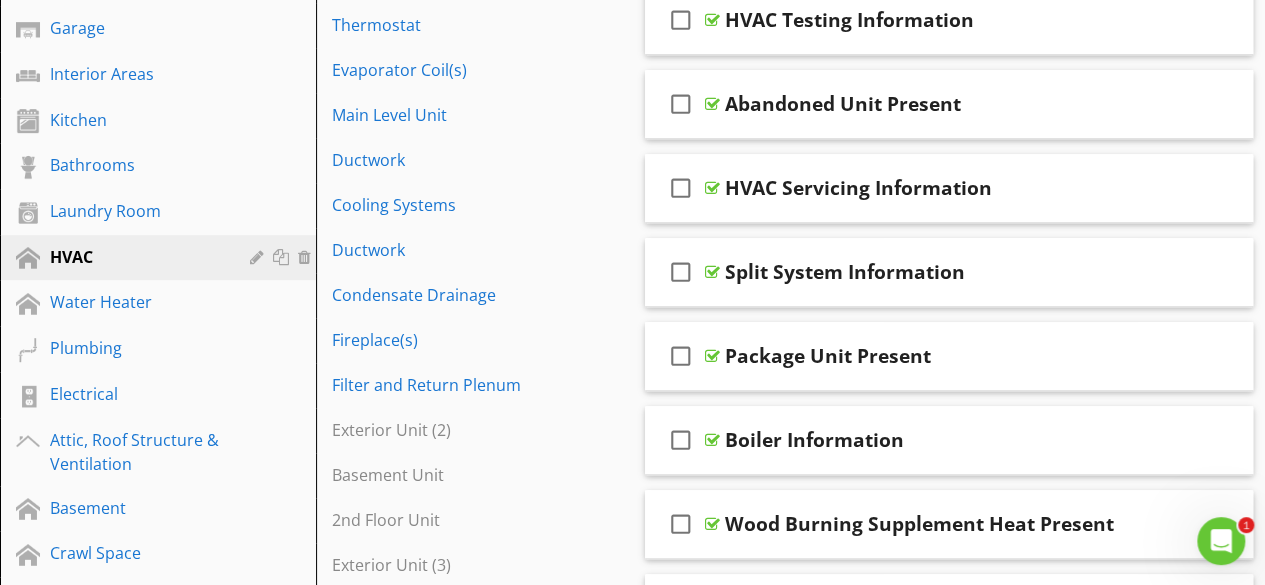 scroll, scrollTop: 418, scrollLeft: 0, axis: vertical 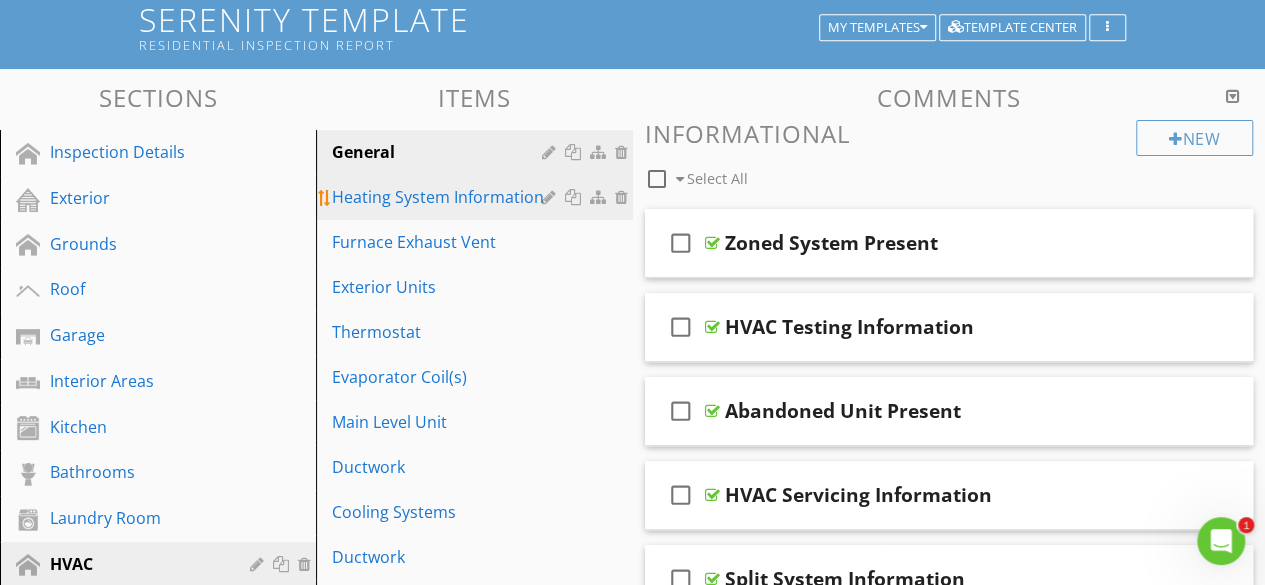 click on "Heating System Information" at bounding box center [439, 197] 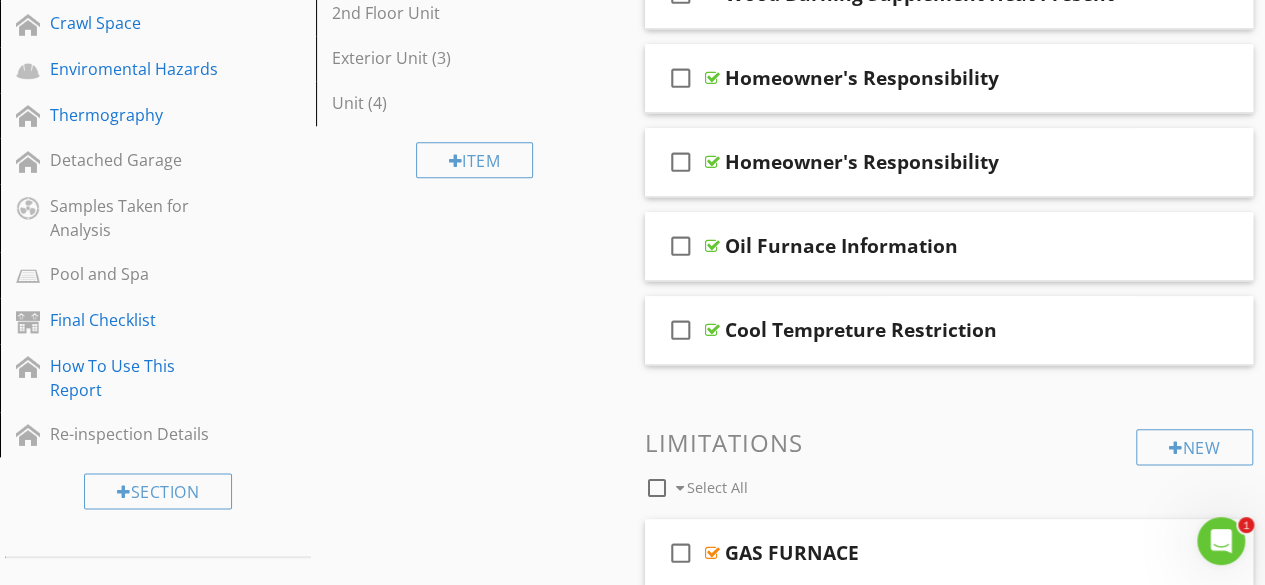 scroll, scrollTop: 848, scrollLeft: 0, axis: vertical 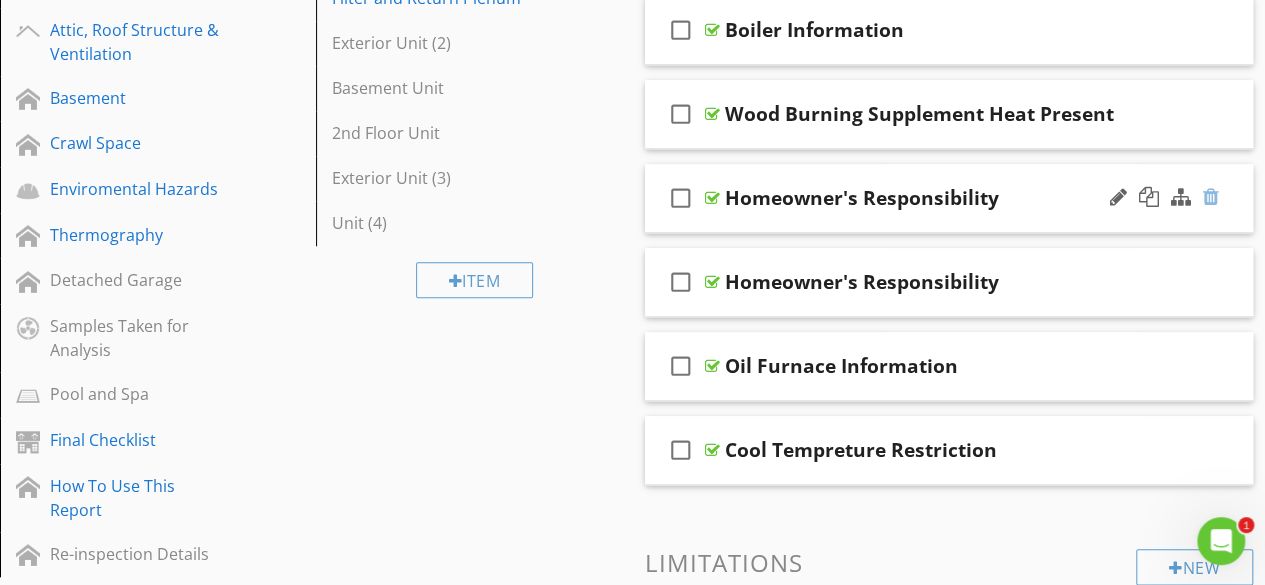click at bounding box center [1211, 197] 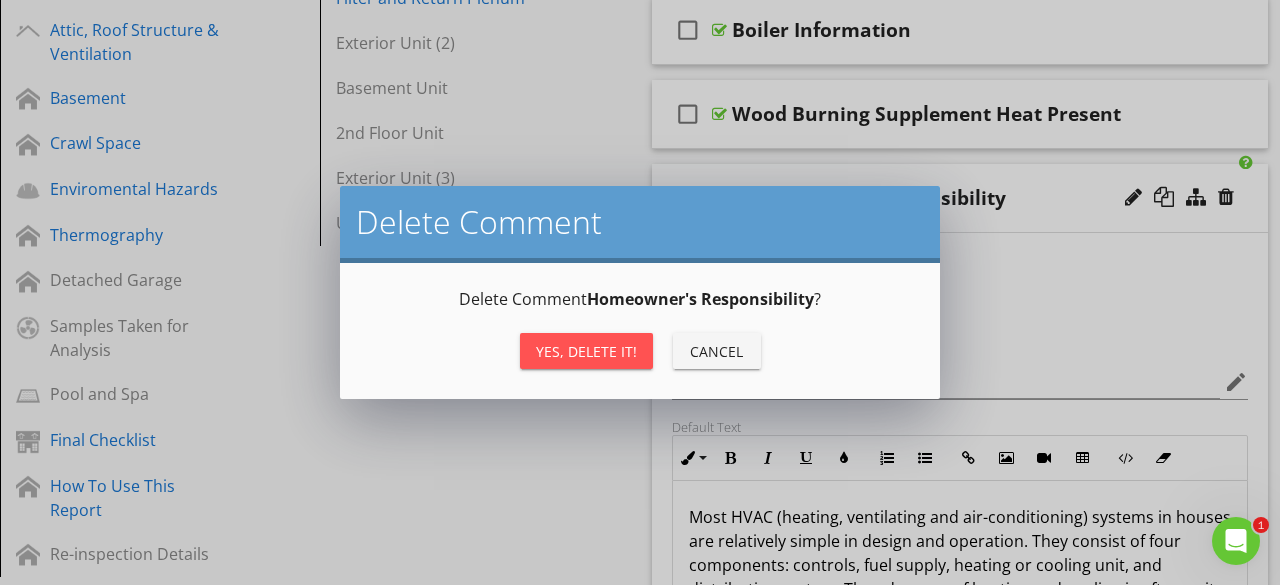 click on "Yes, Delete it!   Cancel" at bounding box center (640, 351) 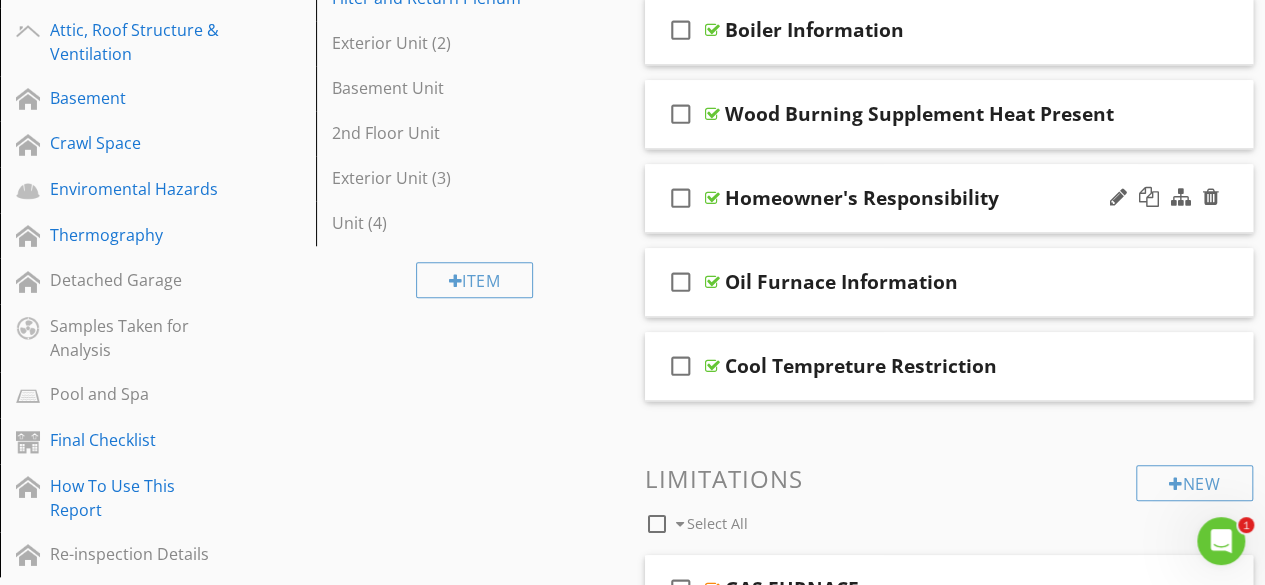 click at bounding box center [712, 198] 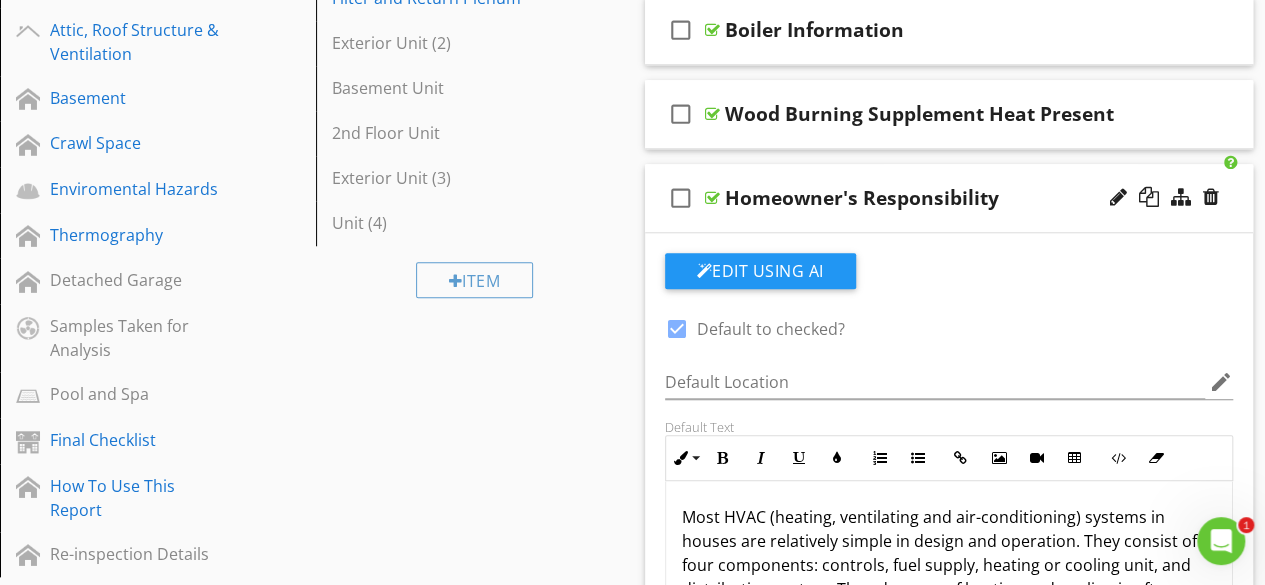 click at bounding box center [677, 329] 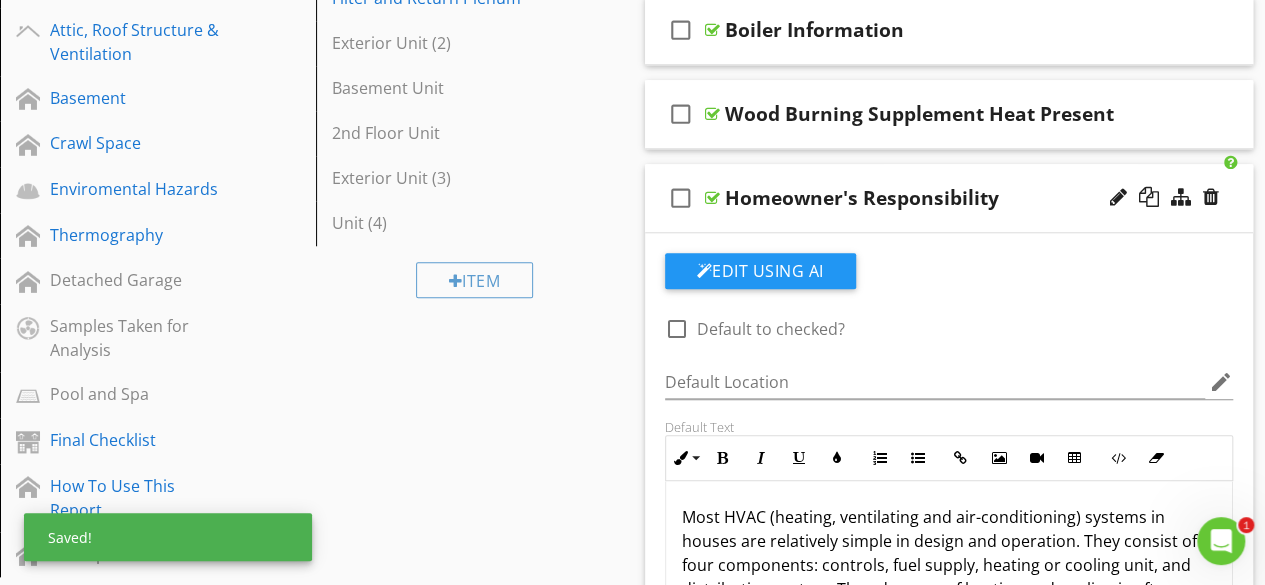 click at bounding box center (712, 198) 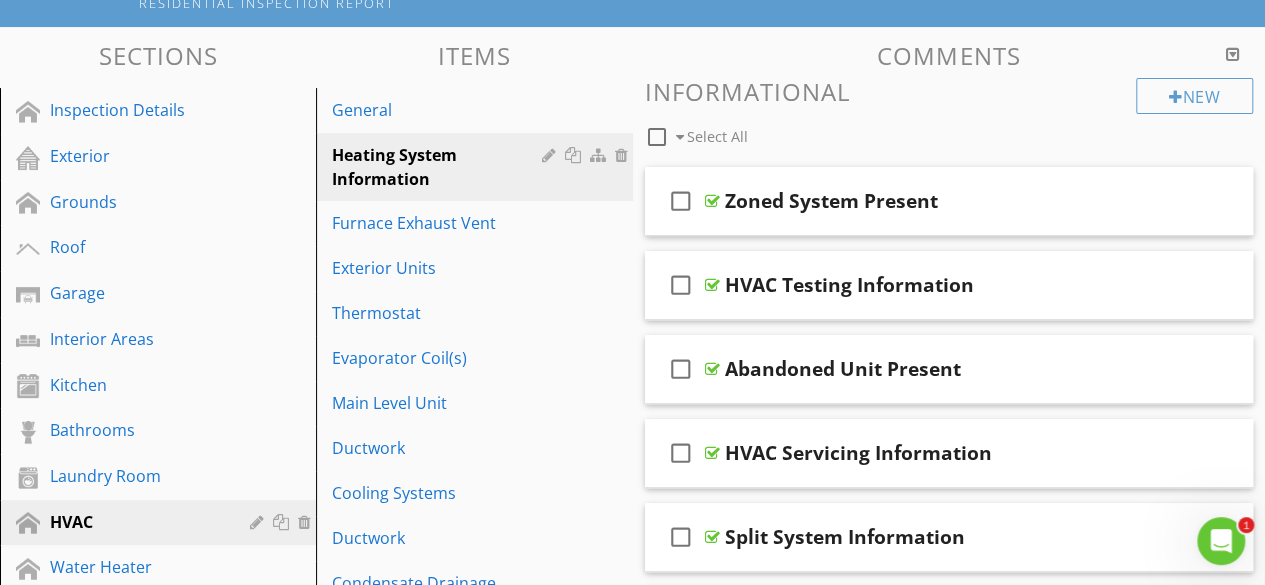 scroll, scrollTop: 154, scrollLeft: 0, axis: vertical 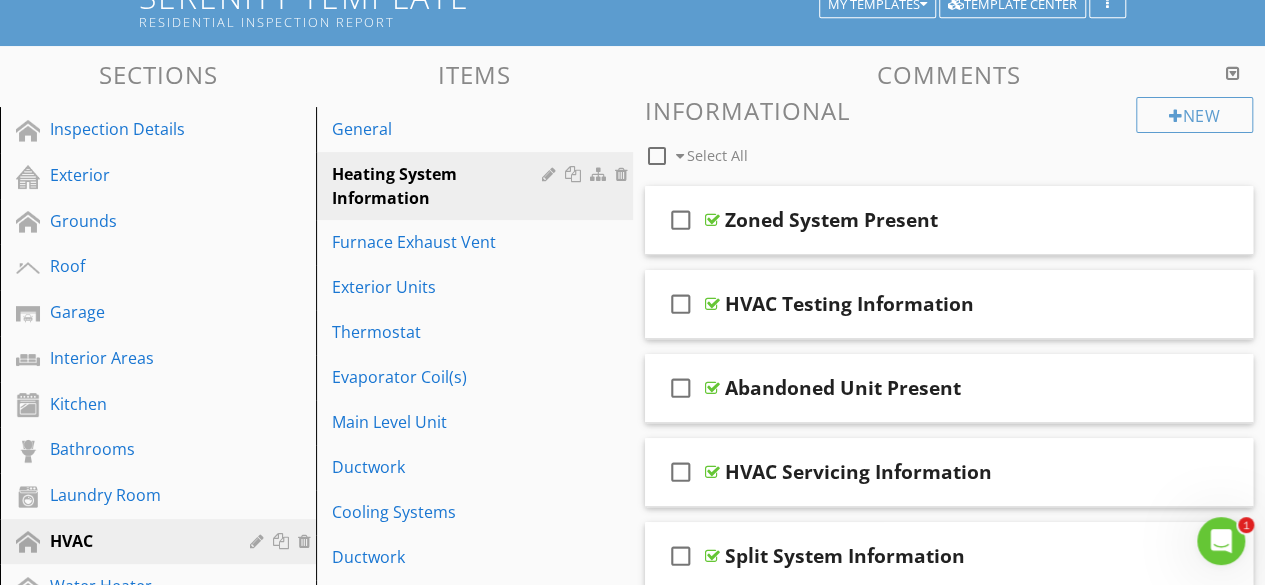click at bounding box center [657, 156] 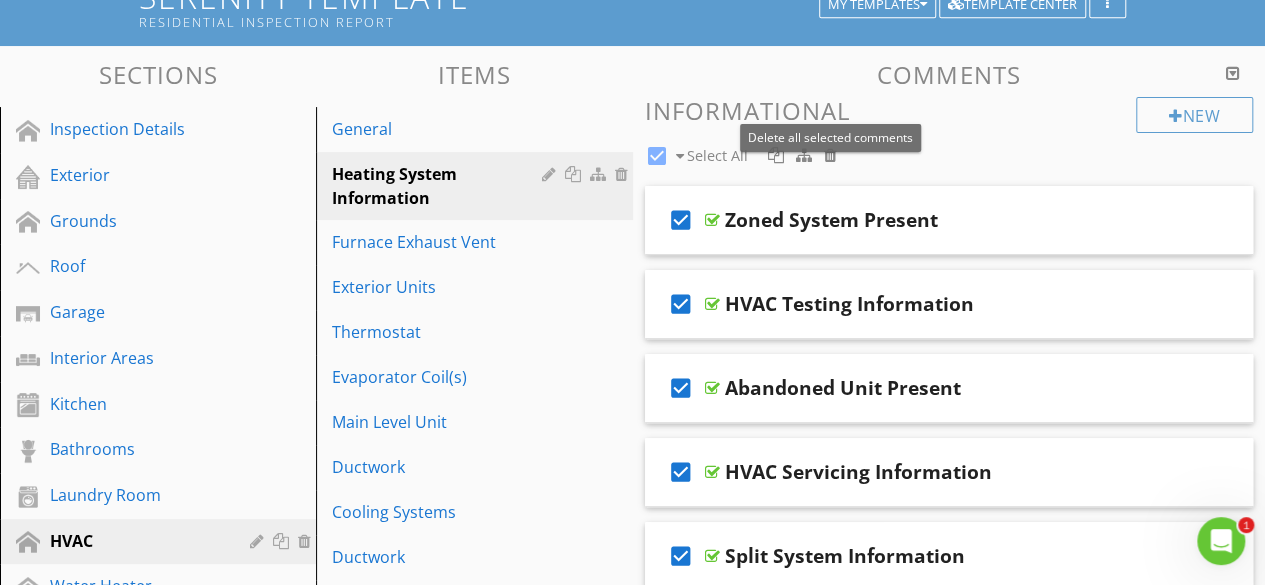 click at bounding box center (830, 155) 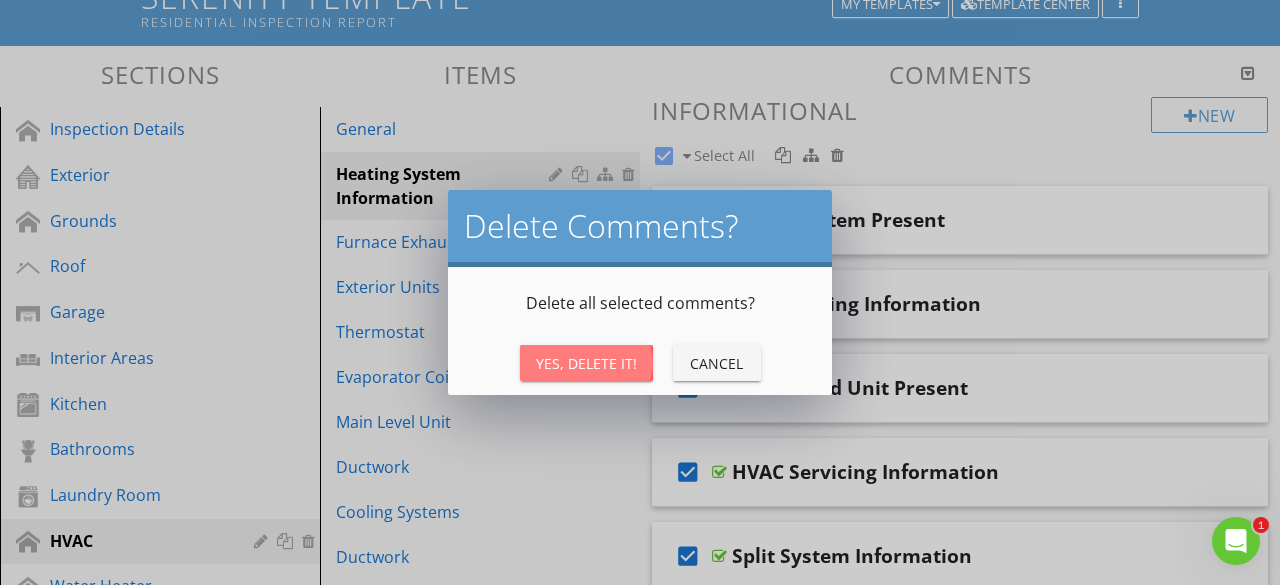 click on "Yes, Delete It!" at bounding box center (586, 363) 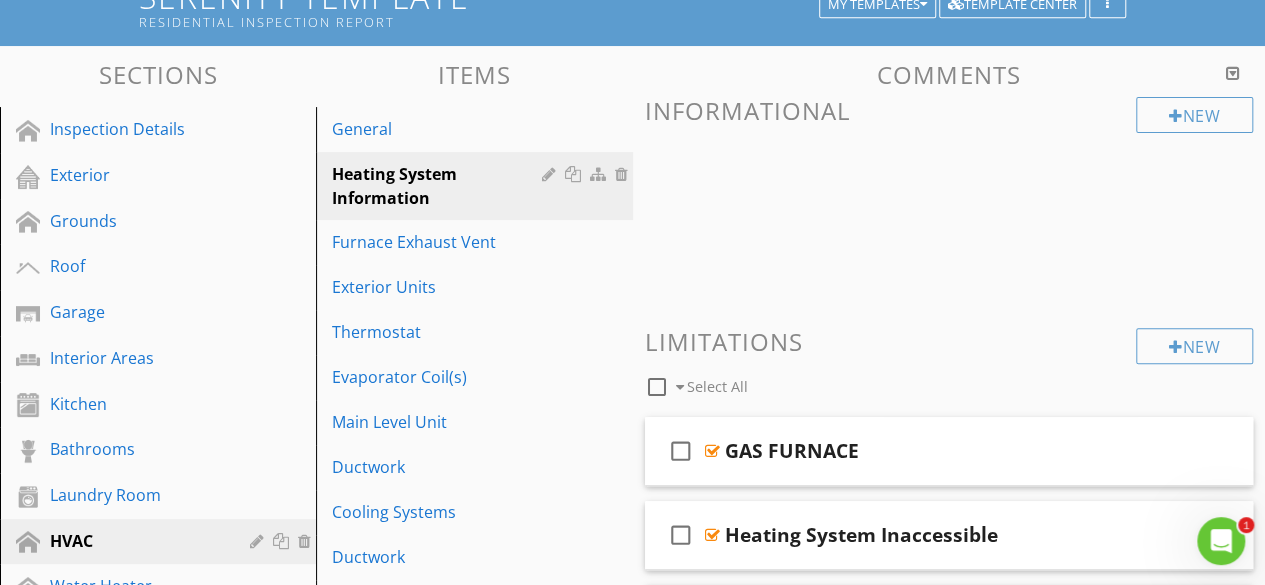 click at bounding box center [949, 214] 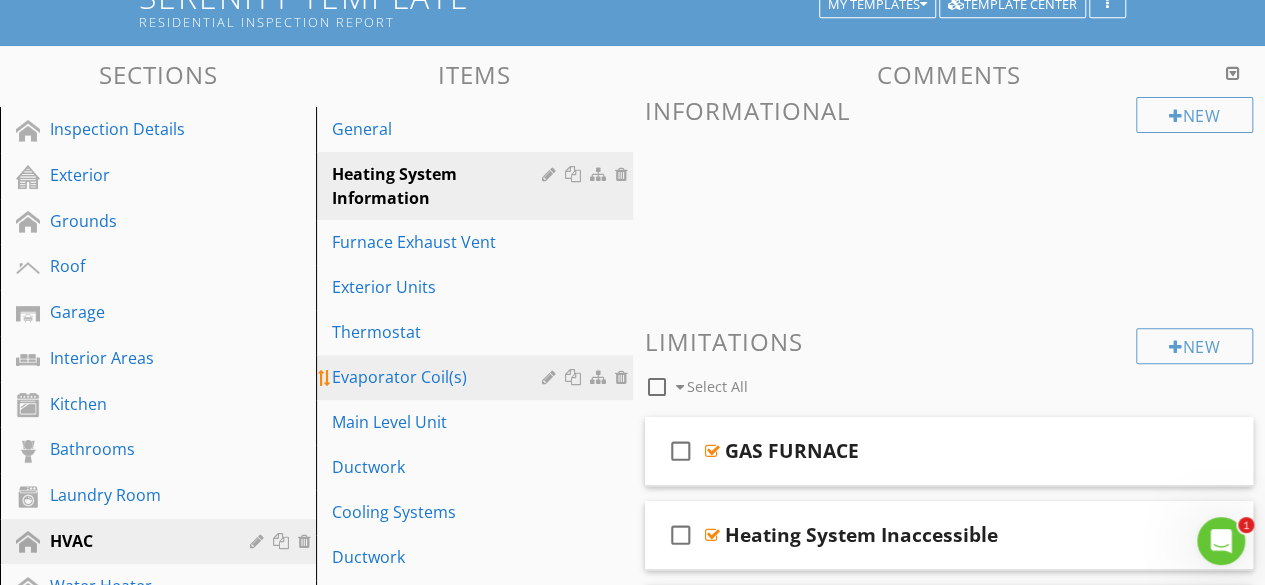 click on "Evaporator Coil(s)" at bounding box center [439, 377] 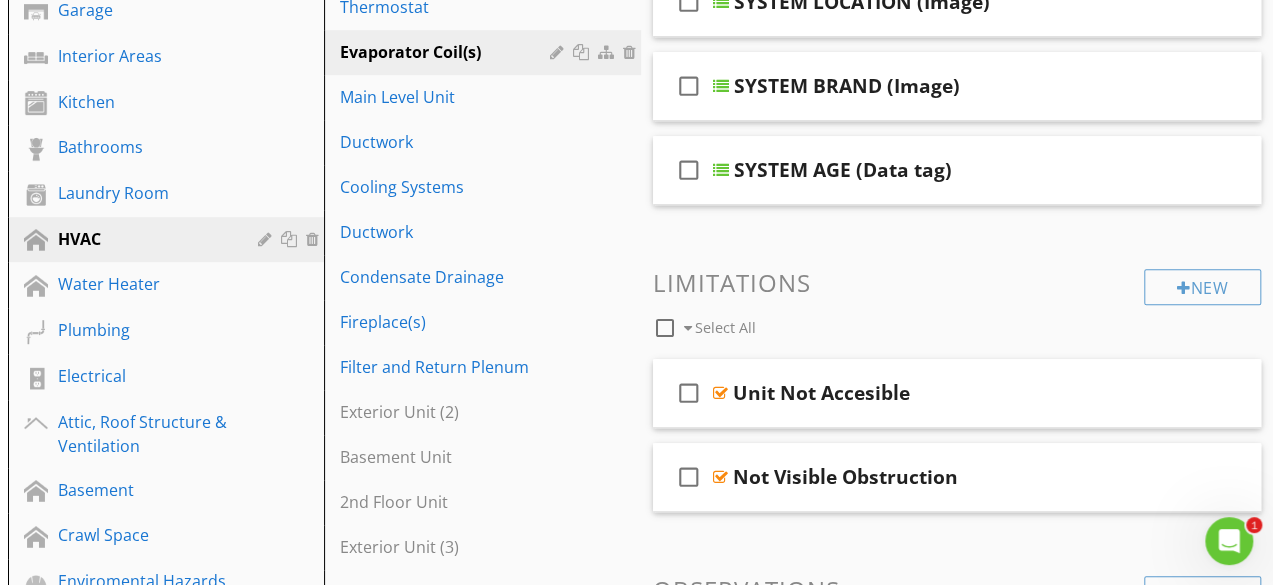 scroll, scrollTop: 584, scrollLeft: 0, axis: vertical 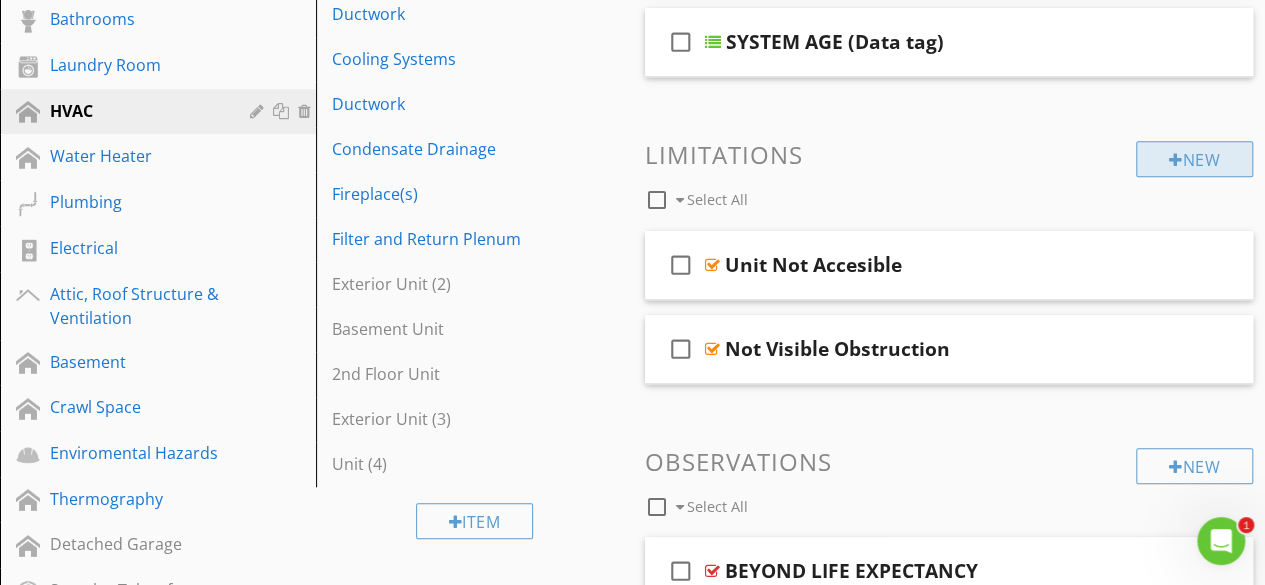 click on "New" at bounding box center [1194, 159] 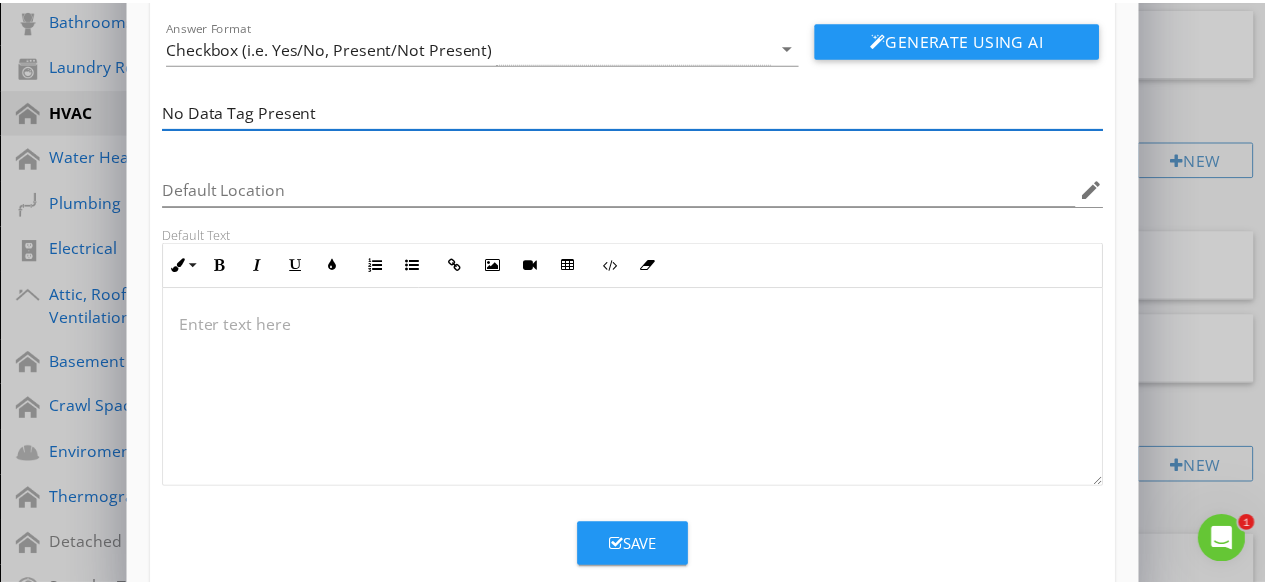 scroll, scrollTop: 168, scrollLeft: 0, axis: vertical 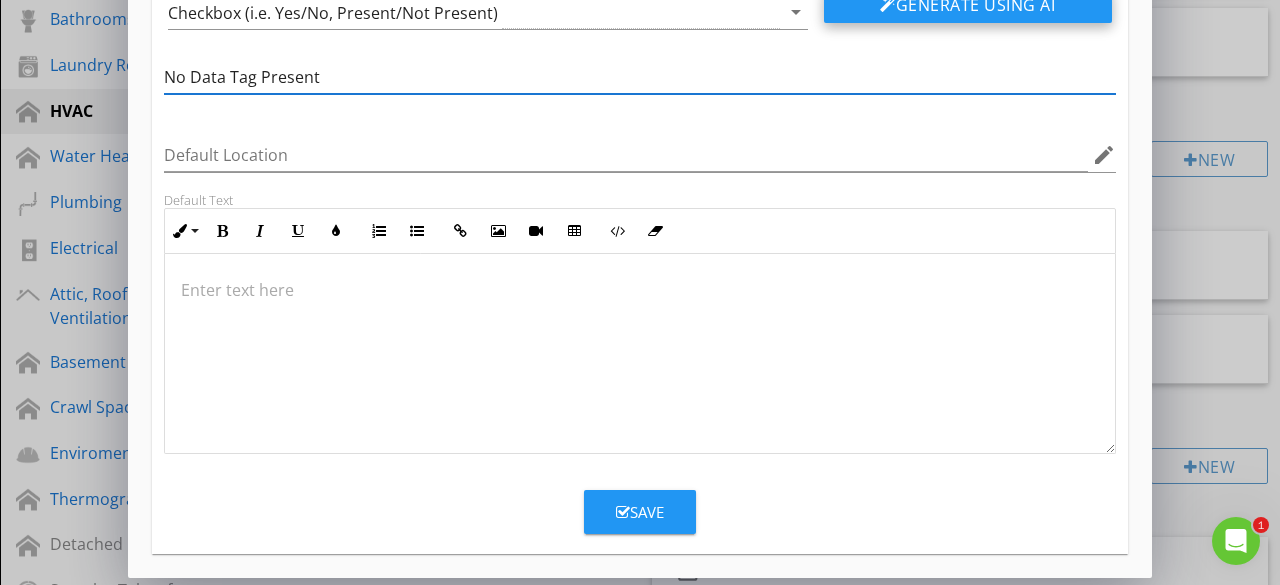 type on "No Data Tag Present" 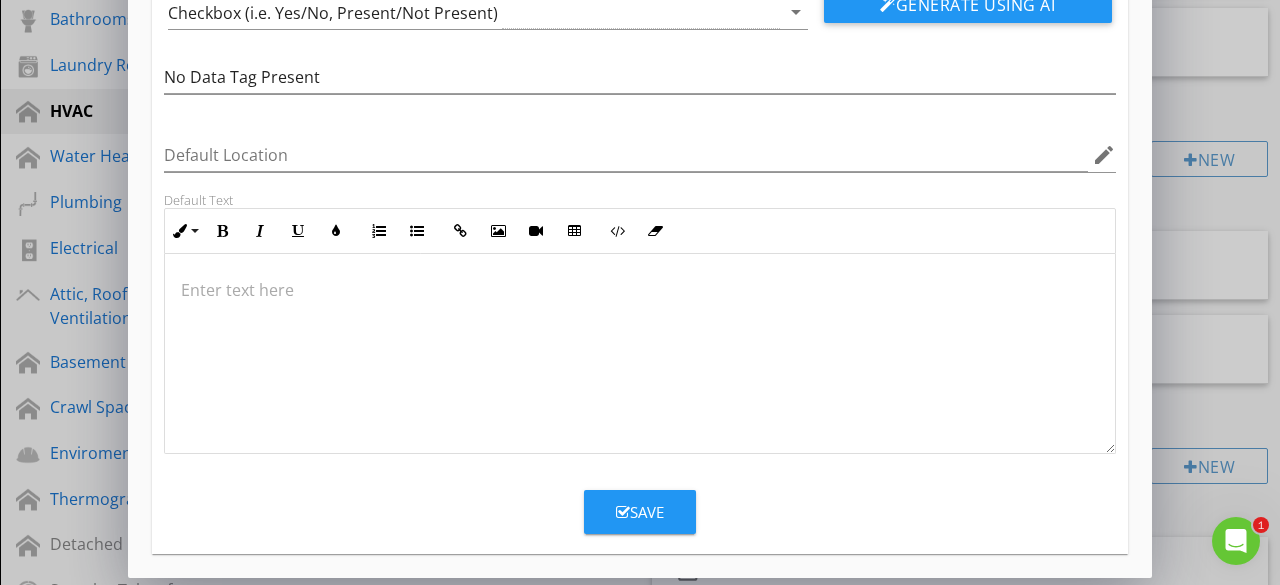 click at bounding box center (640, 354) 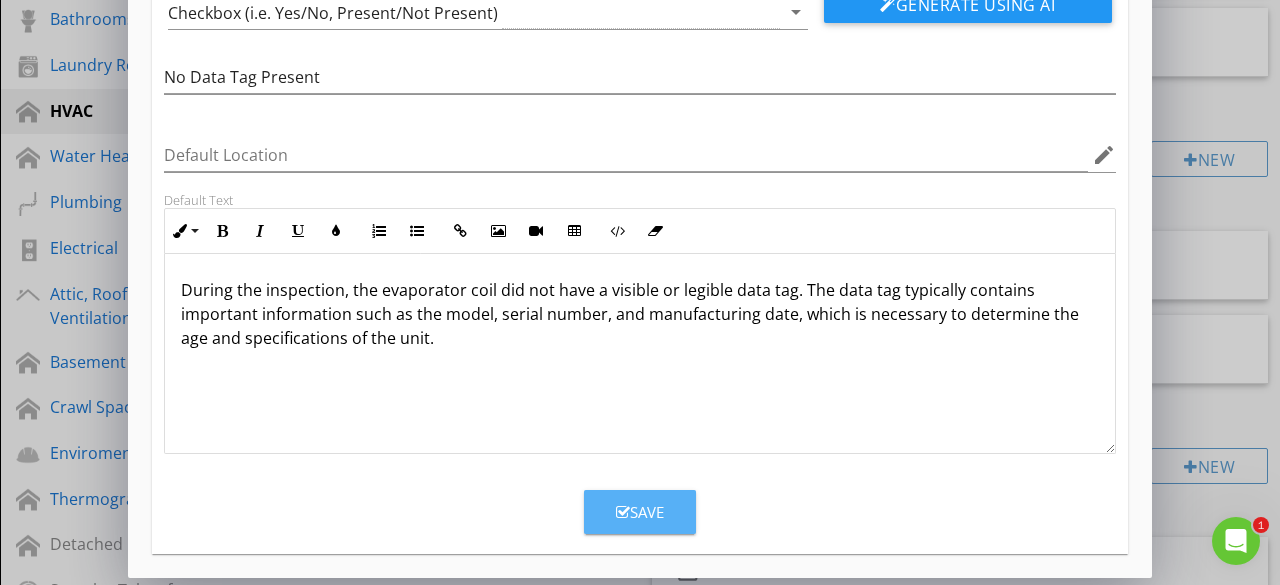 click on "Save" at bounding box center [640, 512] 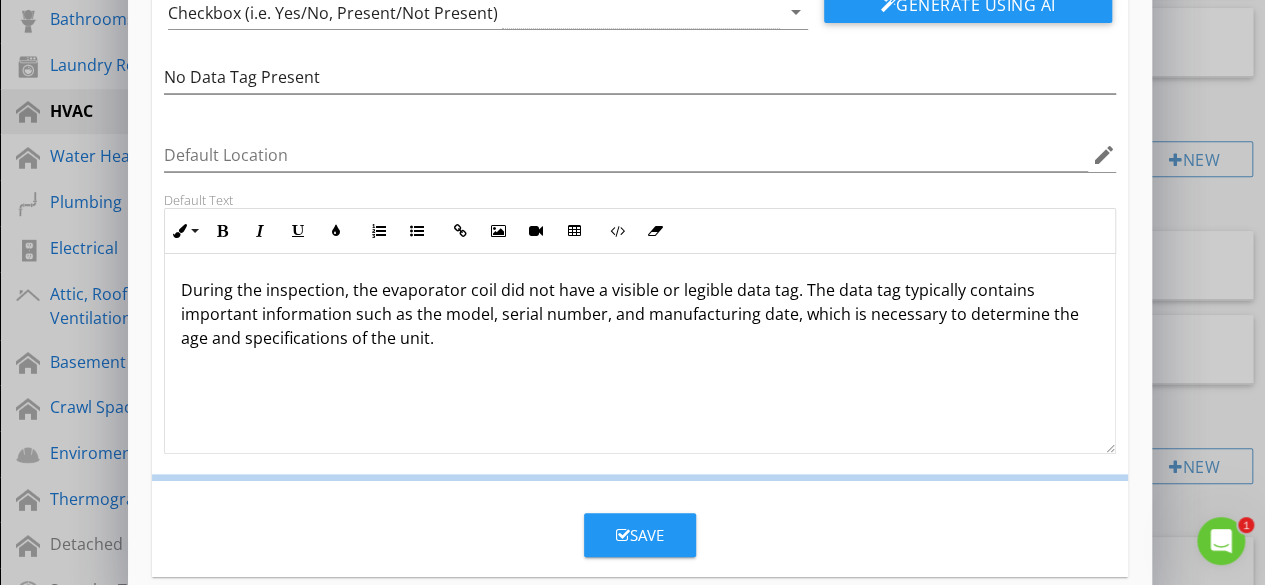 scroll, scrollTop: 74, scrollLeft: 0, axis: vertical 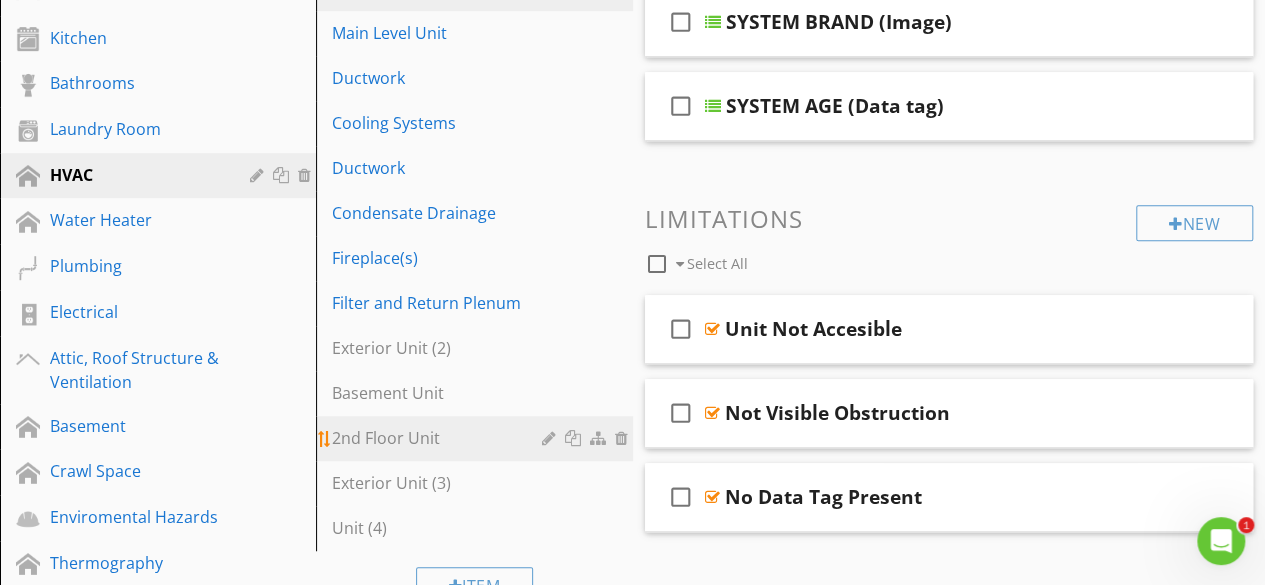 click at bounding box center (624, 438) 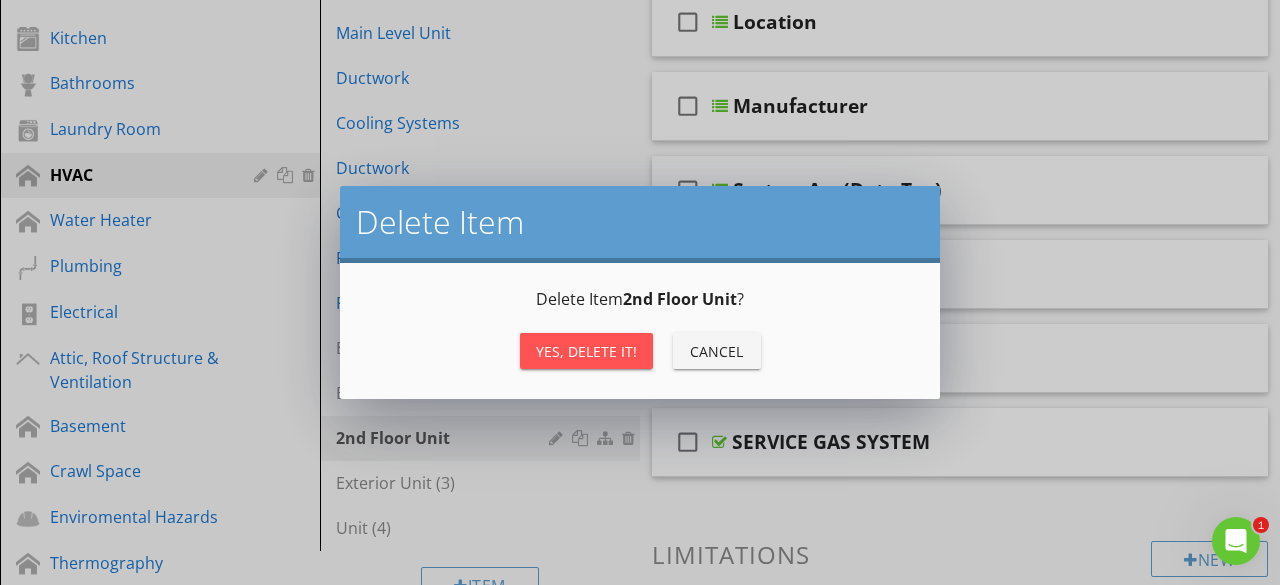 click on "Yes, Delete it!   Cancel" at bounding box center (640, 351) 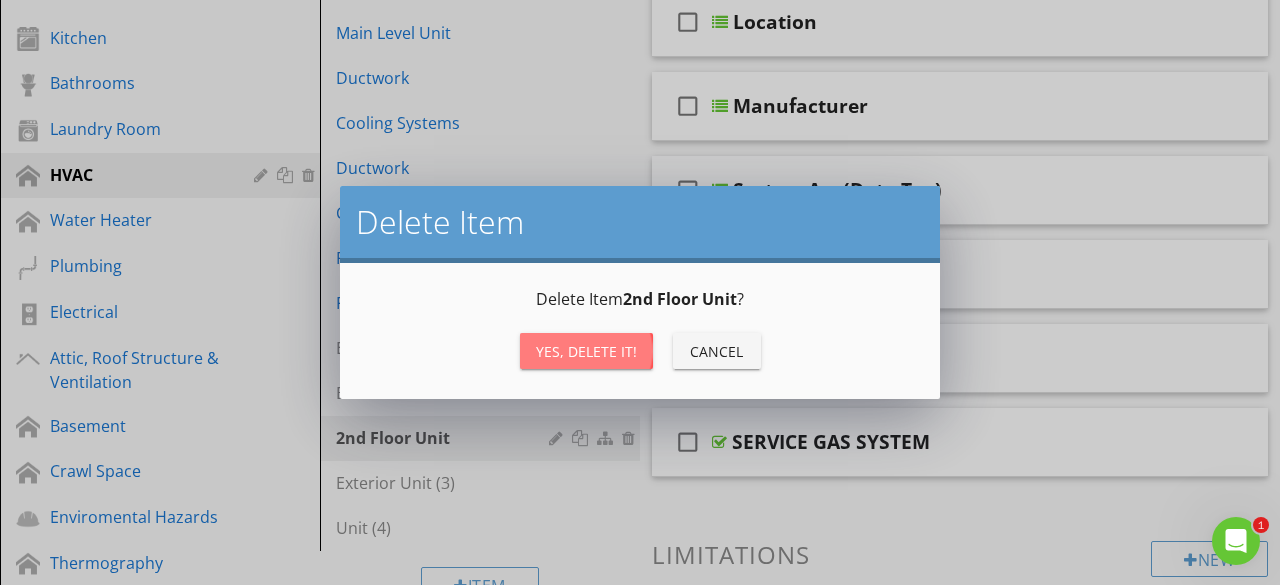 click on "Yes, Delete it!" at bounding box center [586, 351] 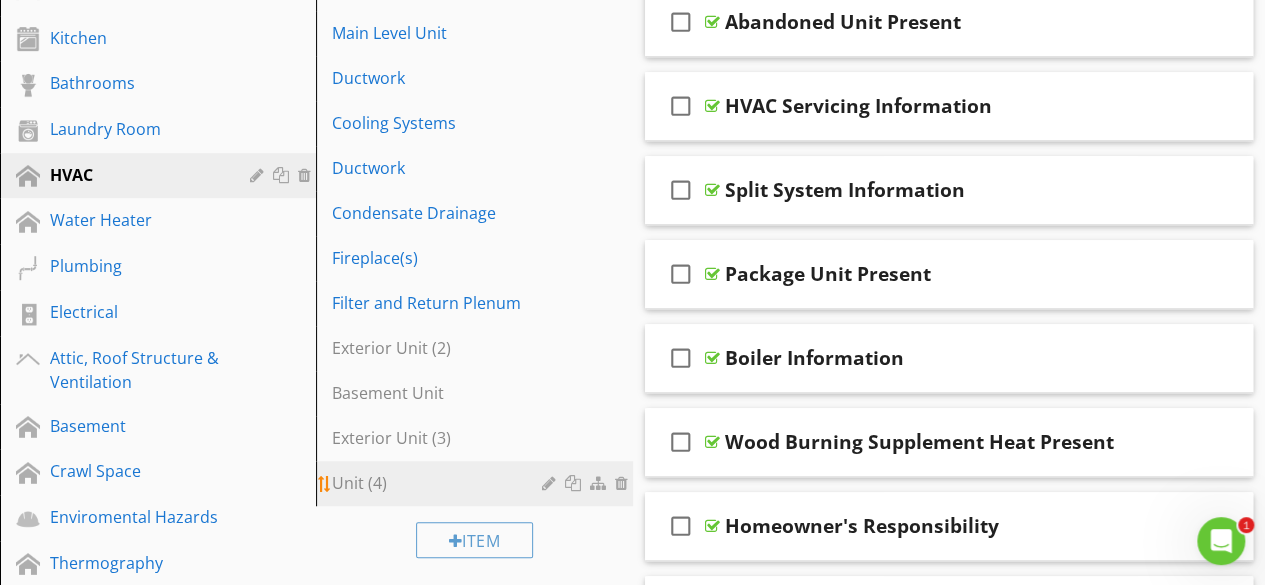 click at bounding box center [624, 483] 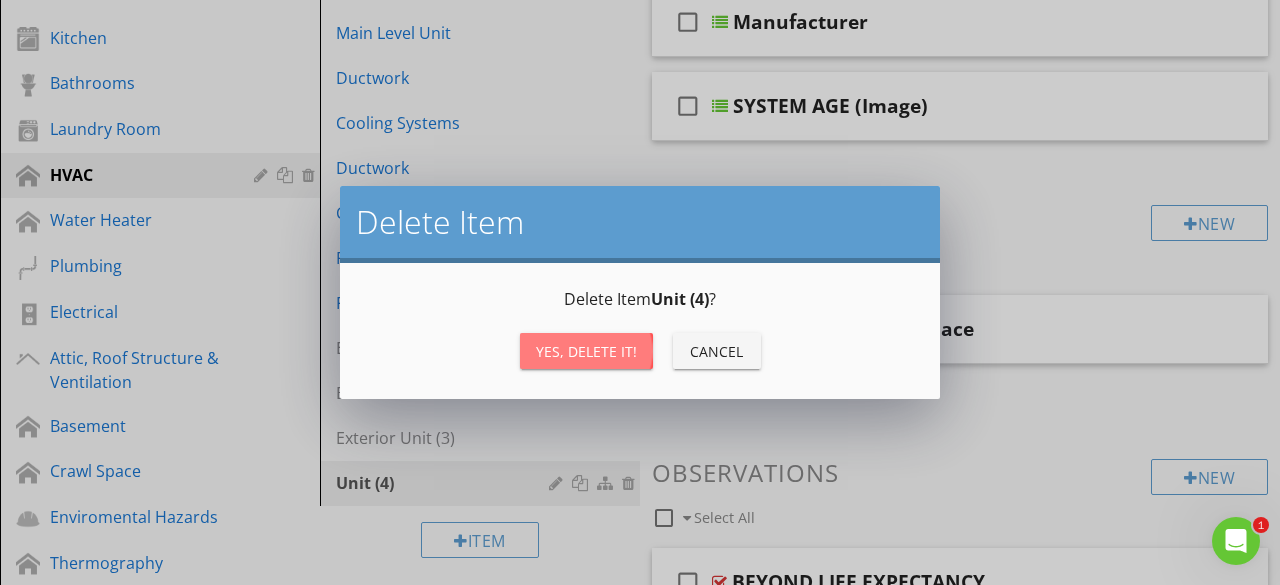 click on "Yes, Delete it!" at bounding box center [586, 351] 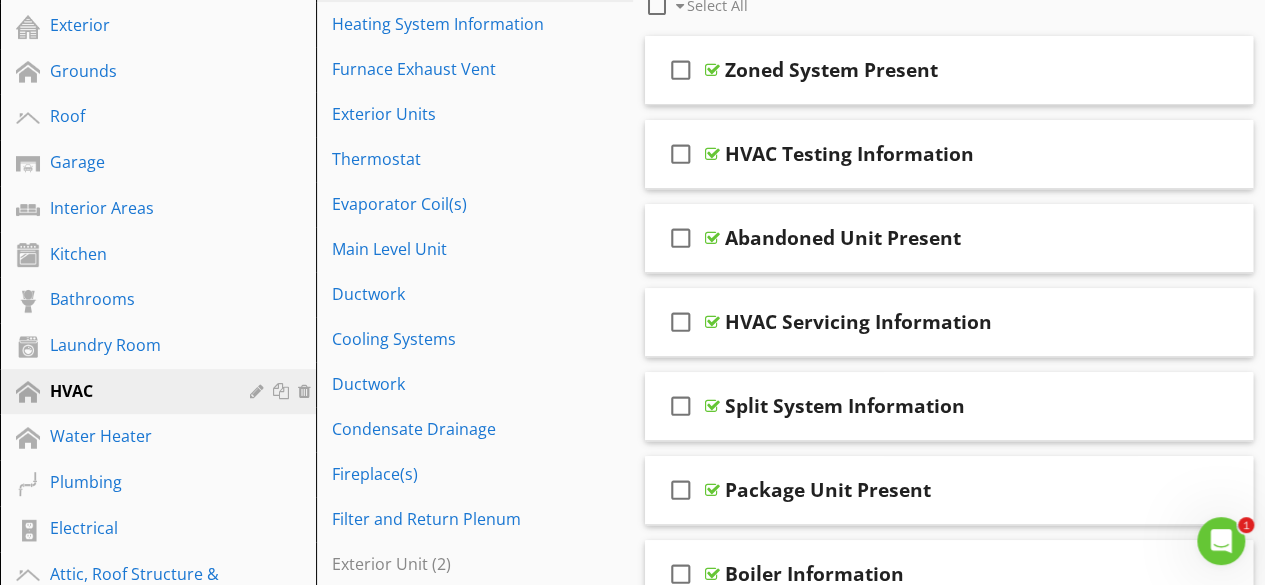 scroll, scrollTop: 264, scrollLeft: 0, axis: vertical 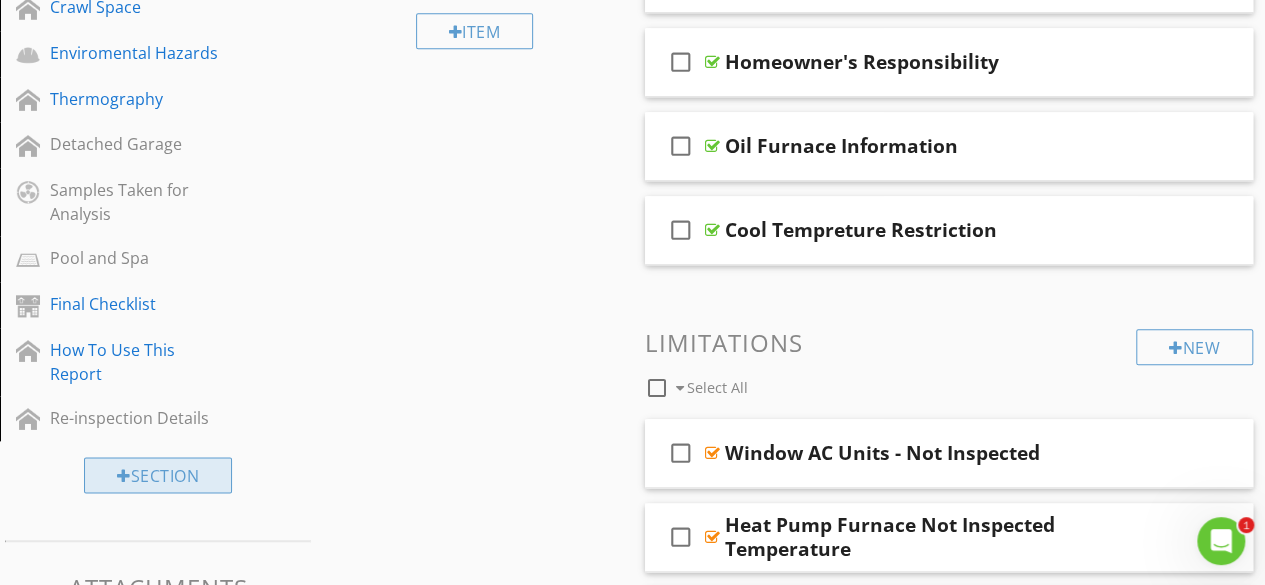 click on "Section" at bounding box center [158, 475] 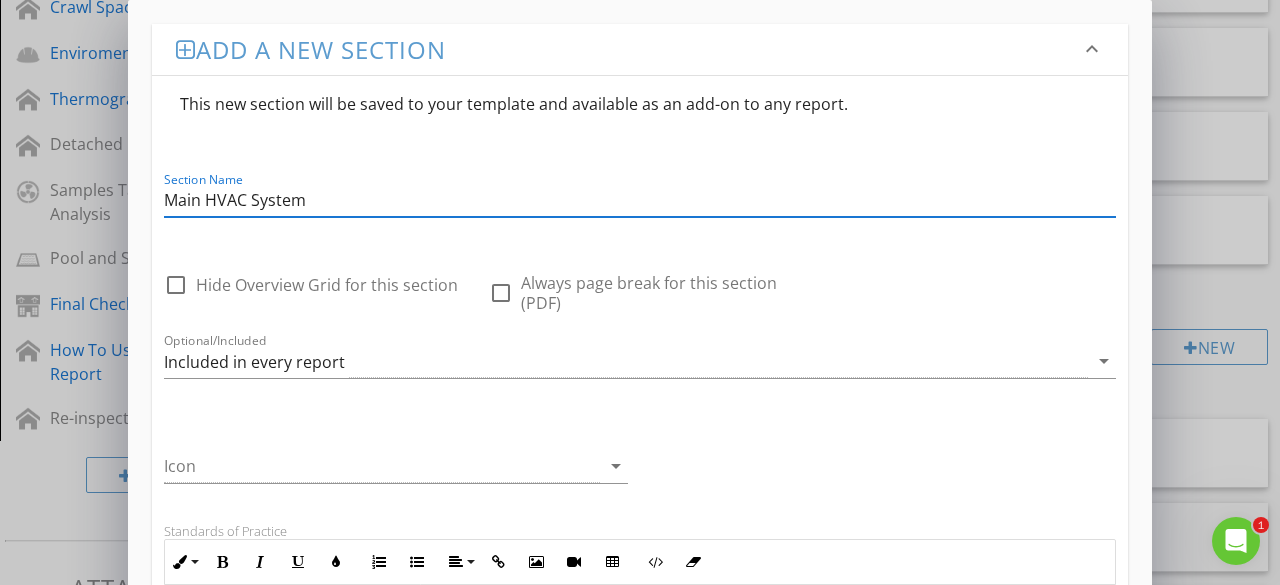 type on "Main HVAC System" 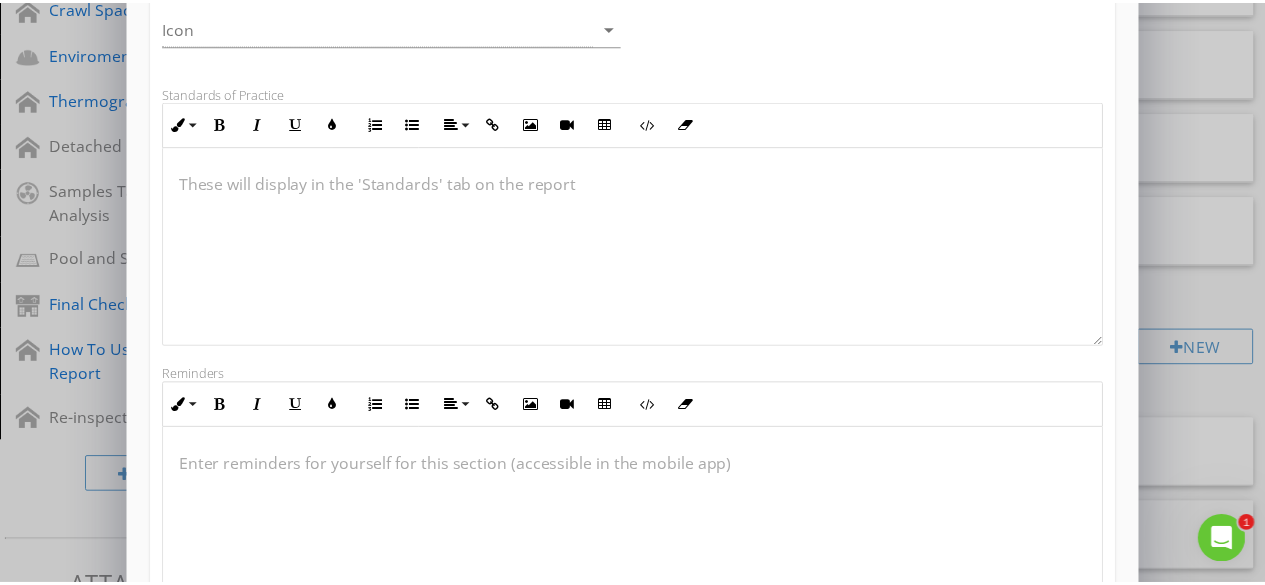 scroll, scrollTop: 798, scrollLeft: 0, axis: vertical 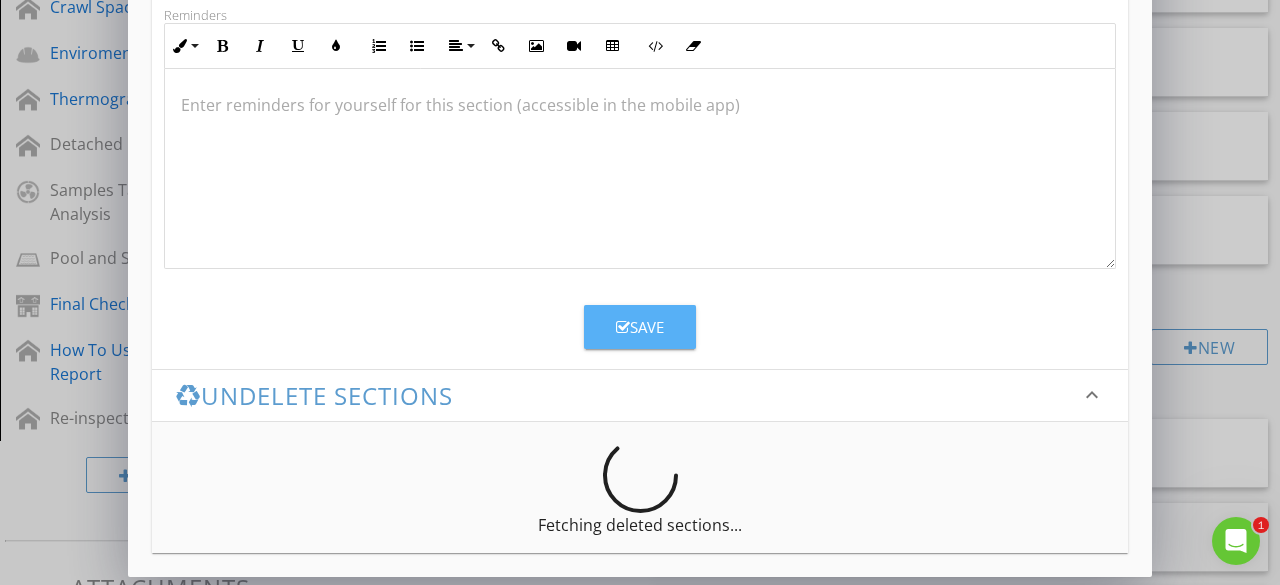 click on "Save" at bounding box center [640, 327] 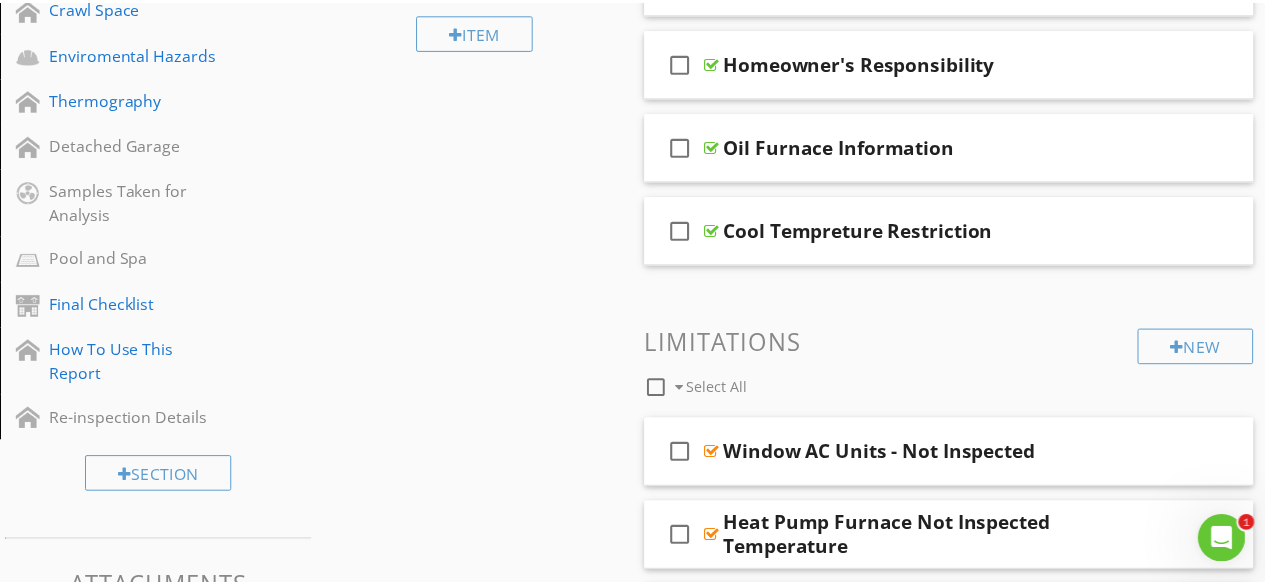 scroll, scrollTop: 583, scrollLeft: 0, axis: vertical 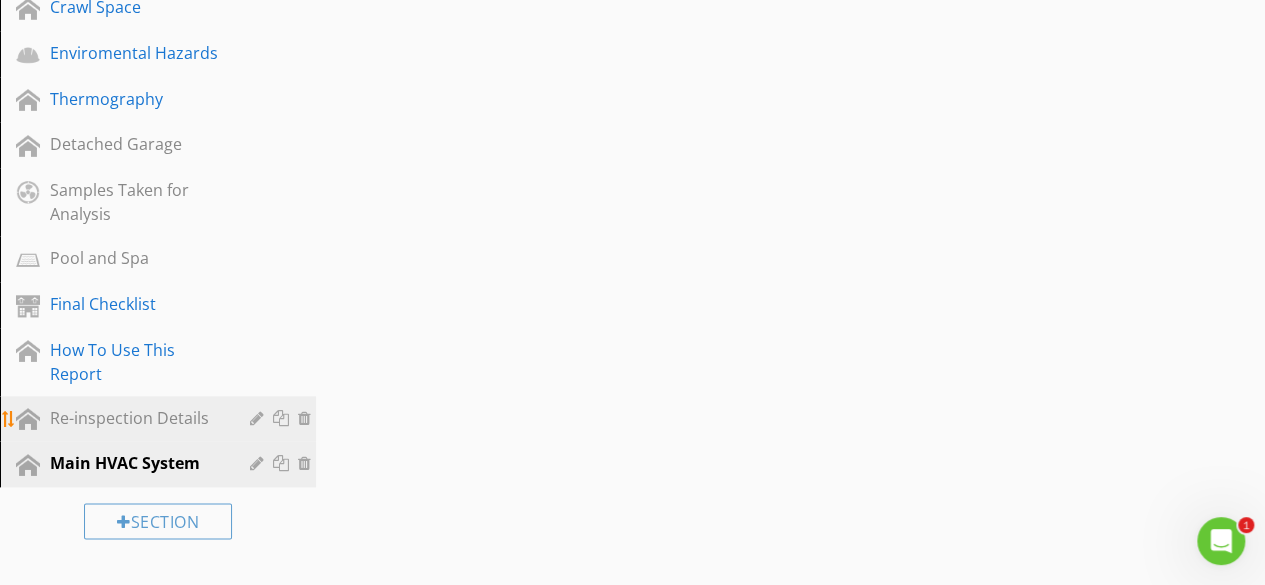 type 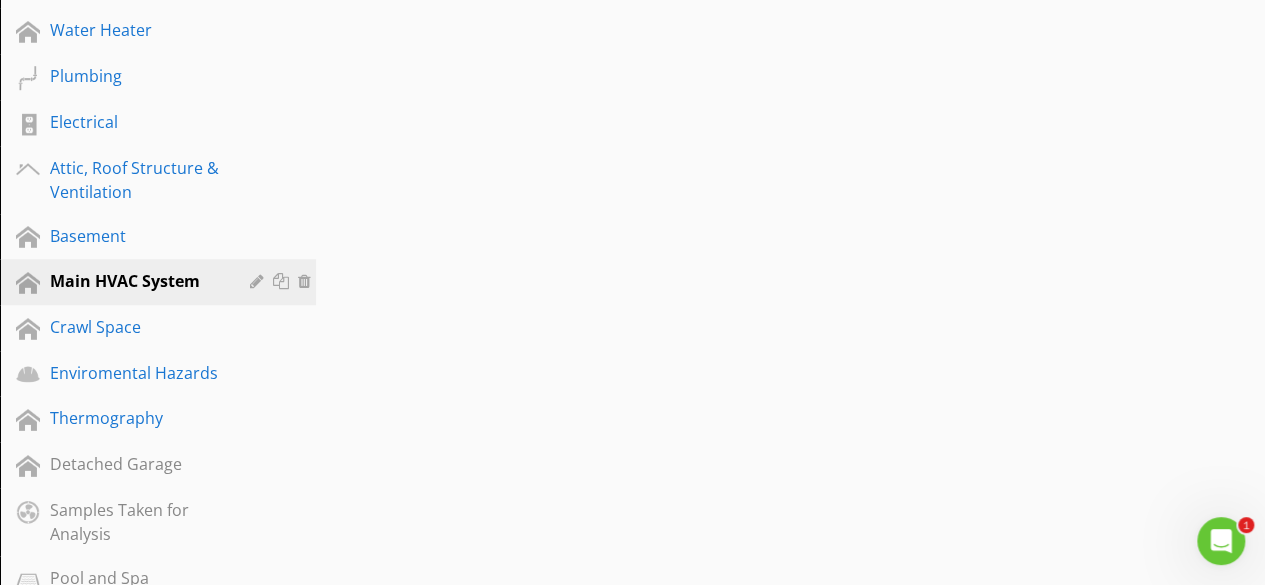 scroll, scrollTop: 693, scrollLeft: 0, axis: vertical 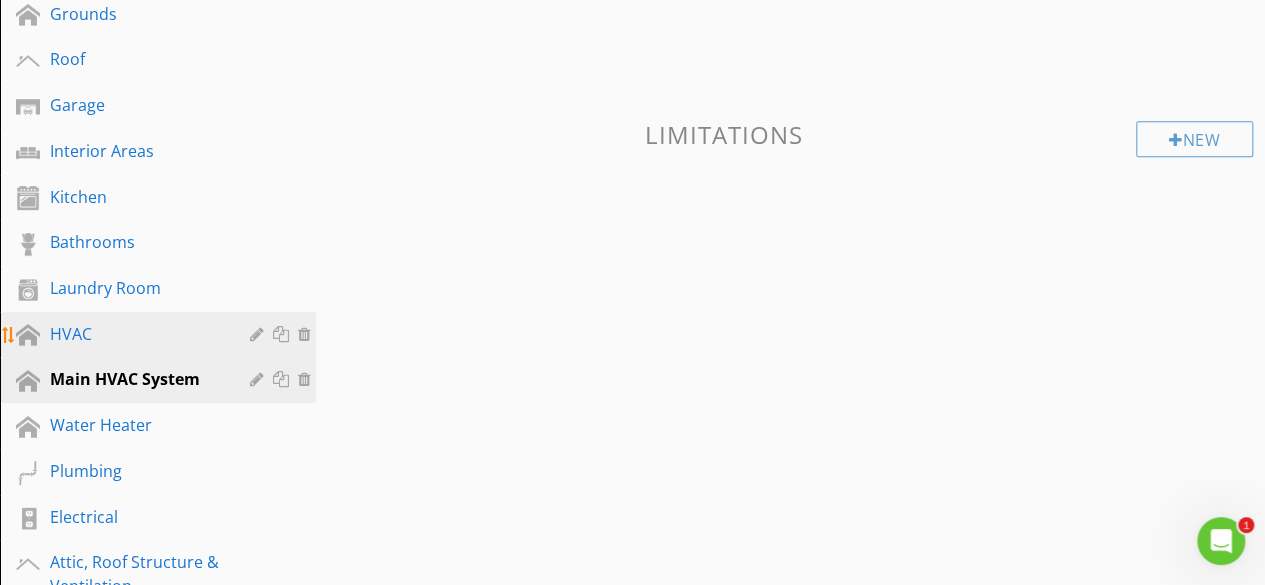 click on "HVAC" at bounding box center [135, 334] 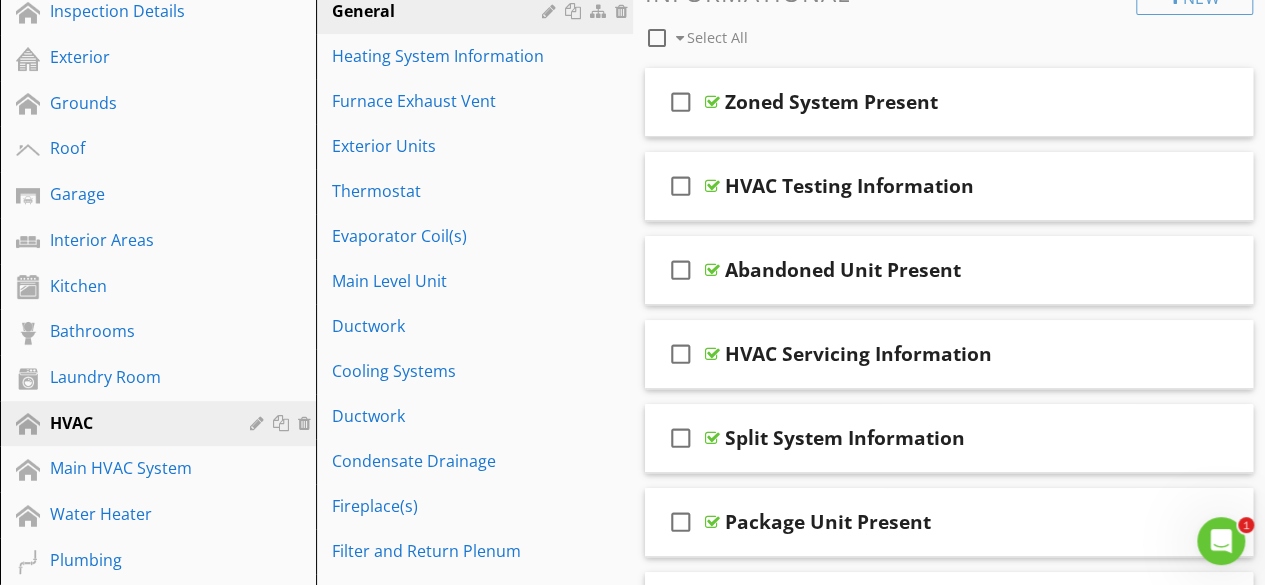 scroll, scrollTop: 204, scrollLeft: 0, axis: vertical 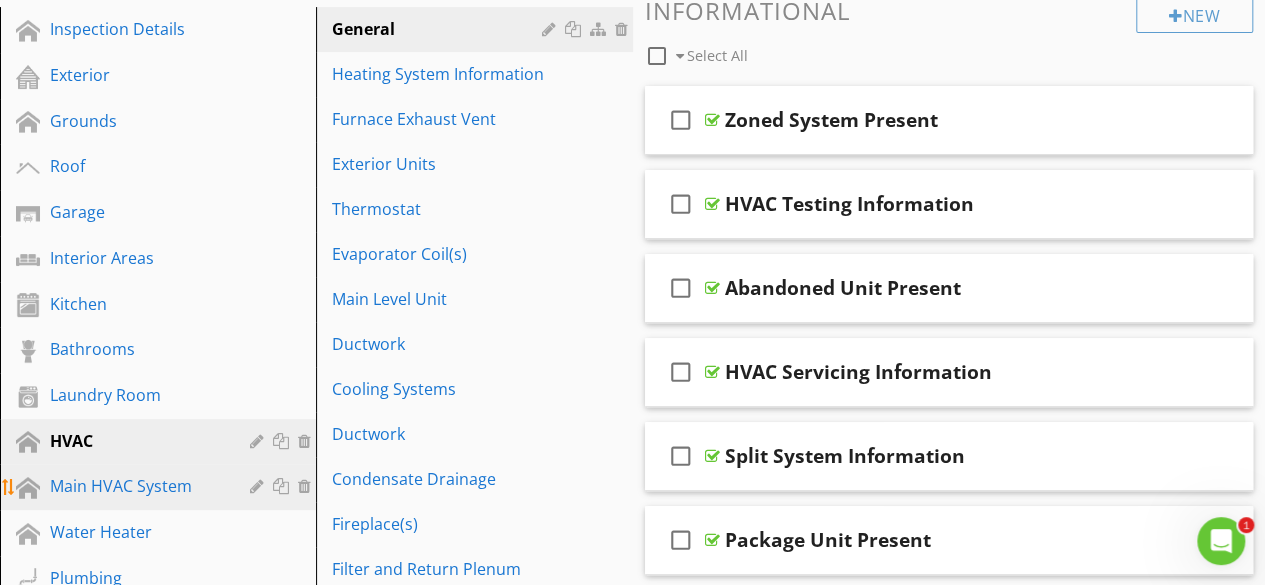 click on "Main HVAC System" at bounding box center (135, 486) 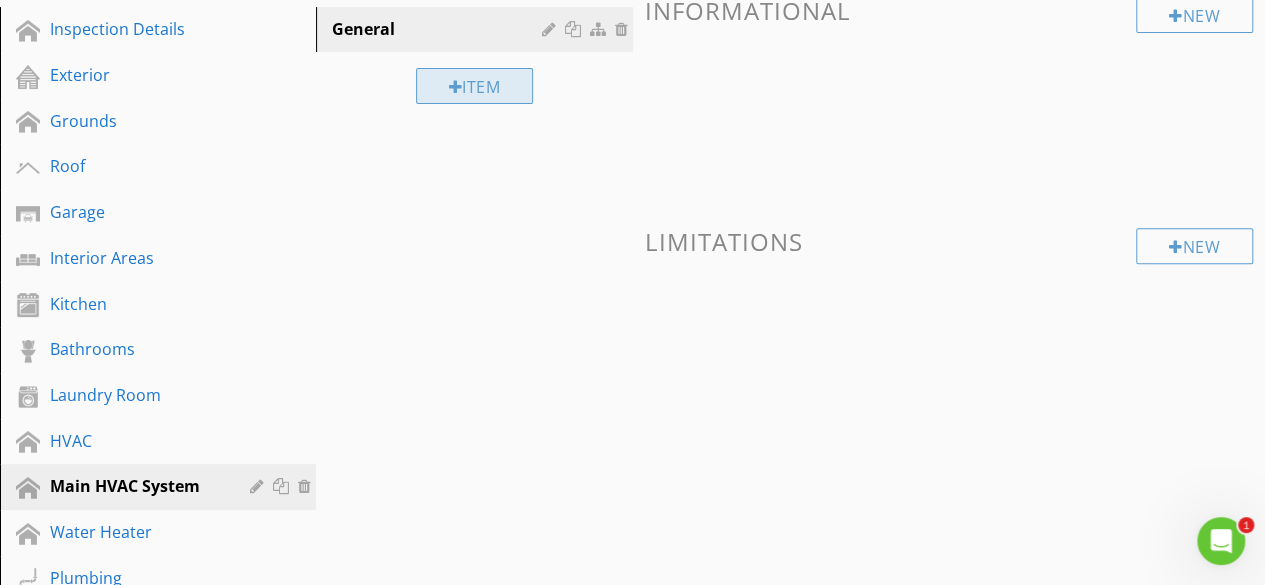 click on "Item" at bounding box center (475, 86) 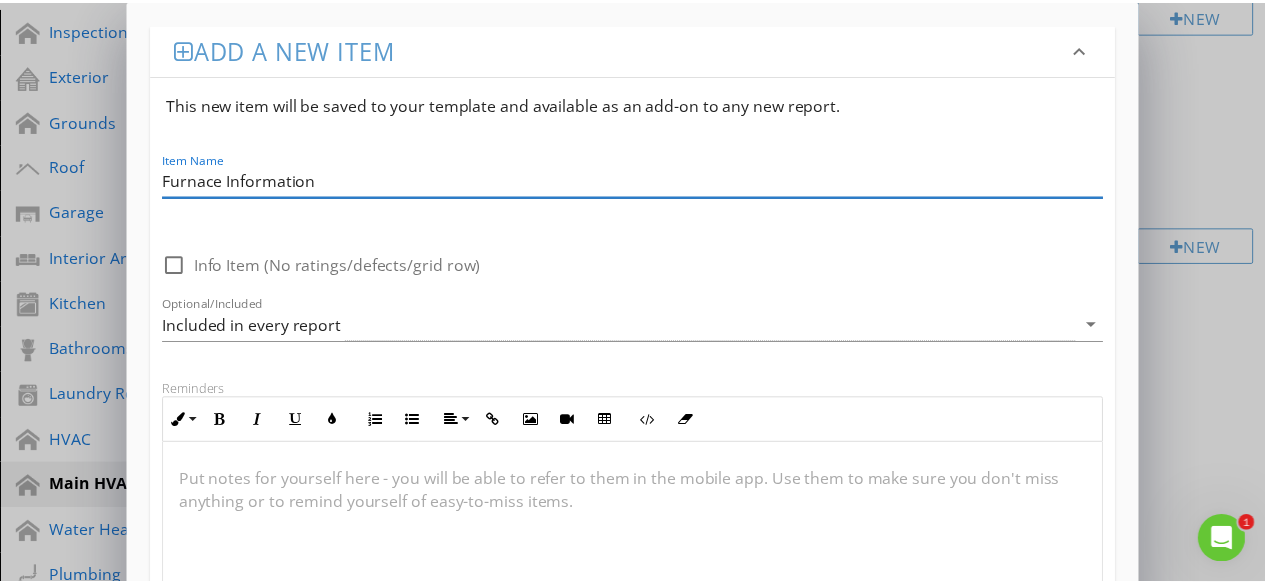 scroll, scrollTop: 376, scrollLeft: 0, axis: vertical 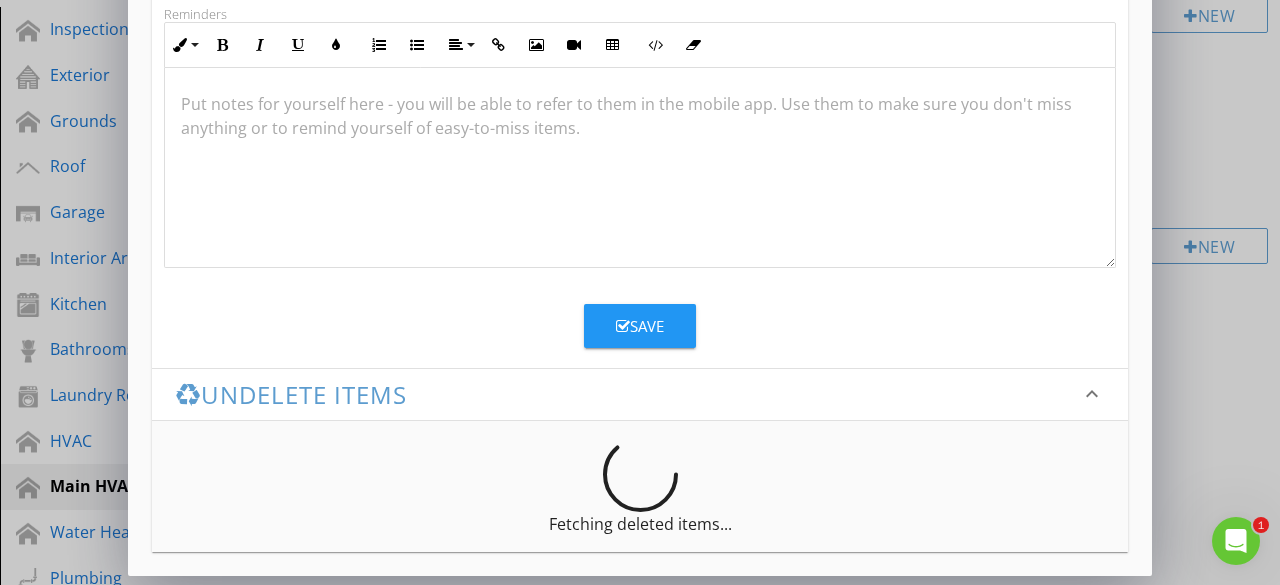 type on "Furnace Information" 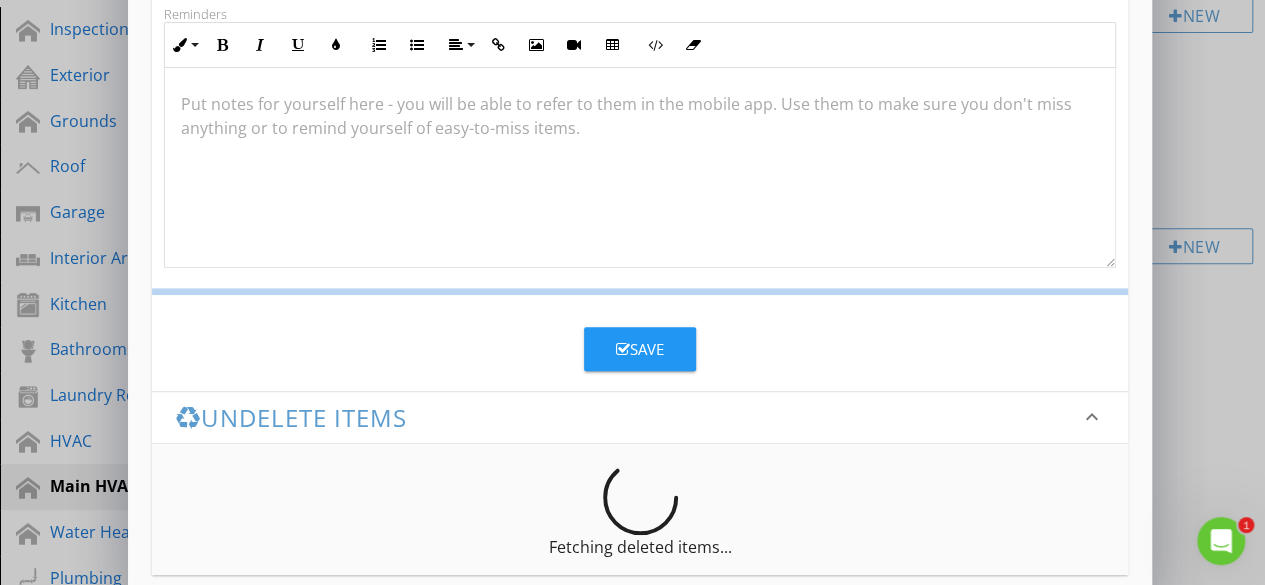scroll, scrollTop: 280, scrollLeft: 0, axis: vertical 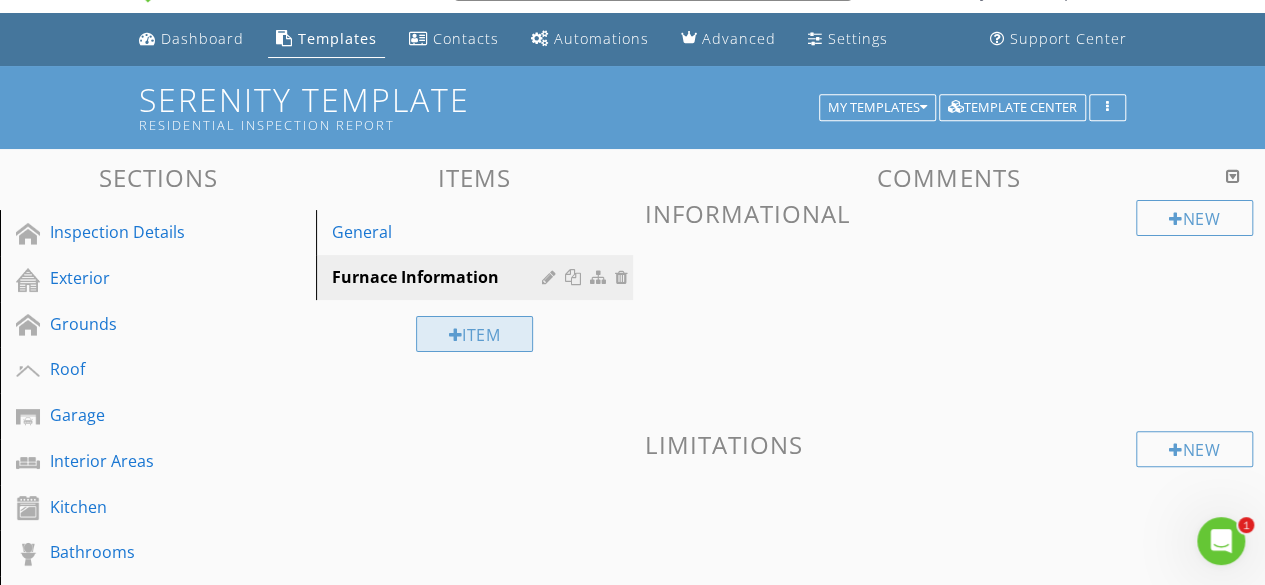 click on "Item" at bounding box center [475, 334] 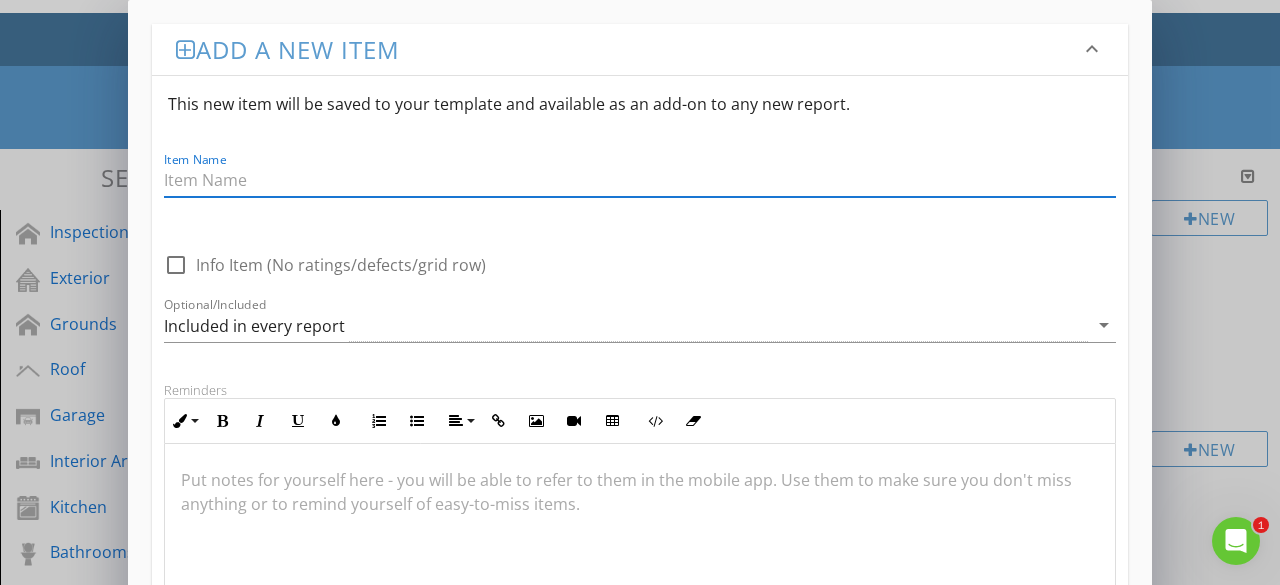 click at bounding box center (640, 180) 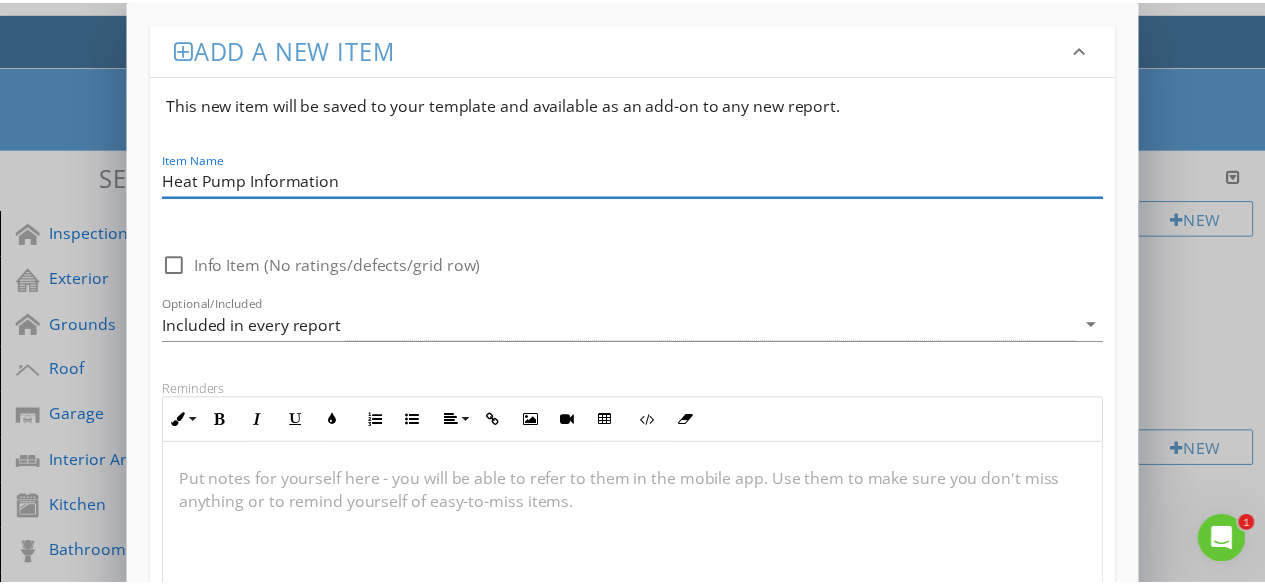 scroll, scrollTop: 336, scrollLeft: 0, axis: vertical 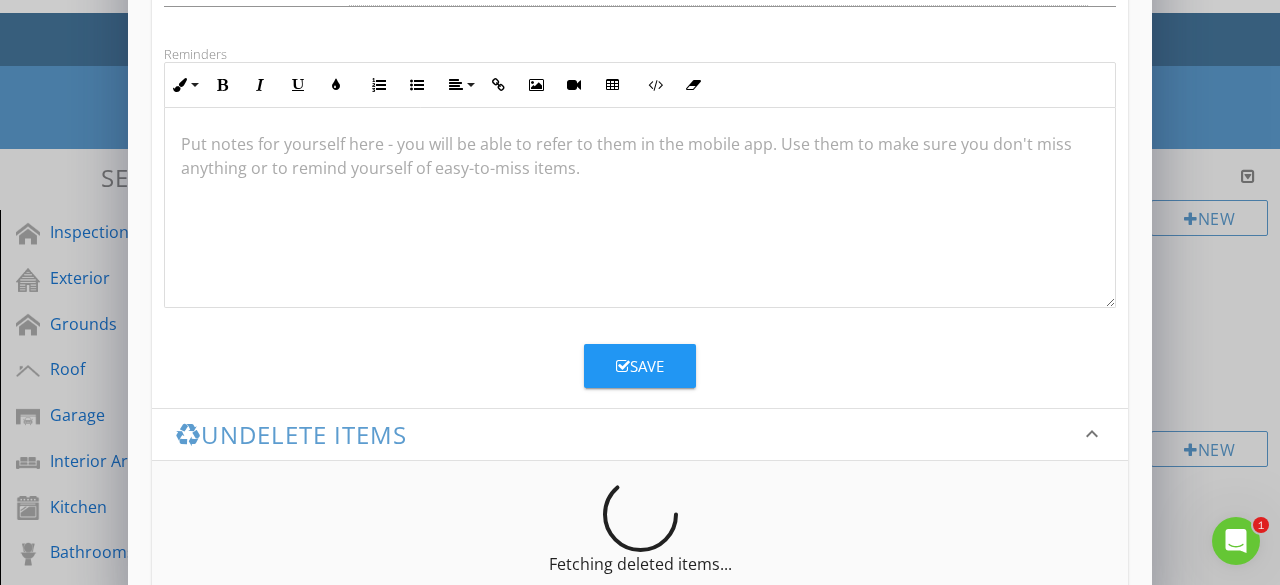 type on "Heat Pump Information" 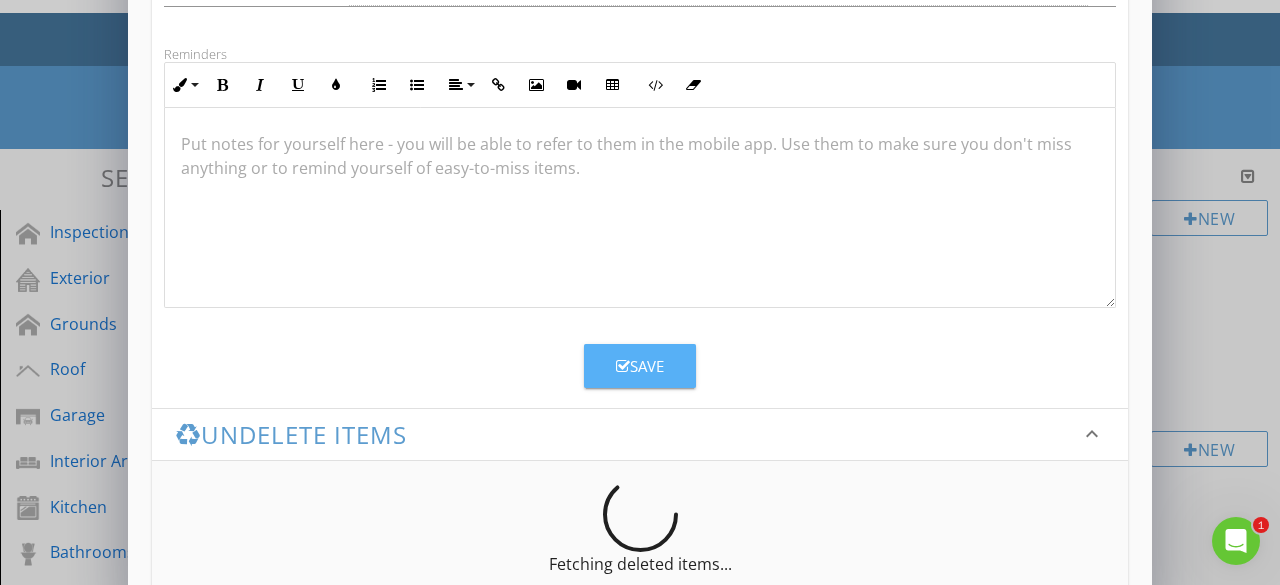click on "Save" at bounding box center [640, 366] 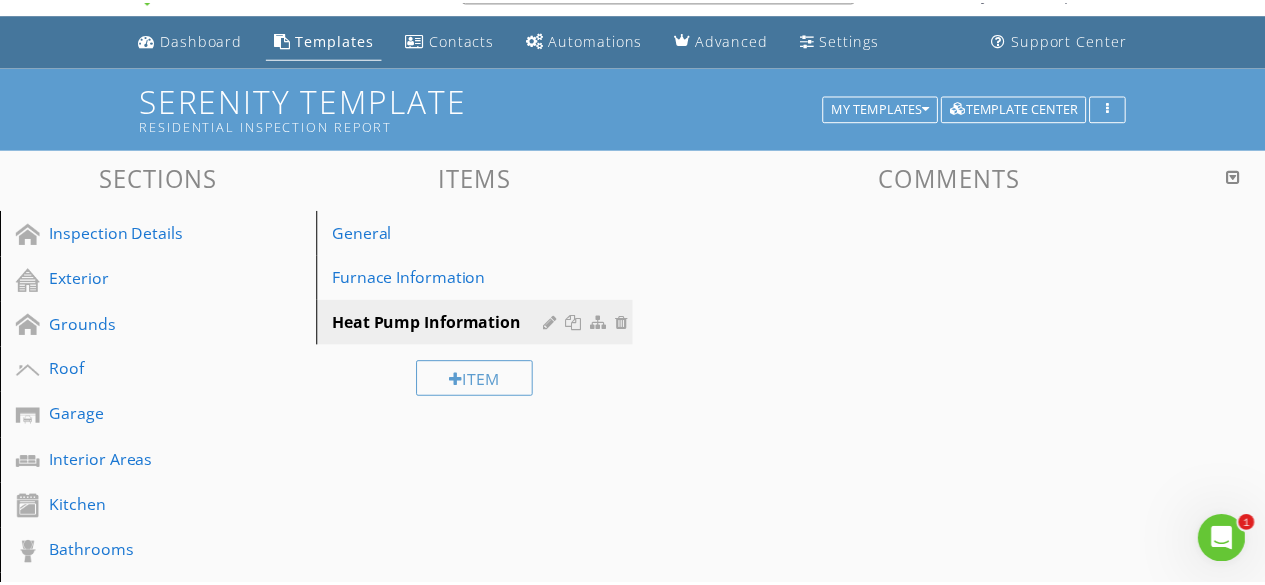 scroll, scrollTop: 280, scrollLeft: 0, axis: vertical 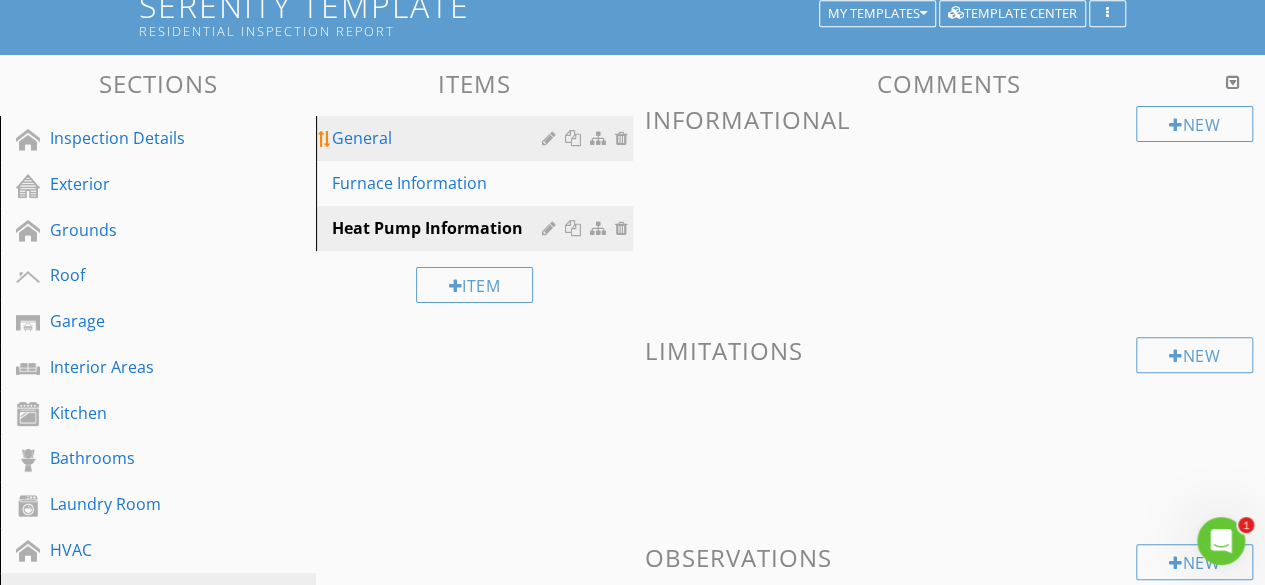 click on "General" at bounding box center [477, 138] 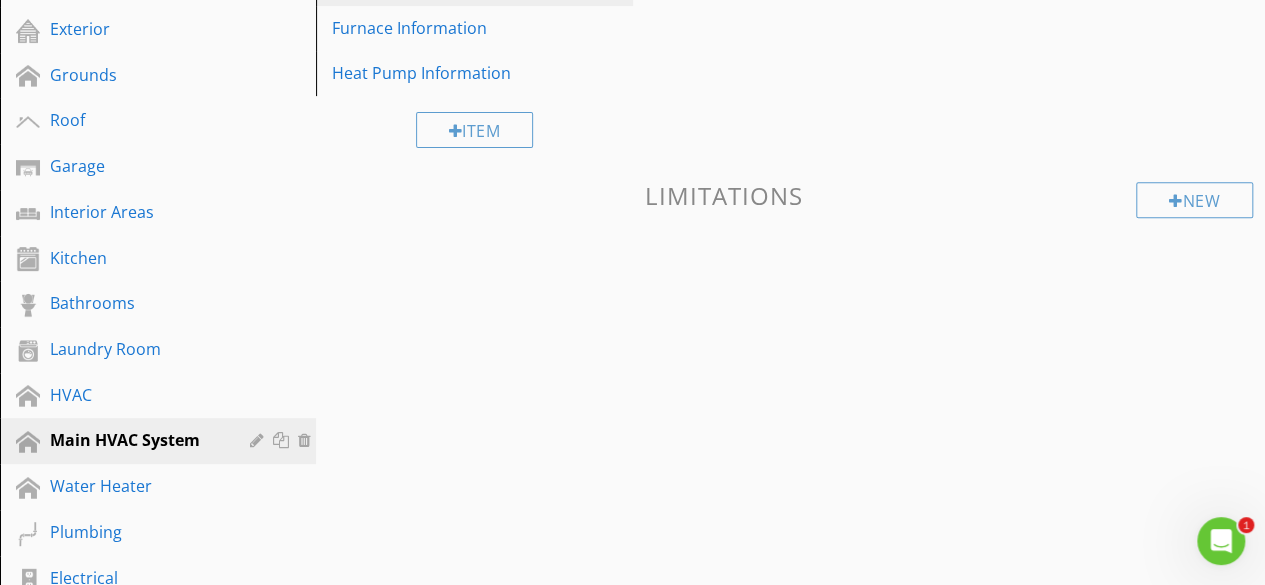 scroll, scrollTop: 325, scrollLeft: 0, axis: vertical 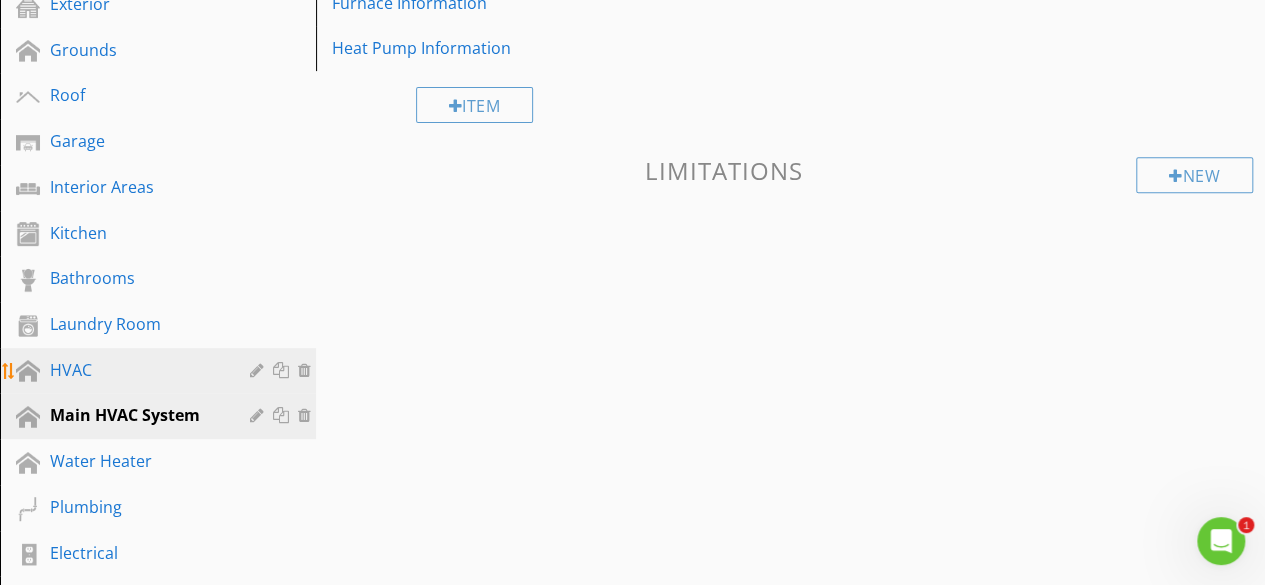 click on "HVAC" at bounding box center (161, 371) 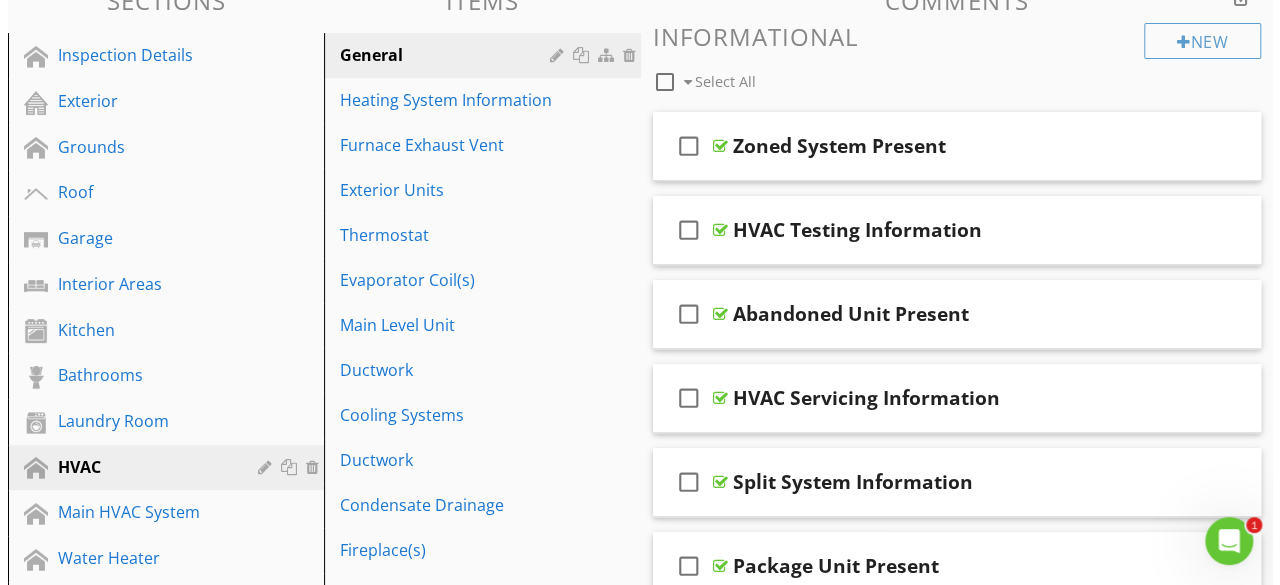 scroll, scrollTop: 248, scrollLeft: 0, axis: vertical 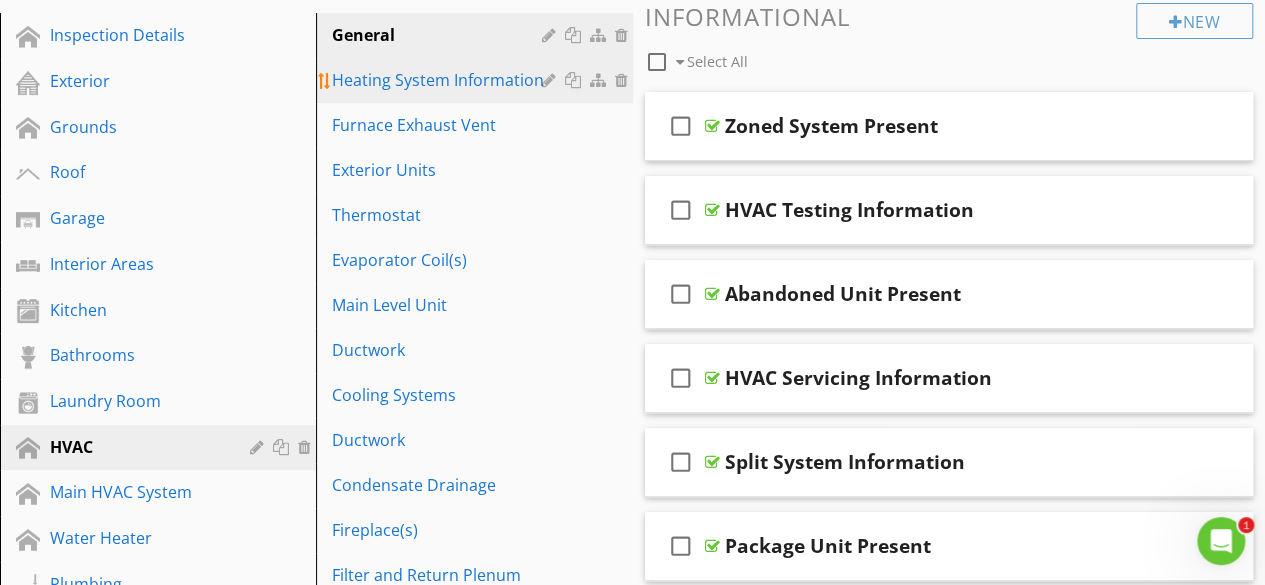click on "Heating System Information" at bounding box center [439, 80] 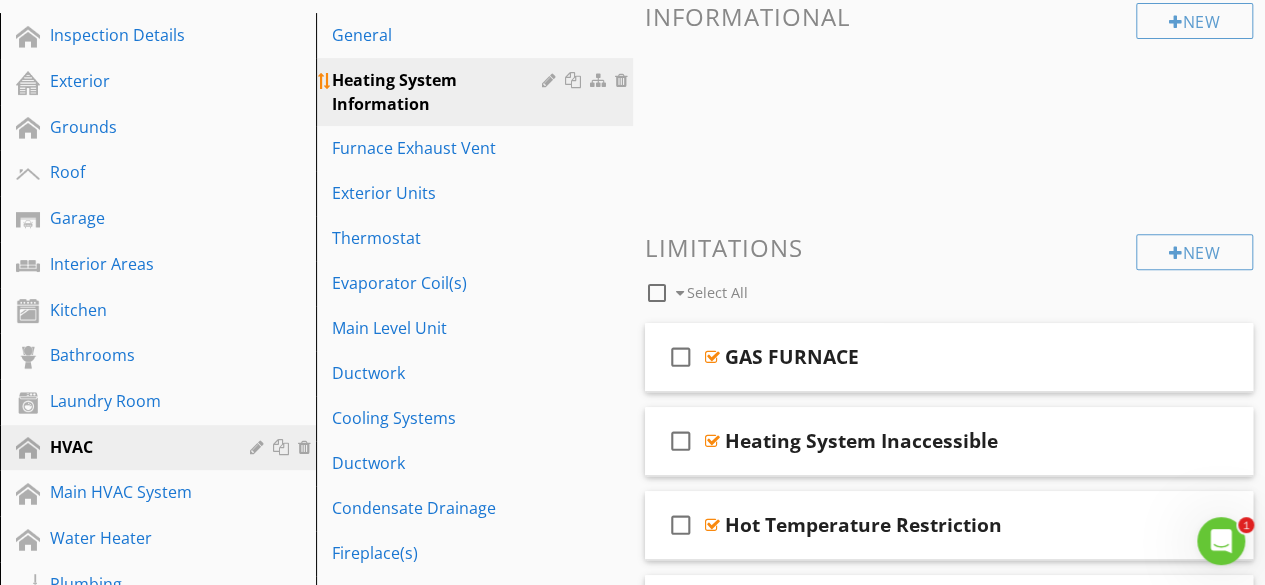 click at bounding box center (600, 80) 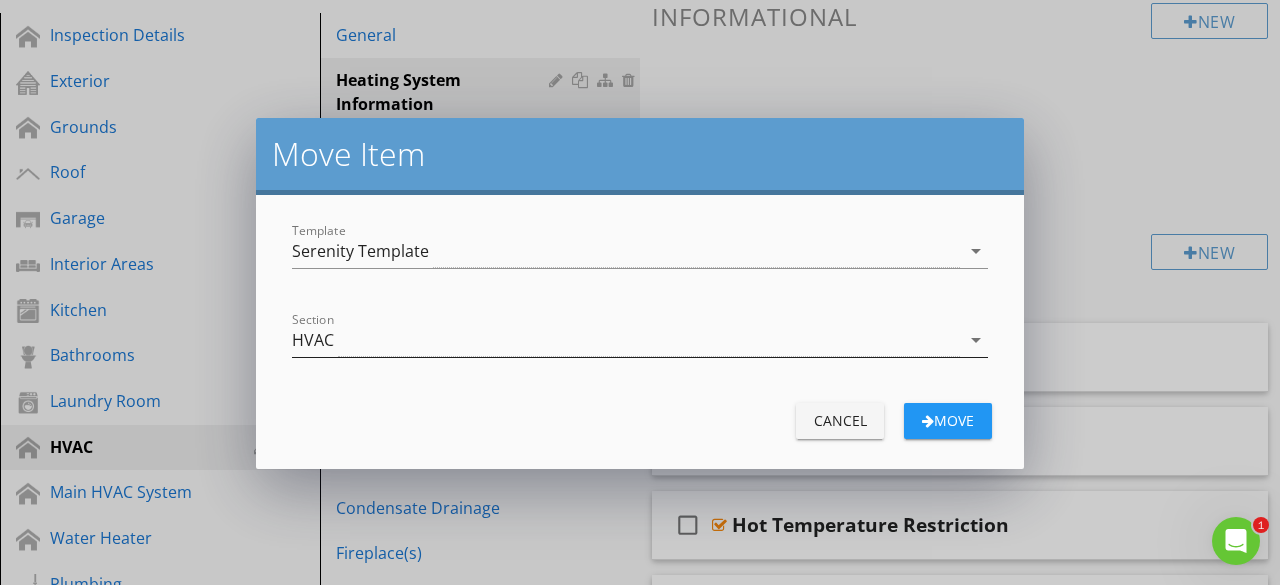 click on "HVAC" at bounding box center [626, 340] 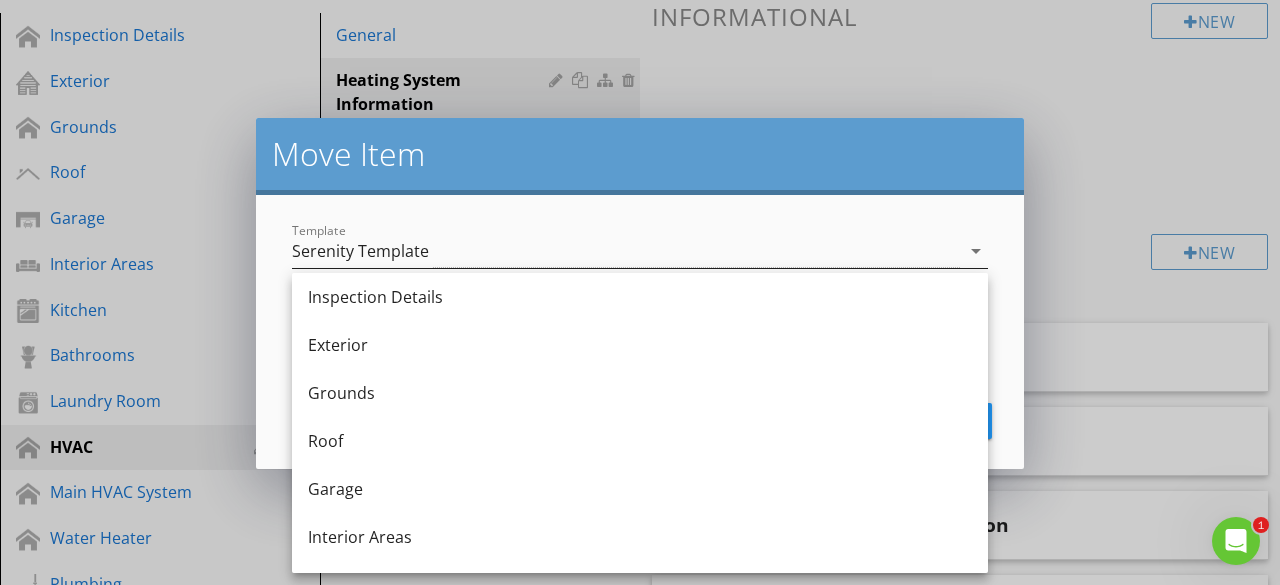 click on "Serenity Template" at bounding box center (626, 251) 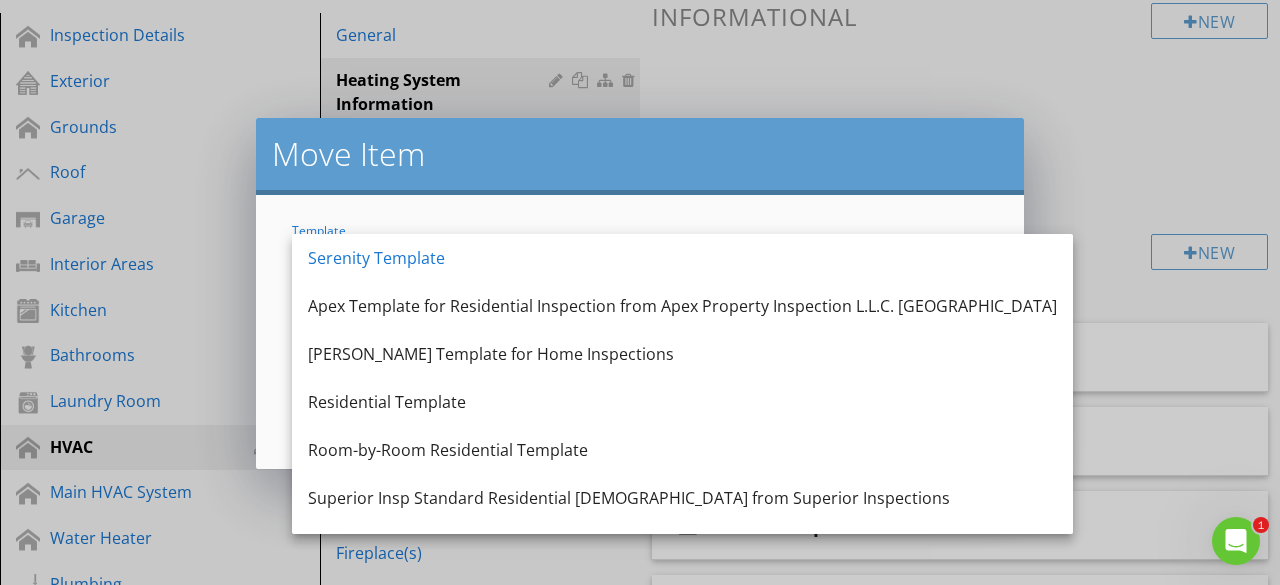 click on "Template Serenity Template  arrow_drop_down   Section HVAC arrow_drop_down    Cancel
Move" at bounding box center (640, 332) 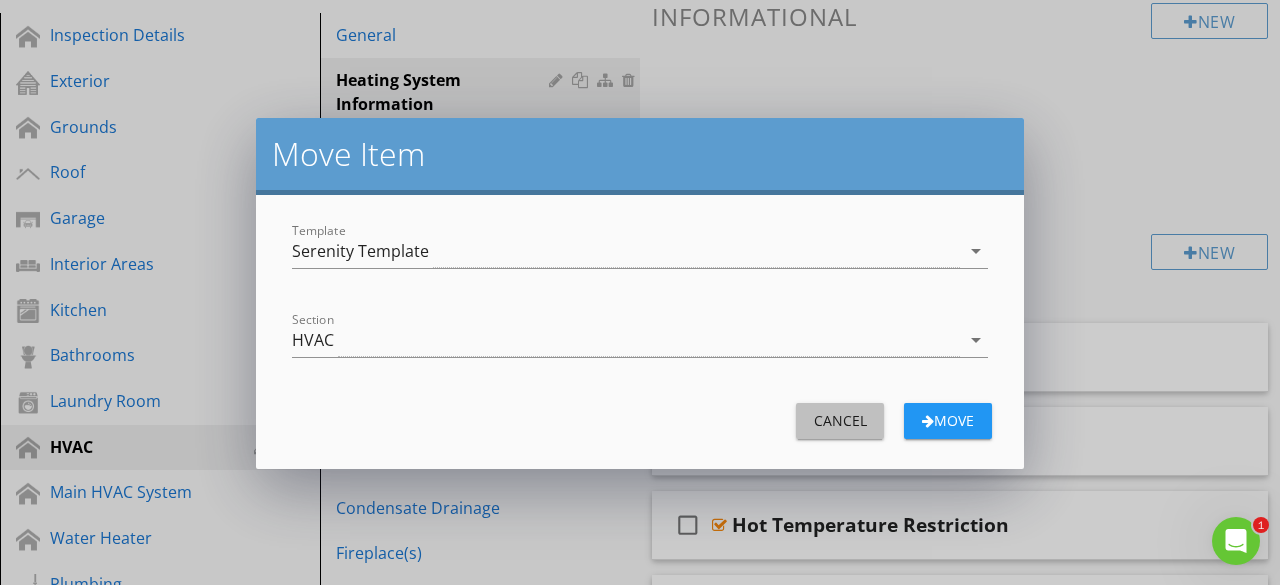 click on "Cancel" at bounding box center [840, 420] 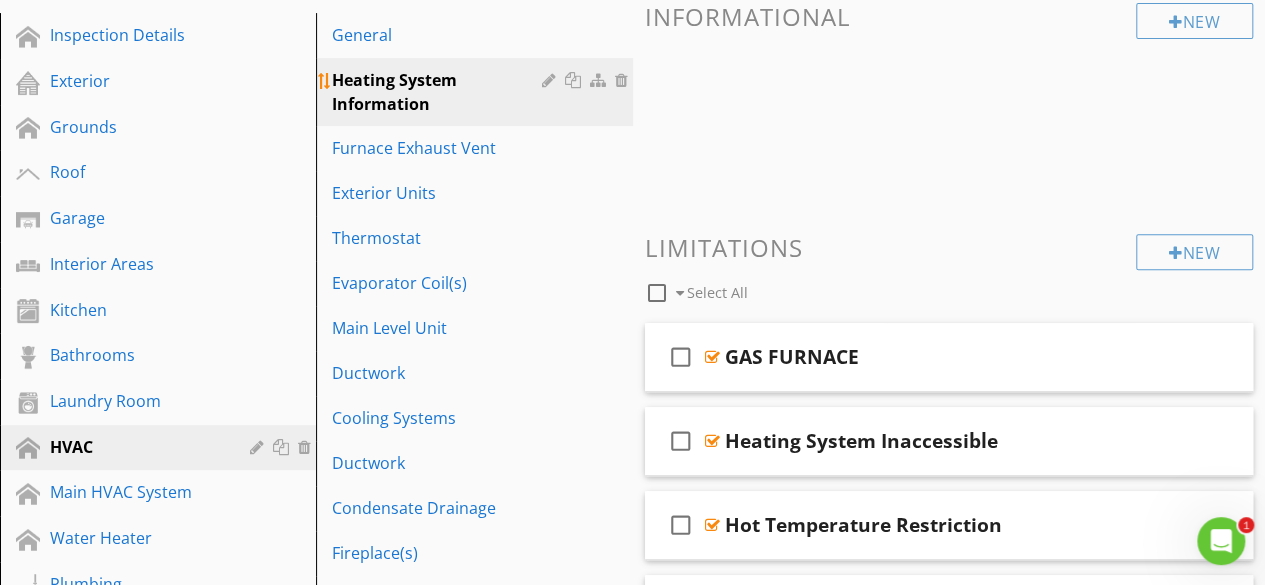 click on "Heating System Information" at bounding box center (477, 92) 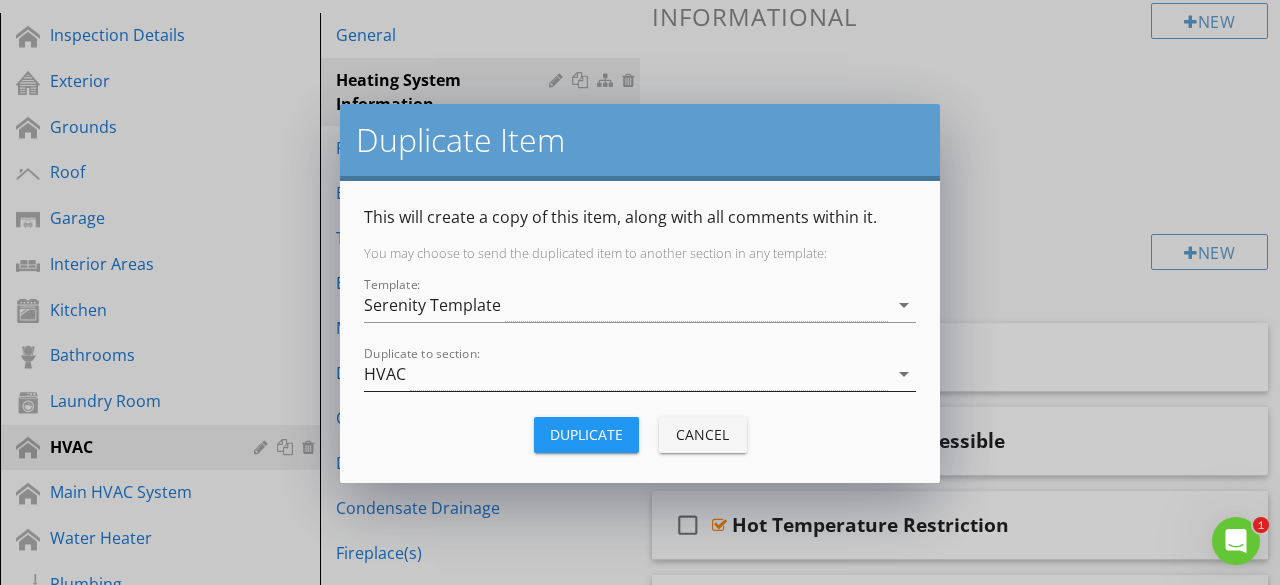 click on "HVAC" at bounding box center (626, 374) 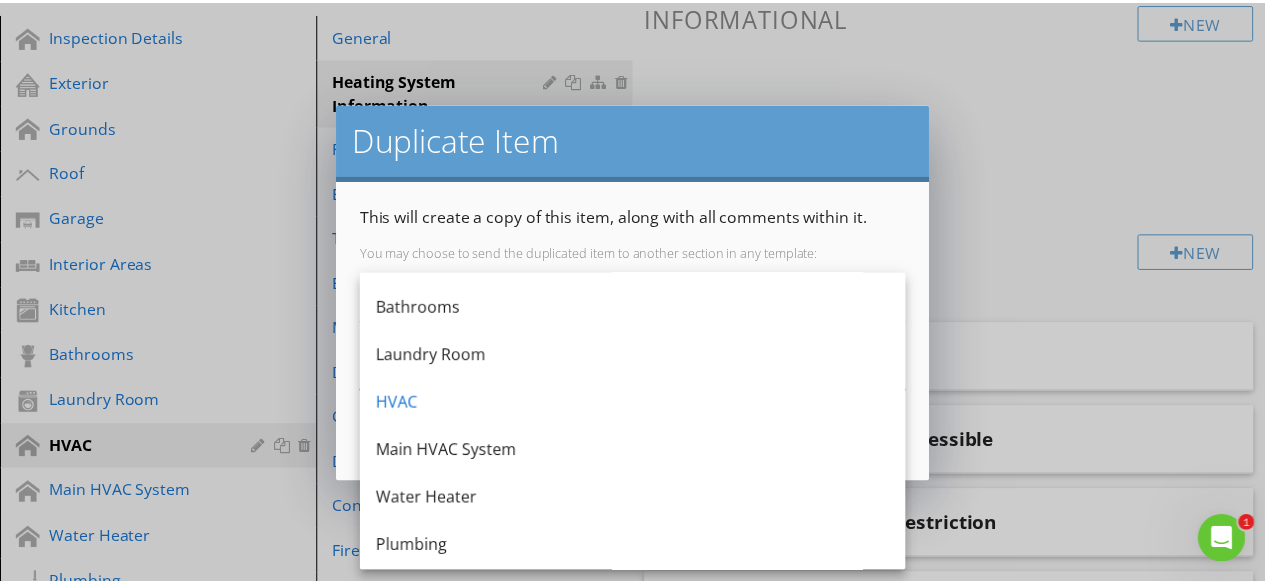 scroll, scrollTop: 338, scrollLeft: 0, axis: vertical 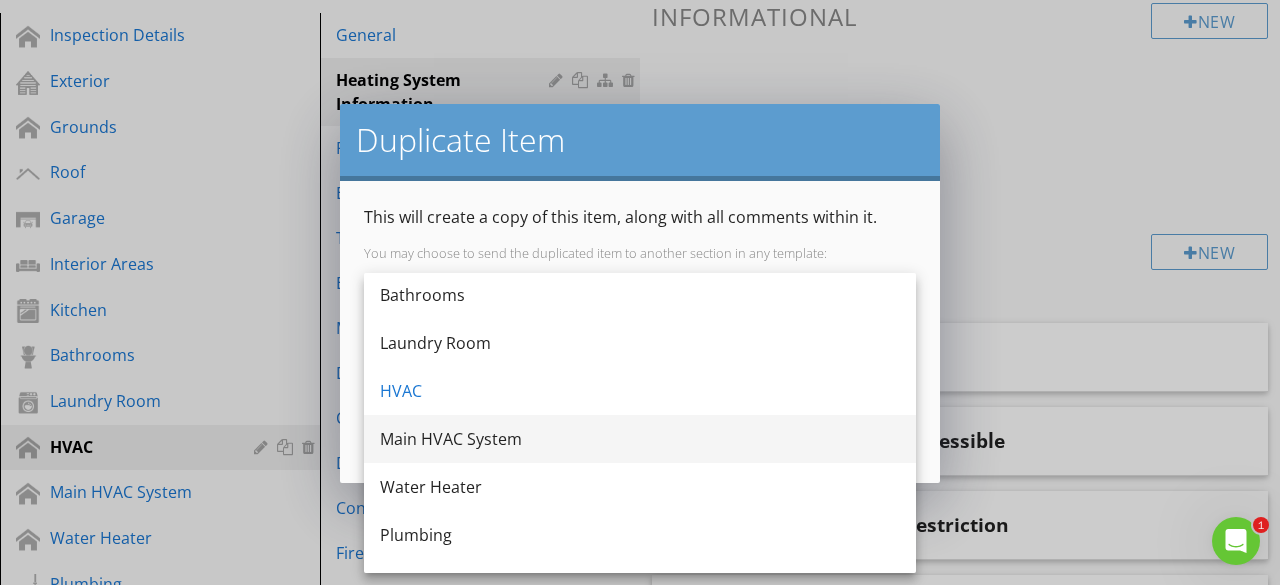 click on "Main HVAC System" at bounding box center [640, 439] 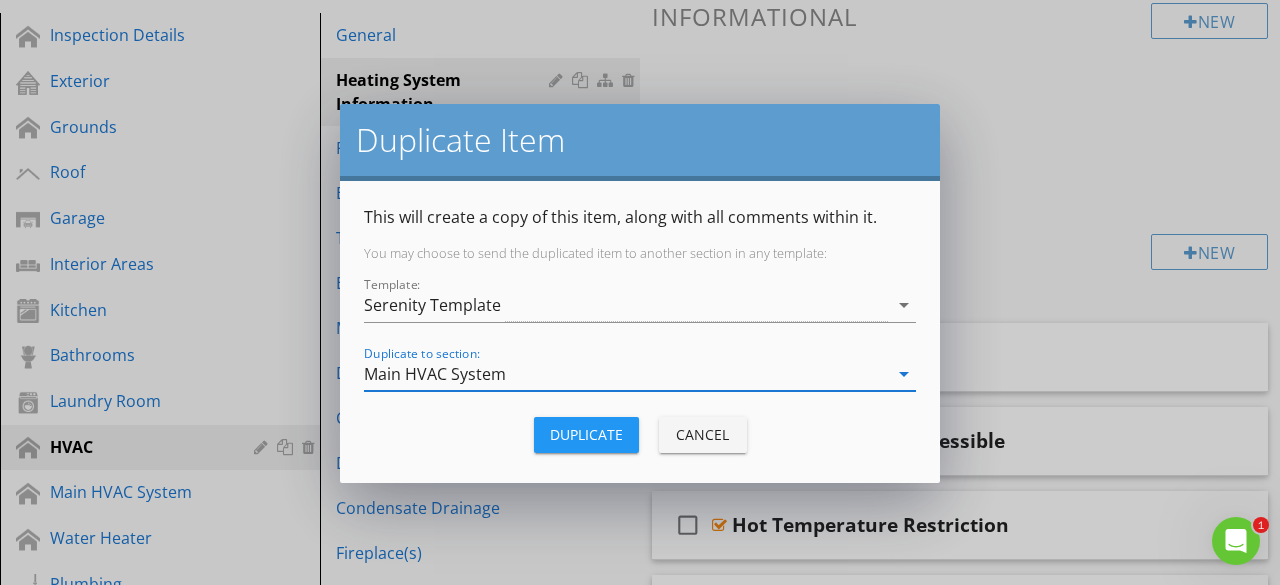 click on "Duplicate" at bounding box center (586, 434) 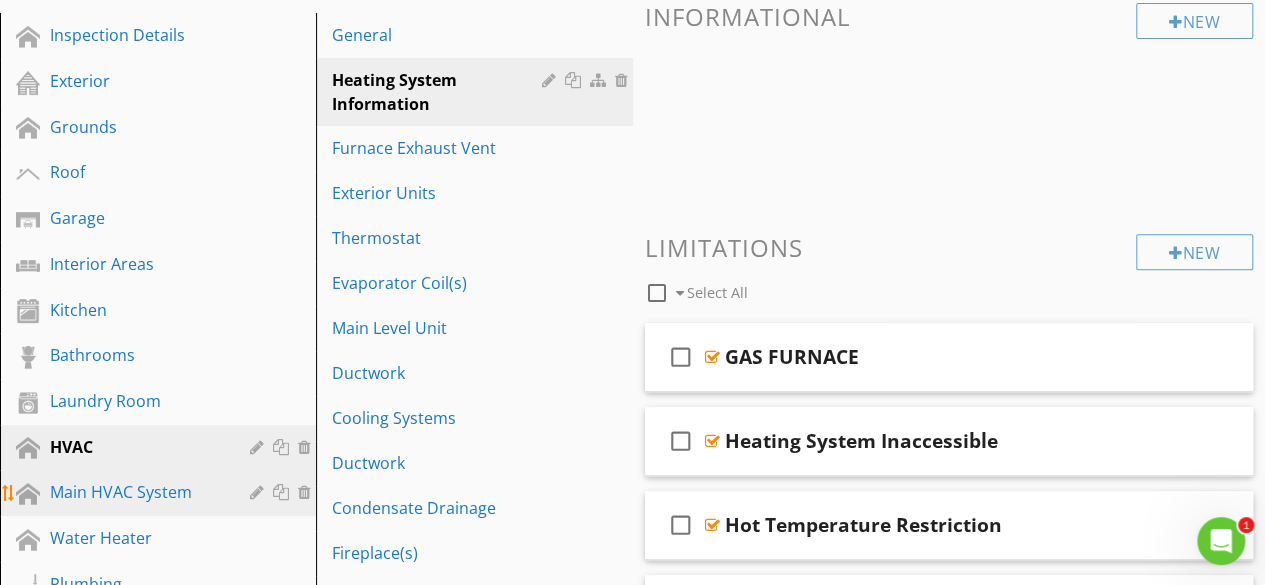 click on "Main HVAC System" at bounding box center [135, 492] 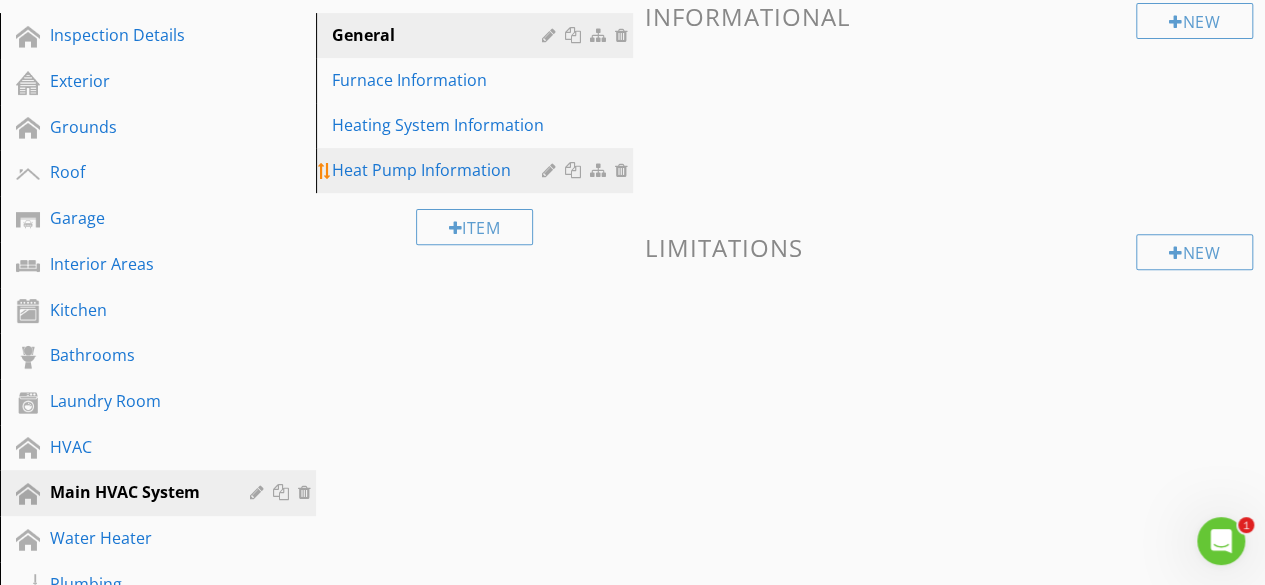 click on "Heat Pump Information" at bounding box center (439, 170) 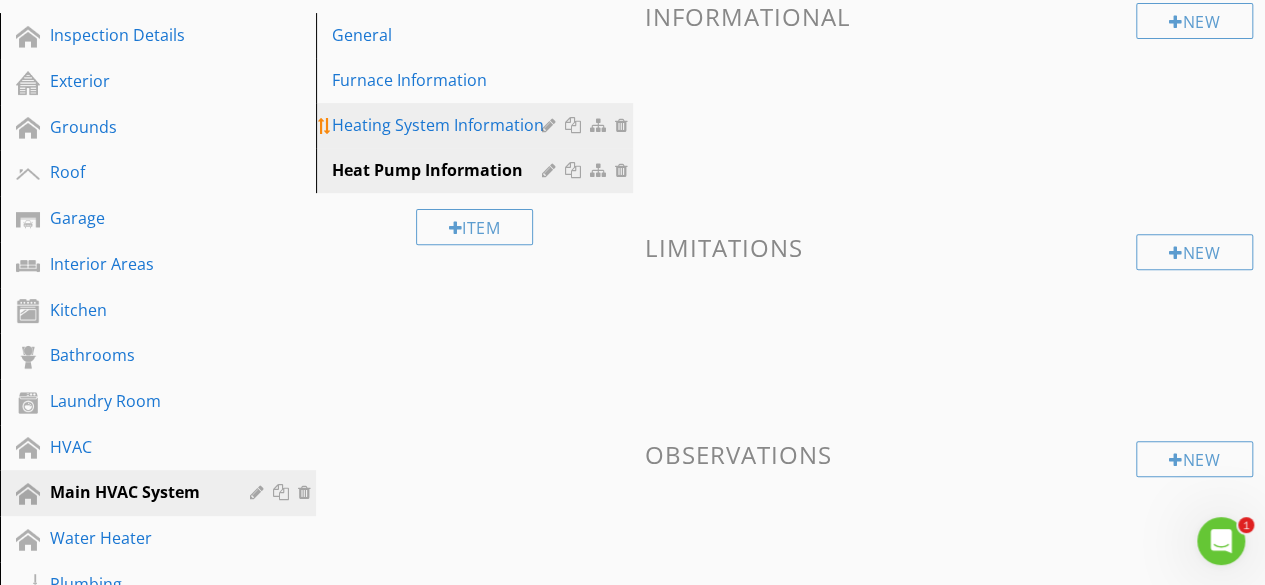 click on "Heating System Information" at bounding box center (439, 125) 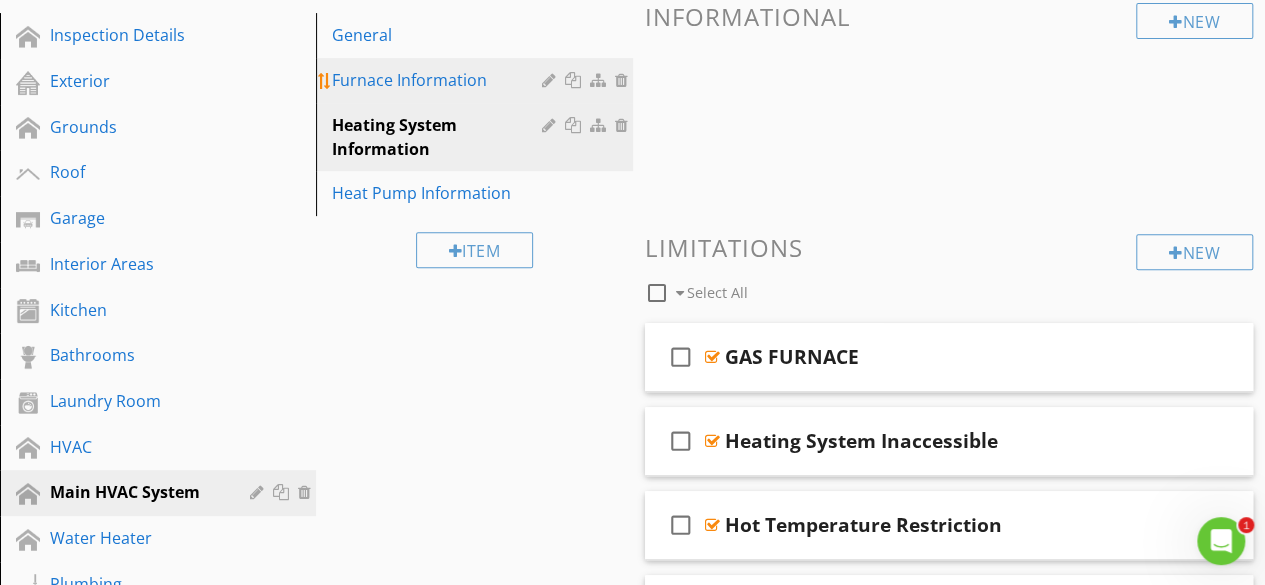 click on "Furnace Information" at bounding box center [439, 80] 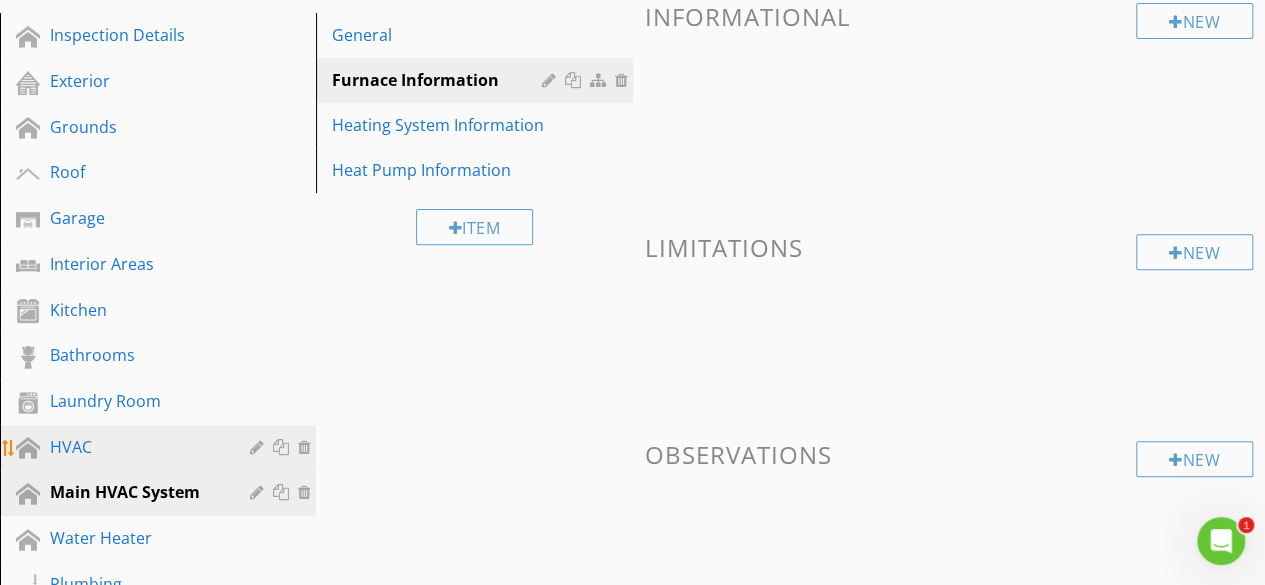 click on "HVAC" at bounding box center [135, 447] 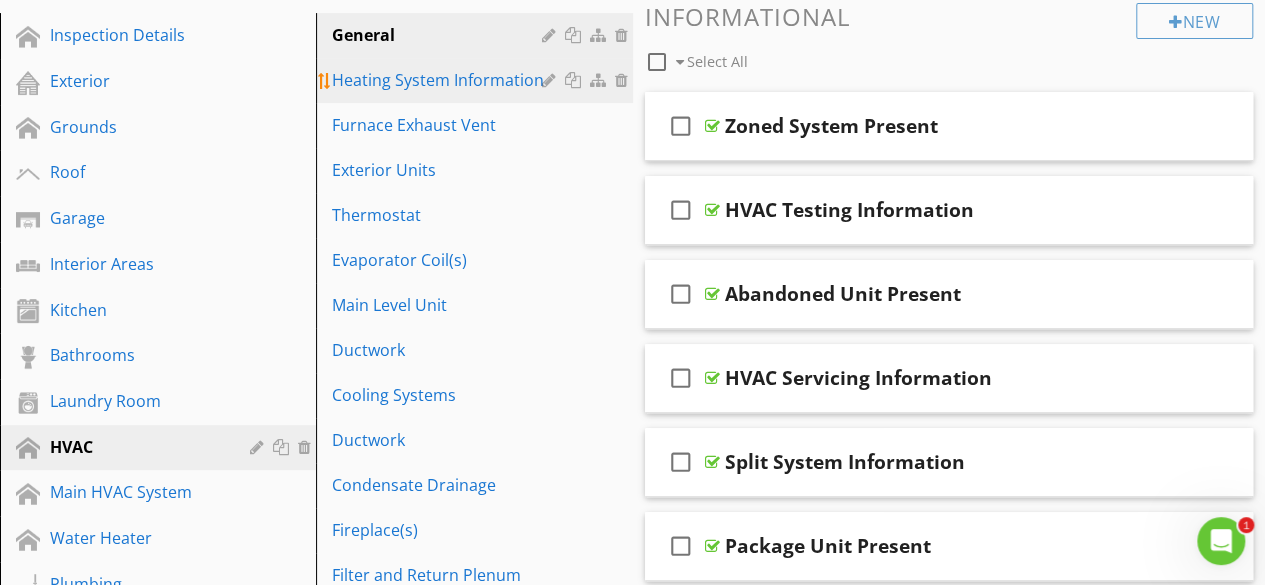 click on "Heating System Information" at bounding box center [439, 80] 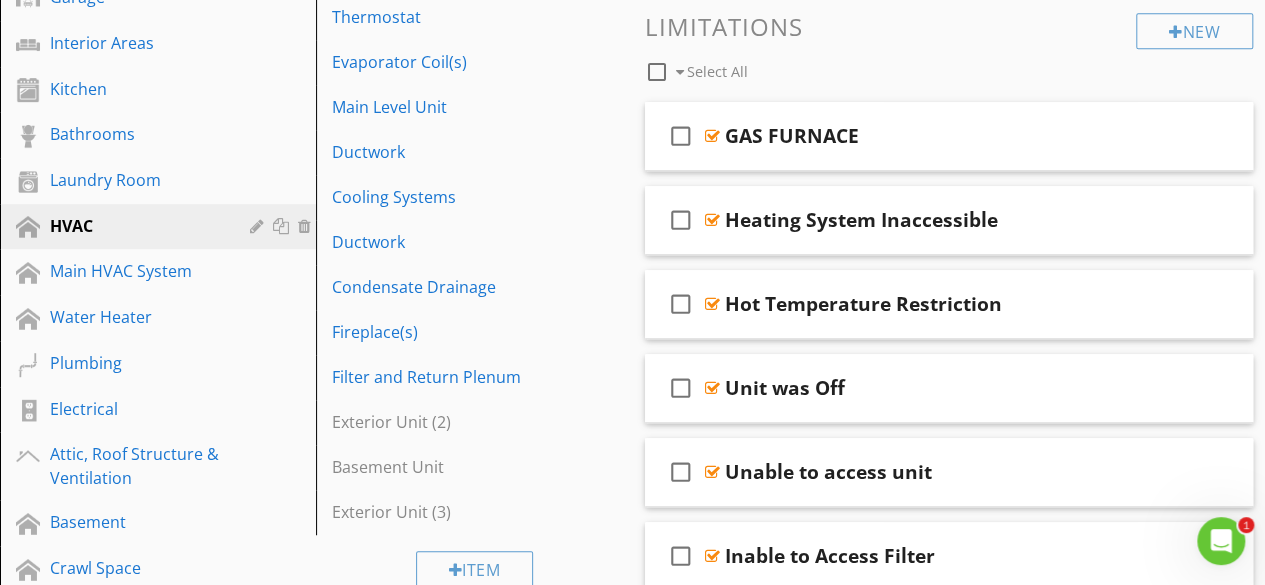 scroll, scrollTop: 429, scrollLeft: 0, axis: vertical 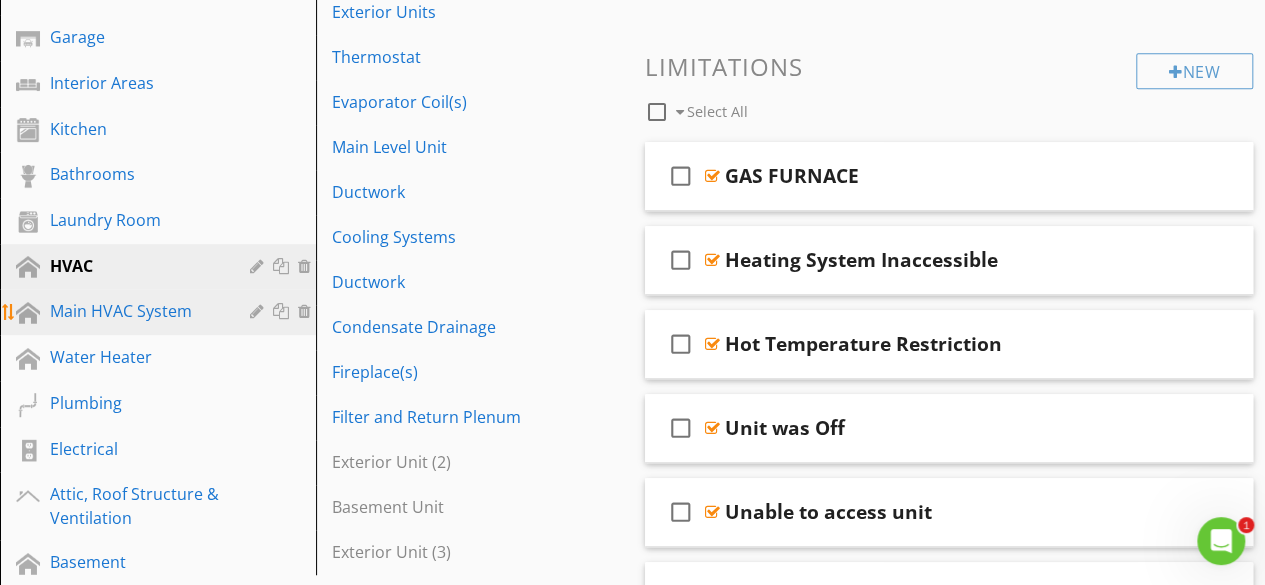 click on "Main HVAC System" at bounding box center (135, 311) 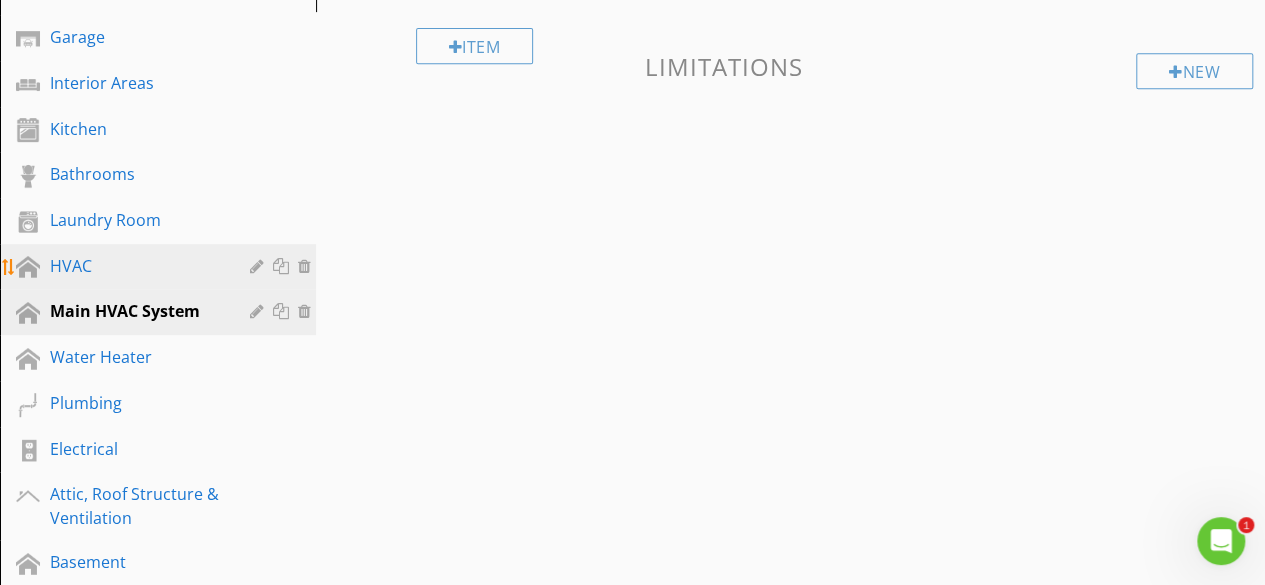 click on "HVAC" at bounding box center [135, 266] 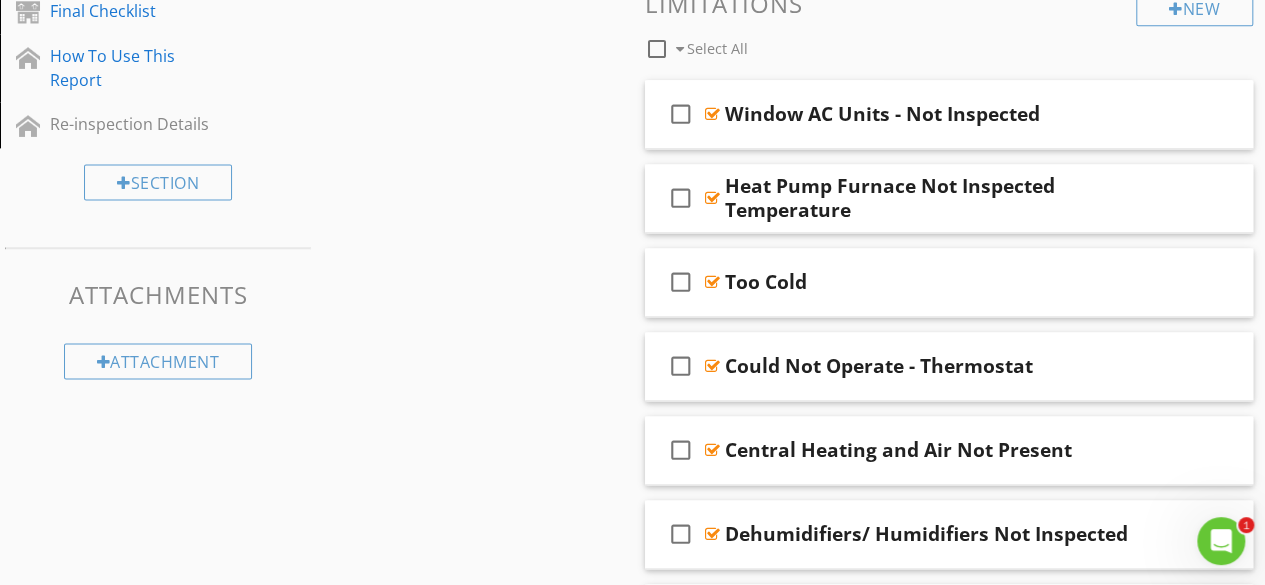 scroll, scrollTop: 1328, scrollLeft: 0, axis: vertical 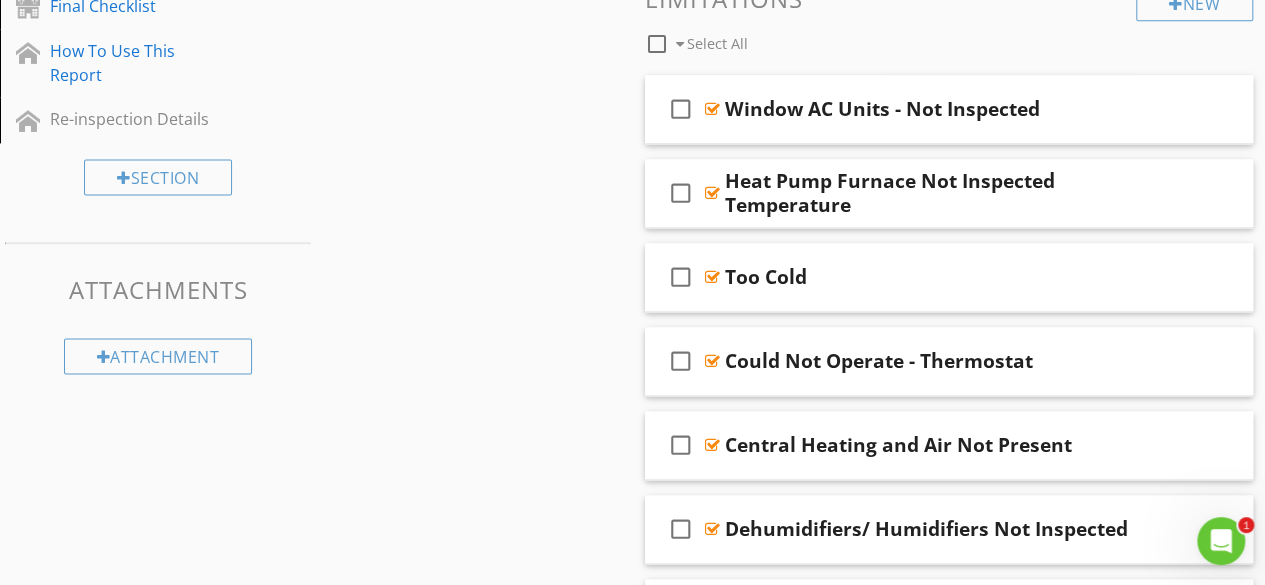 click at bounding box center [657, 44] 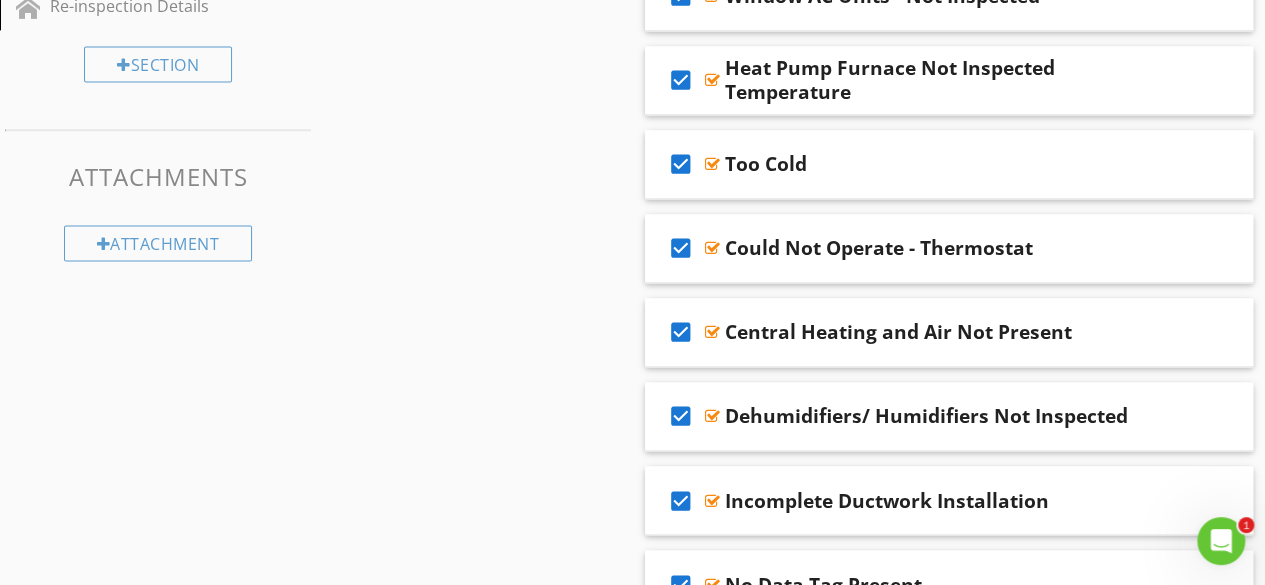 scroll, scrollTop: 1496, scrollLeft: 0, axis: vertical 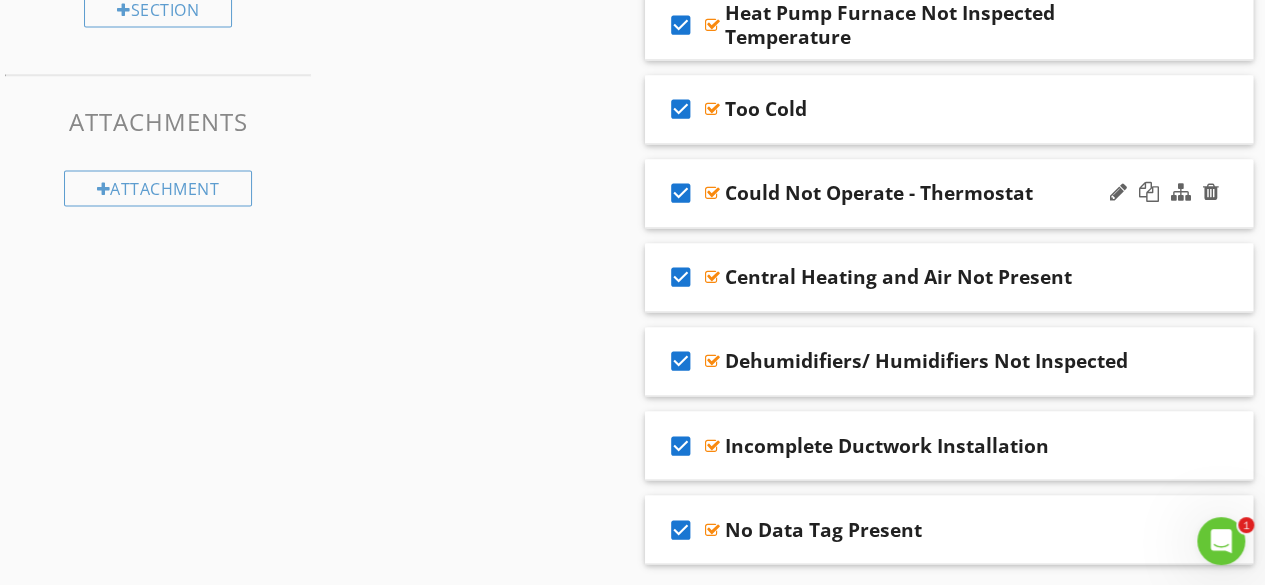click on "check_box" at bounding box center (681, 193) 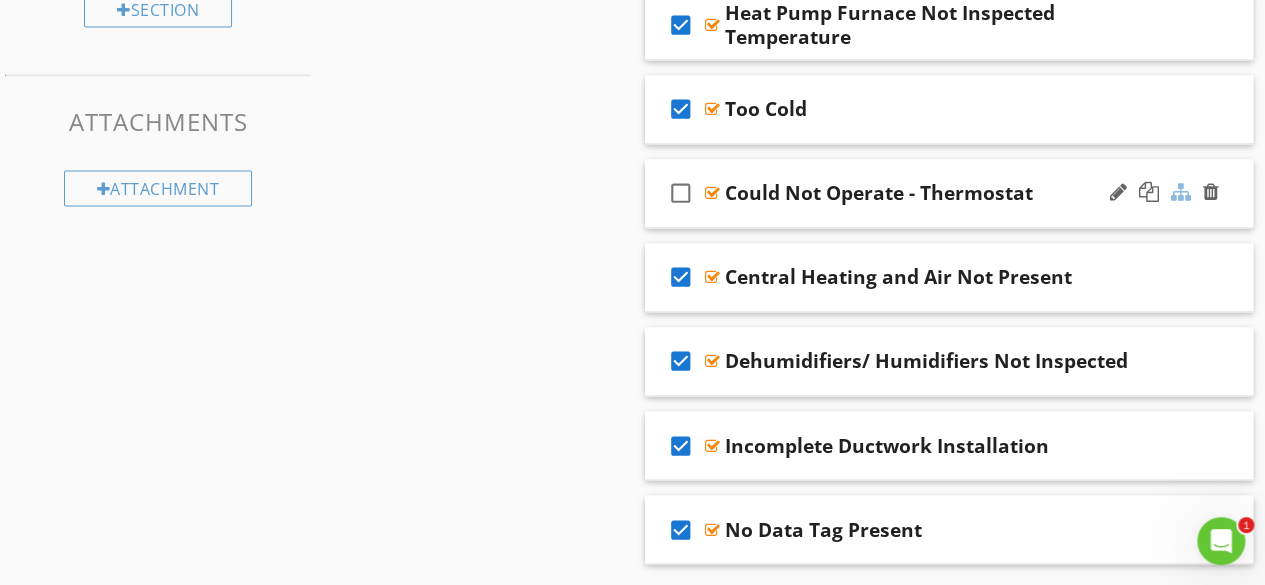 click at bounding box center (1181, 192) 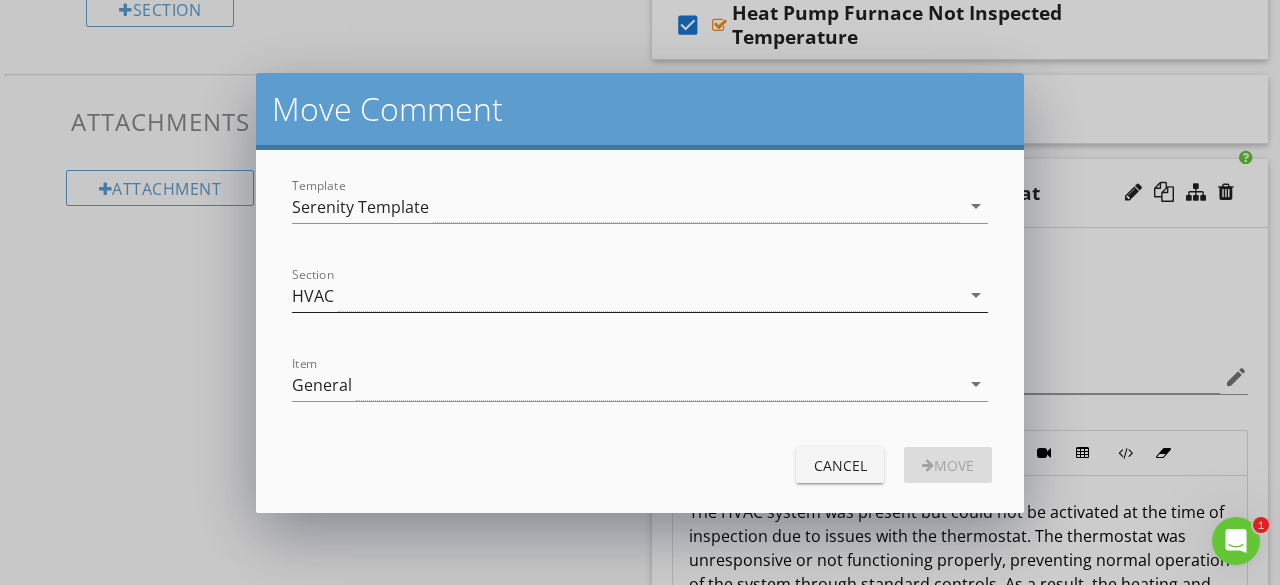 click on "HVAC" at bounding box center (626, 295) 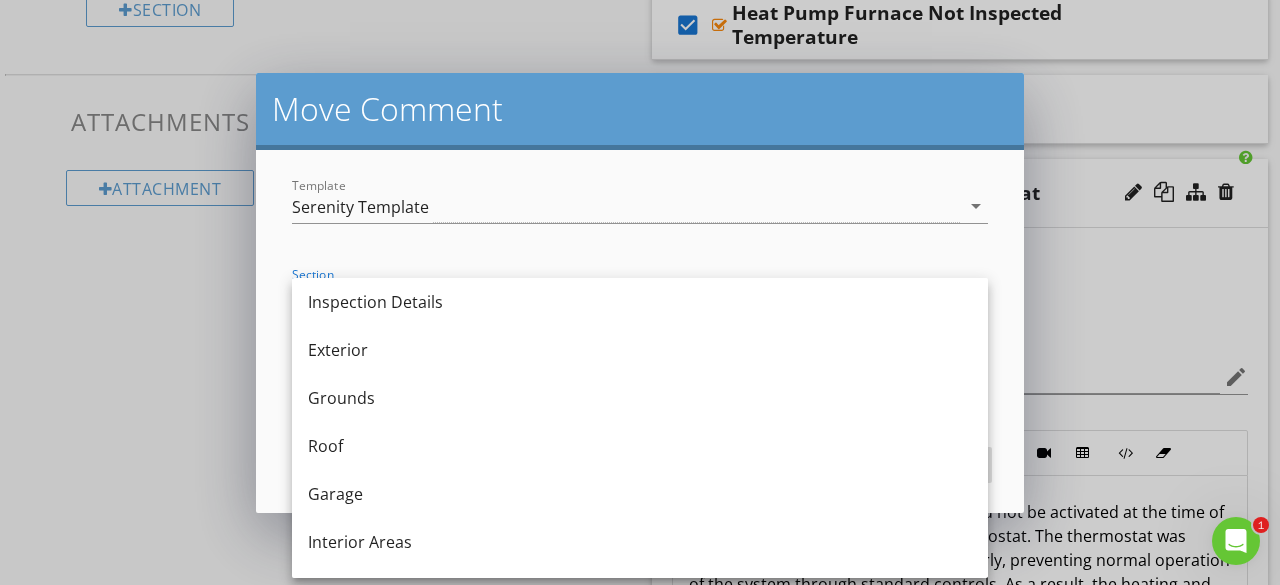 click at bounding box center (640, 237) 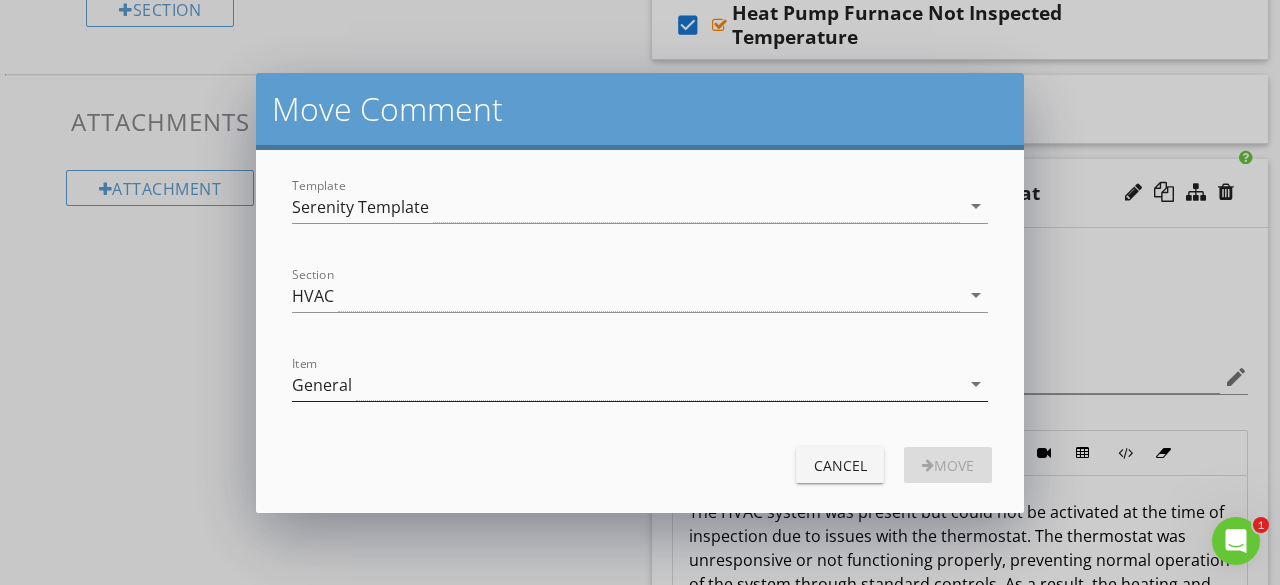 click on "General" at bounding box center (626, 384) 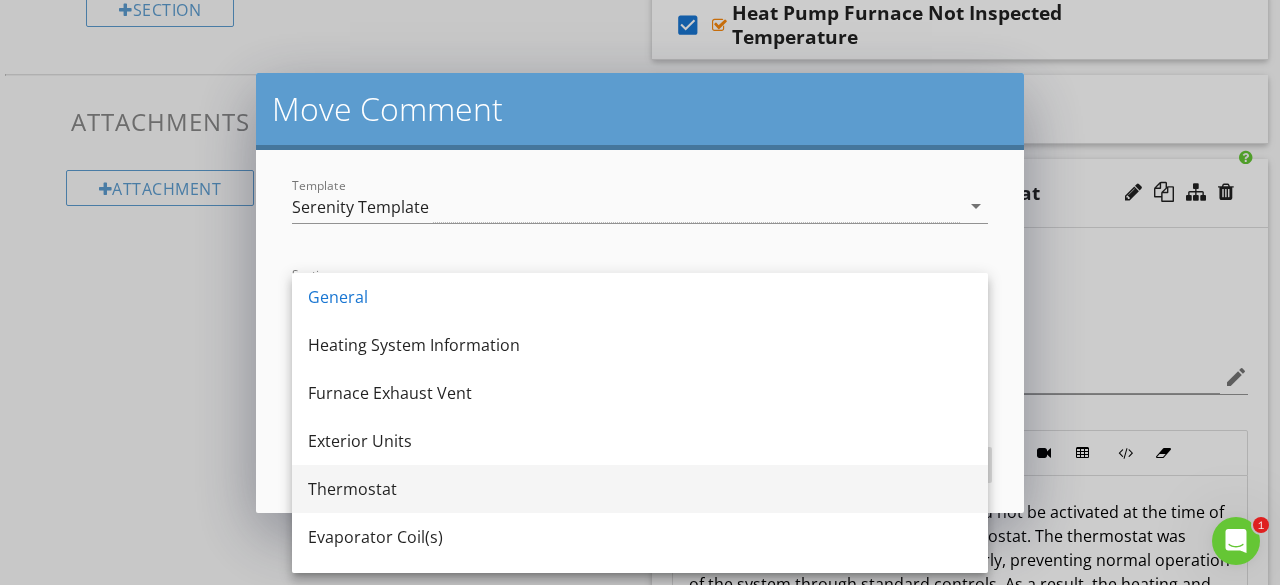 click on "Thermostat" at bounding box center (640, 489) 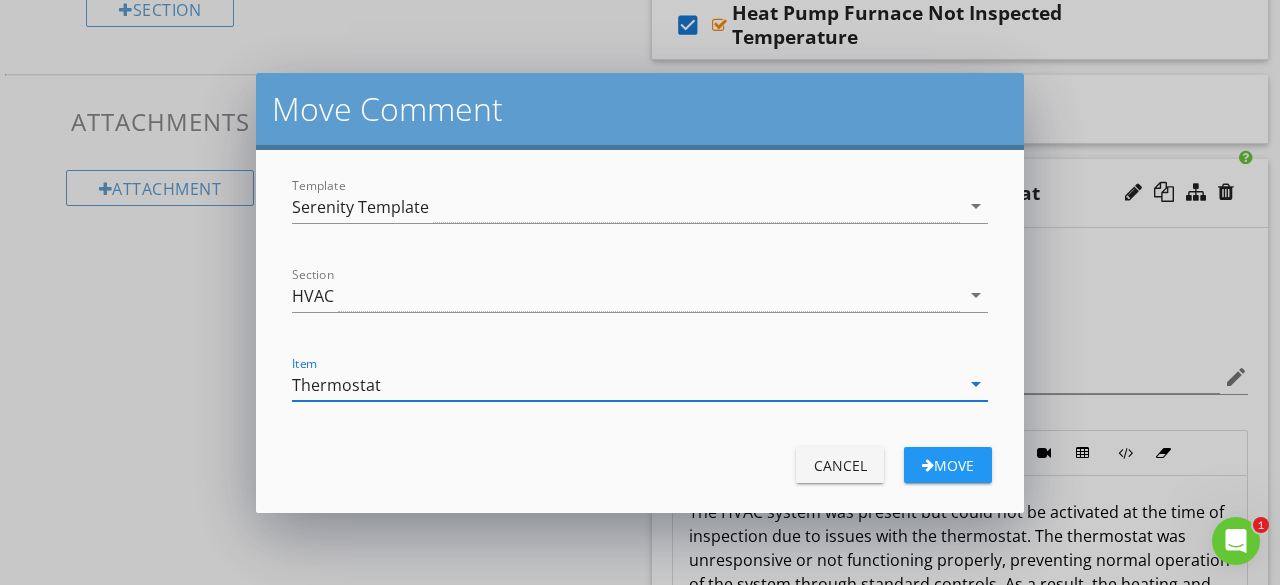 click on "Move" at bounding box center [948, 465] 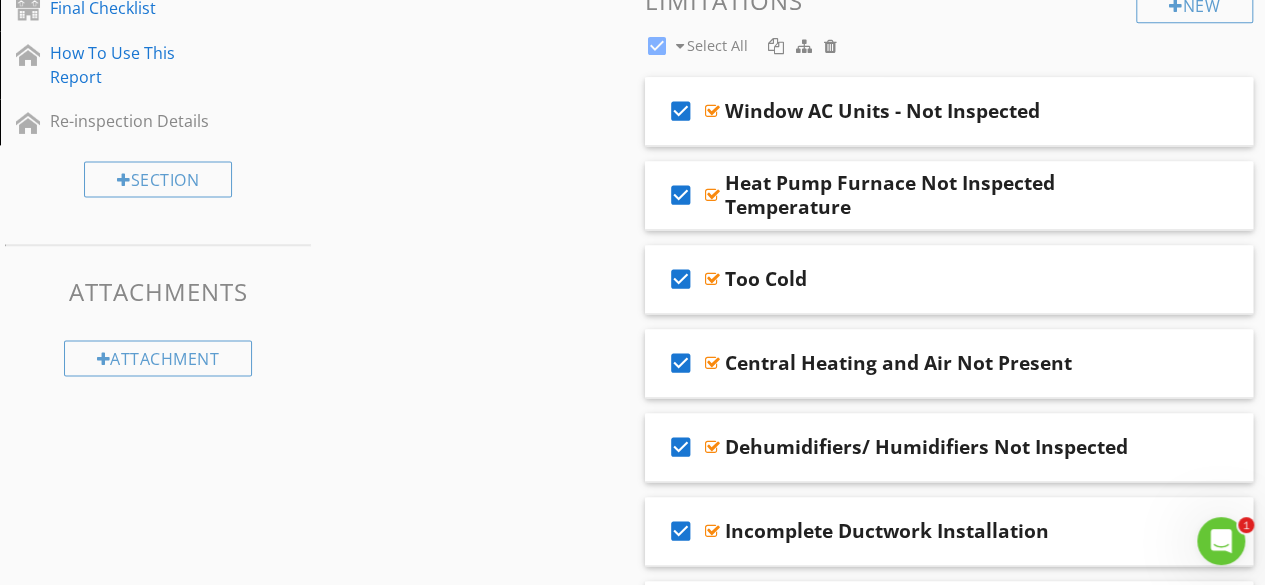 scroll, scrollTop: 1297, scrollLeft: 0, axis: vertical 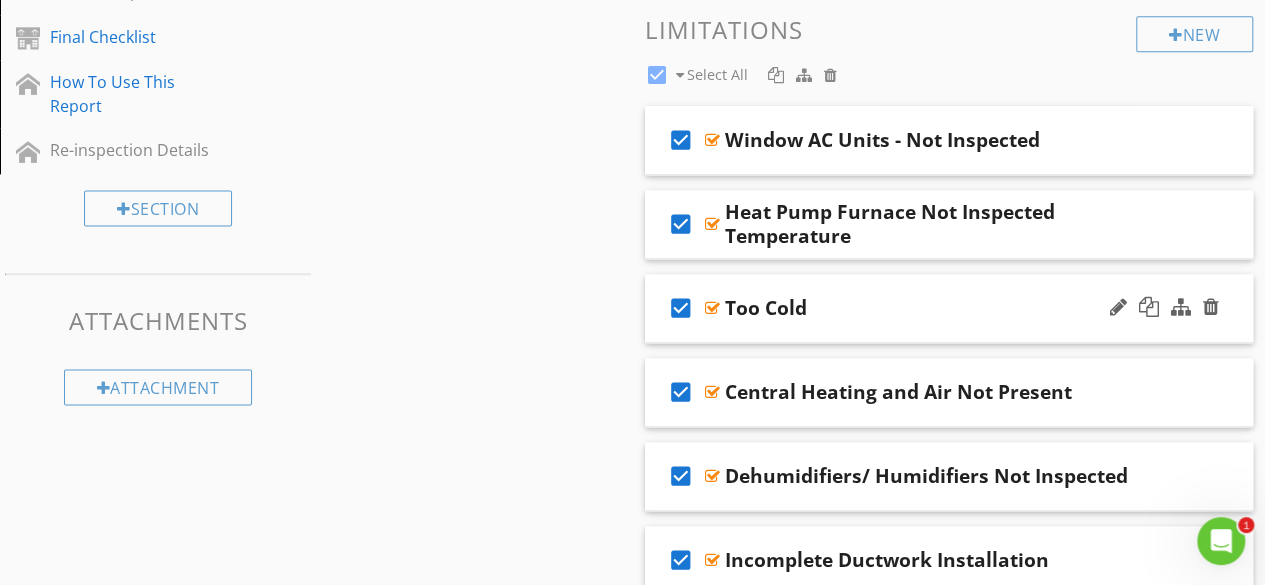 click at bounding box center (712, 308) 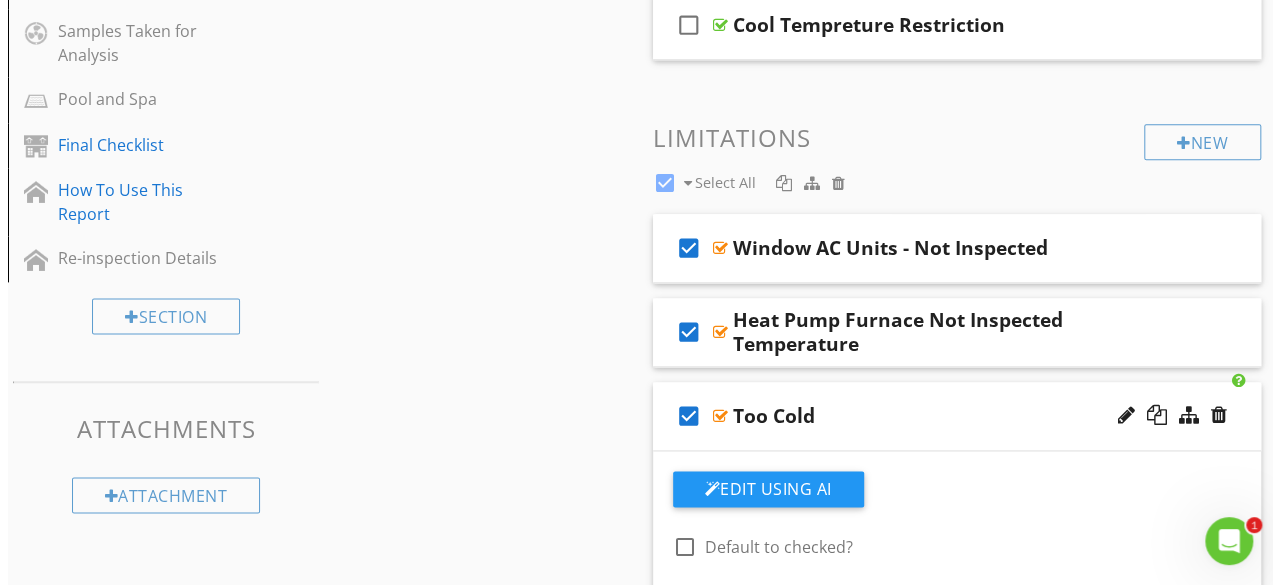 scroll, scrollTop: 1147, scrollLeft: 0, axis: vertical 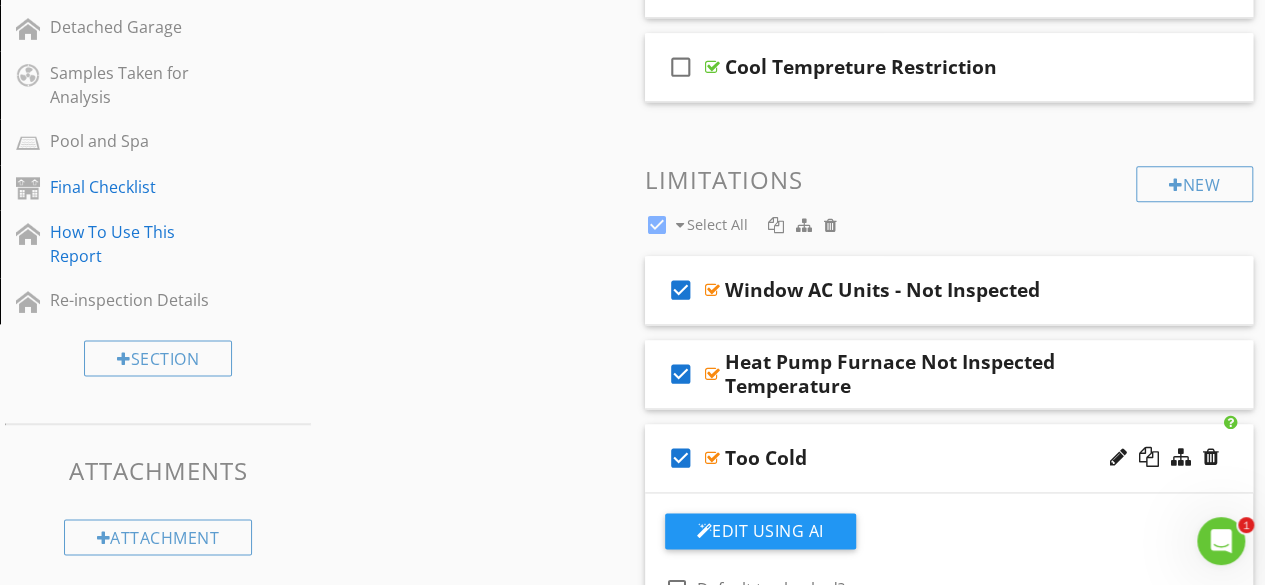 click on "check_box" at bounding box center [681, 458] 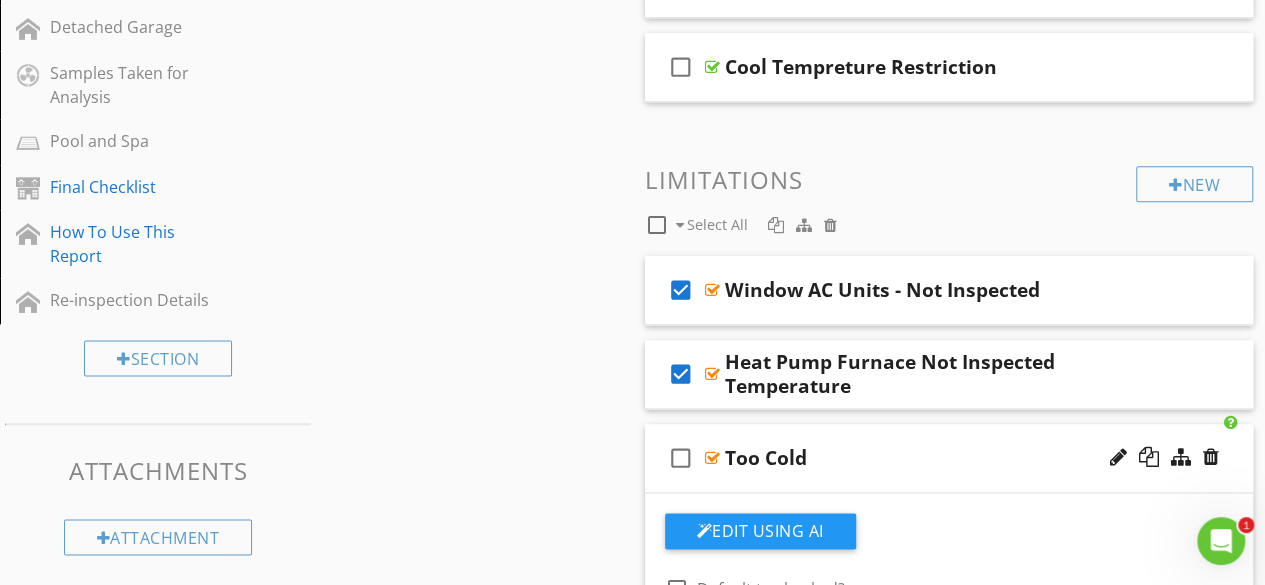 click on "check_box_outline_blank" at bounding box center [681, 458] 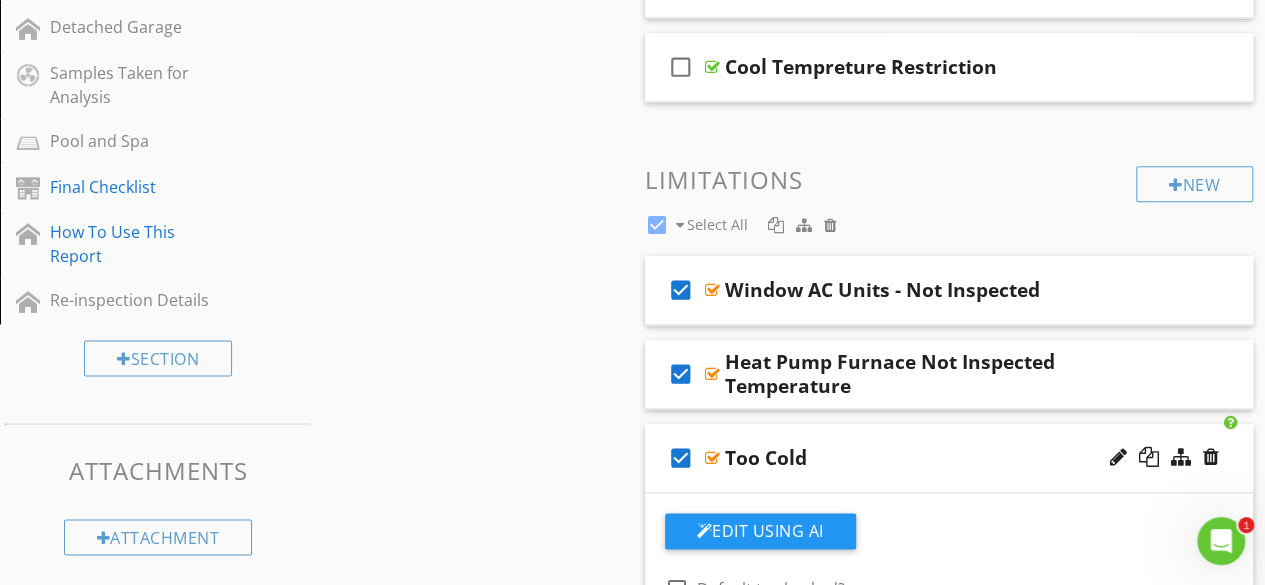 click at bounding box center [712, 458] 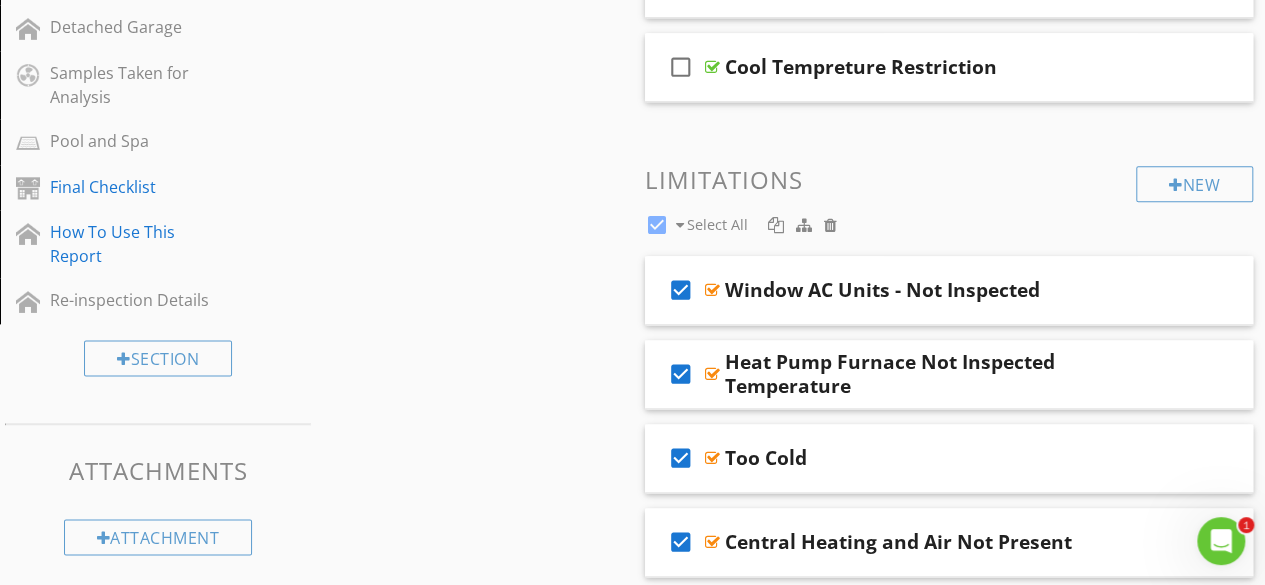 click at bounding box center [776, 225] 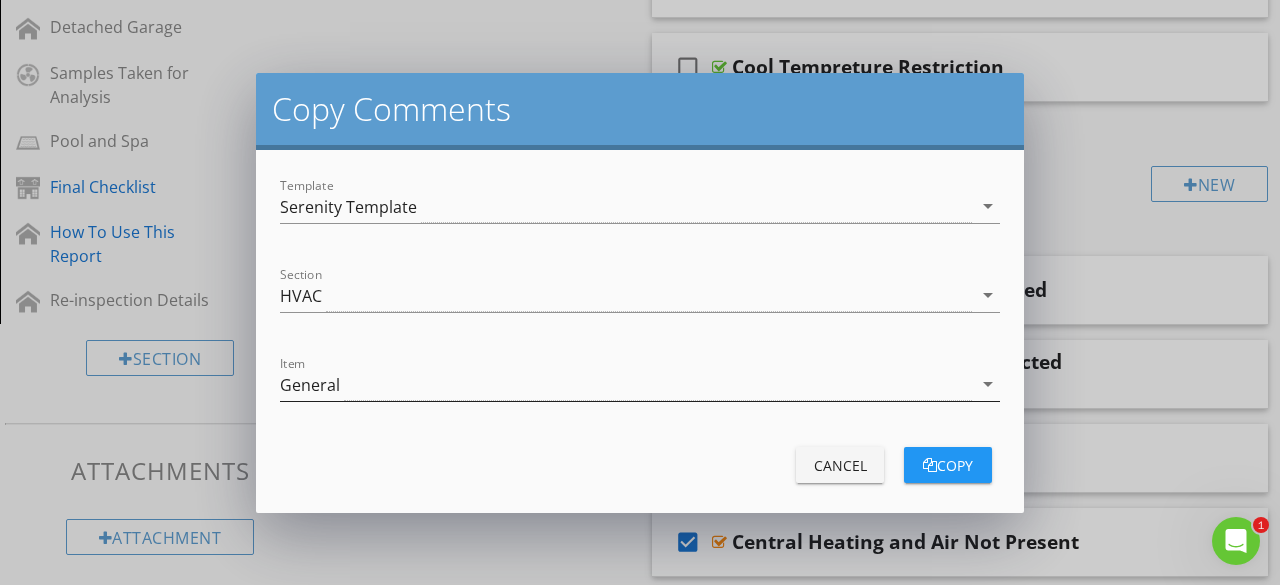 click on "General" at bounding box center [626, 384] 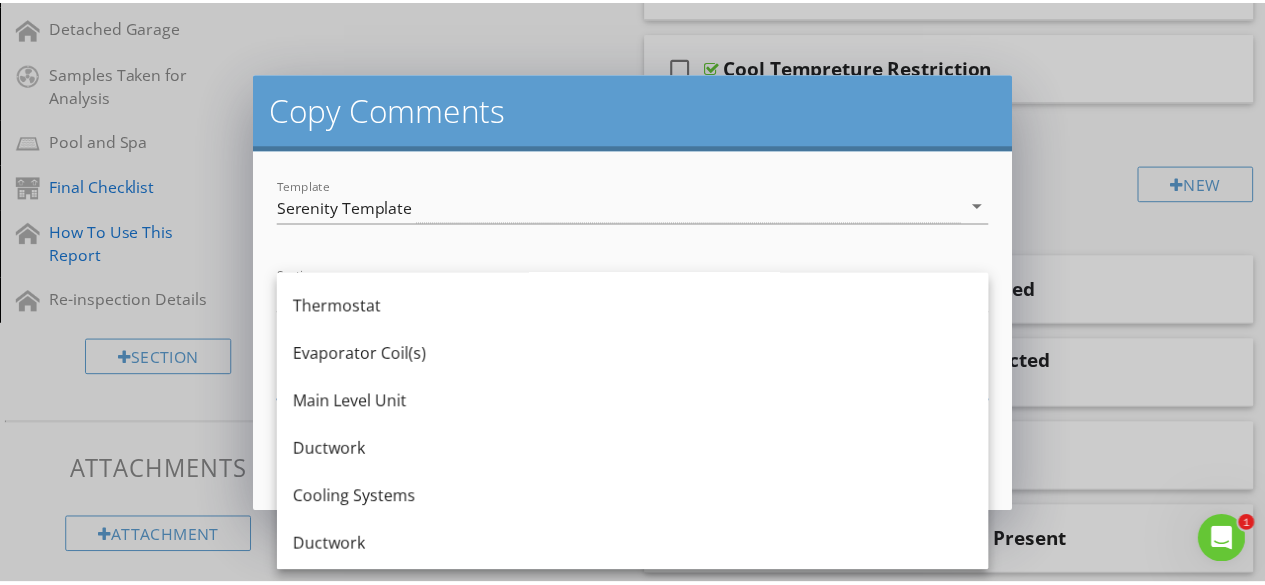 scroll, scrollTop: 208, scrollLeft: 0, axis: vertical 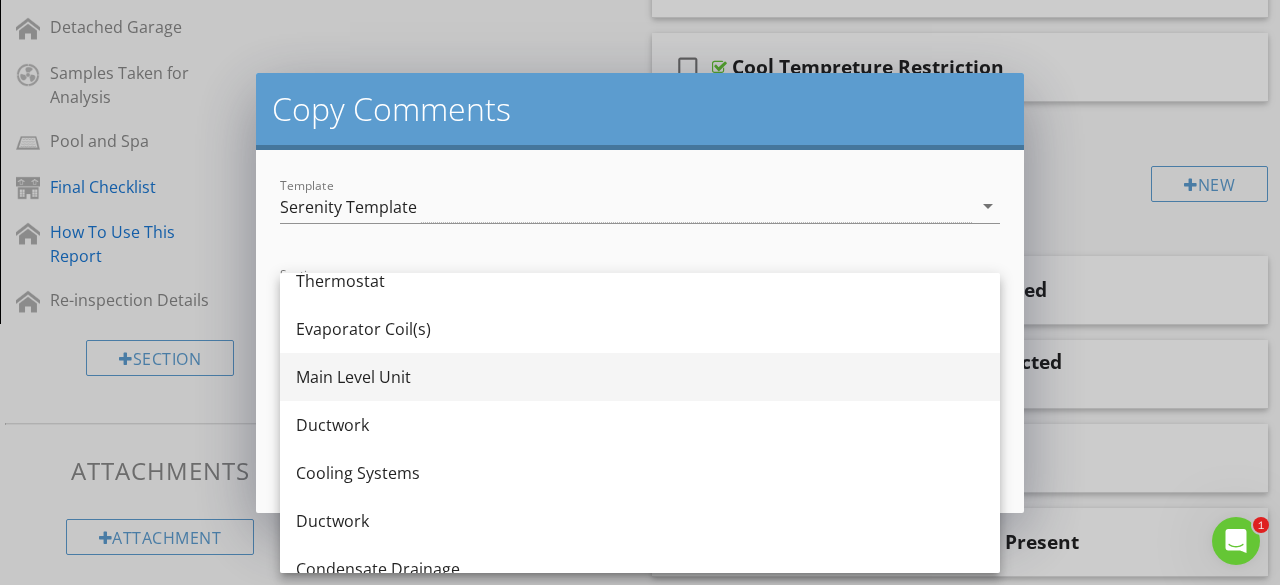 click on "Main Level Unit" at bounding box center (640, 377) 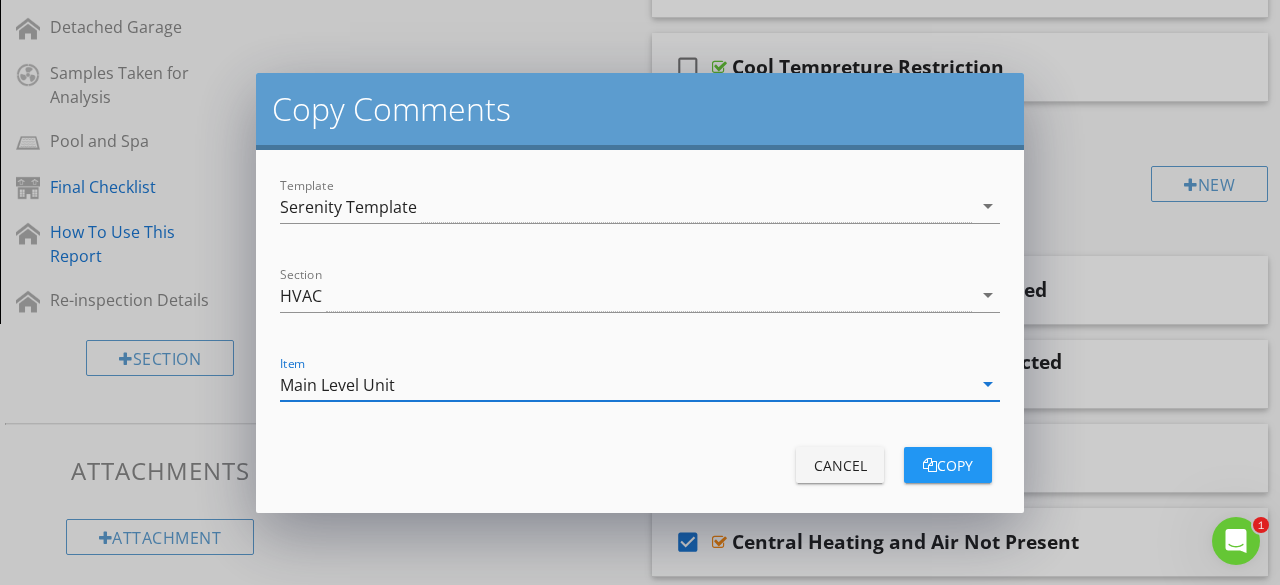 click on "copy" at bounding box center (948, 465) 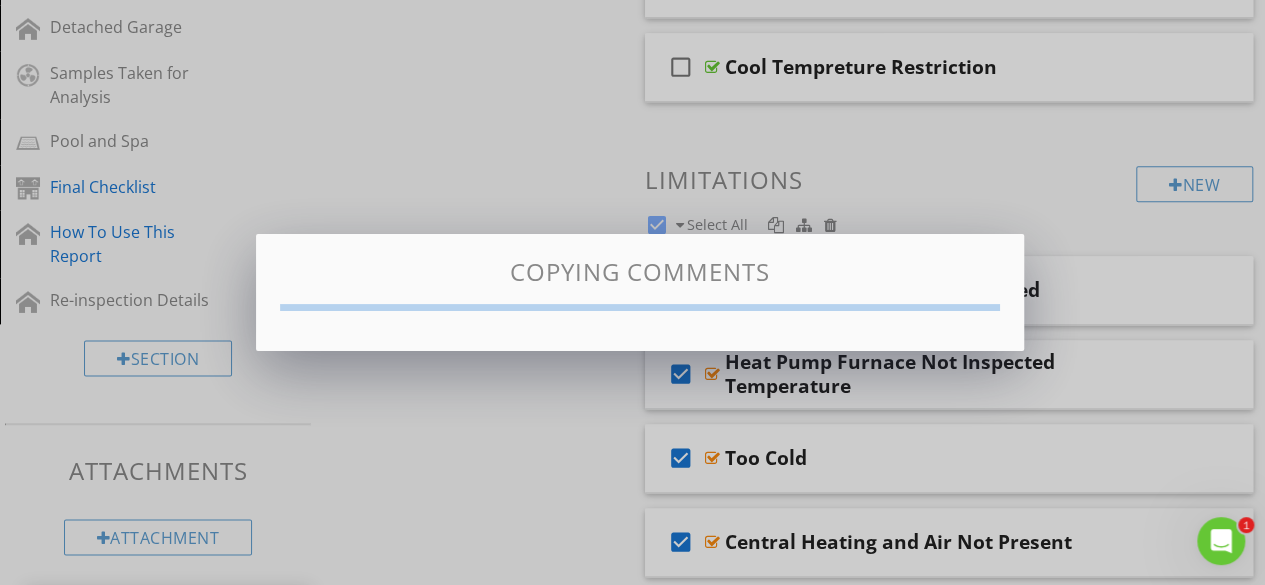 checkbox on "false" 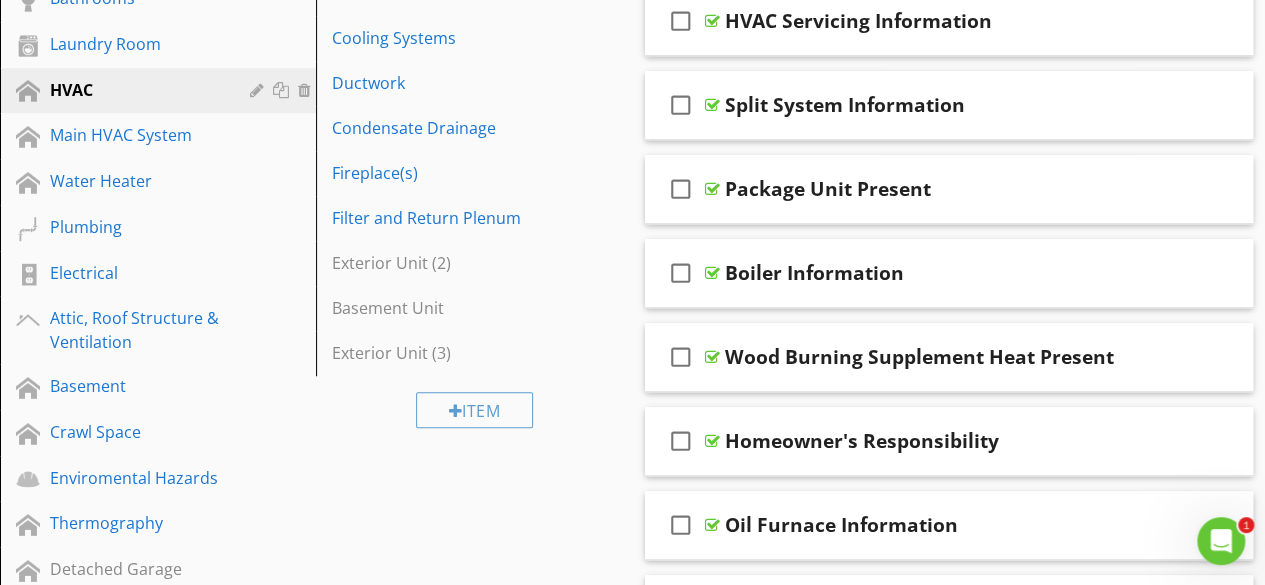 scroll, scrollTop: 595, scrollLeft: 0, axis: vertical 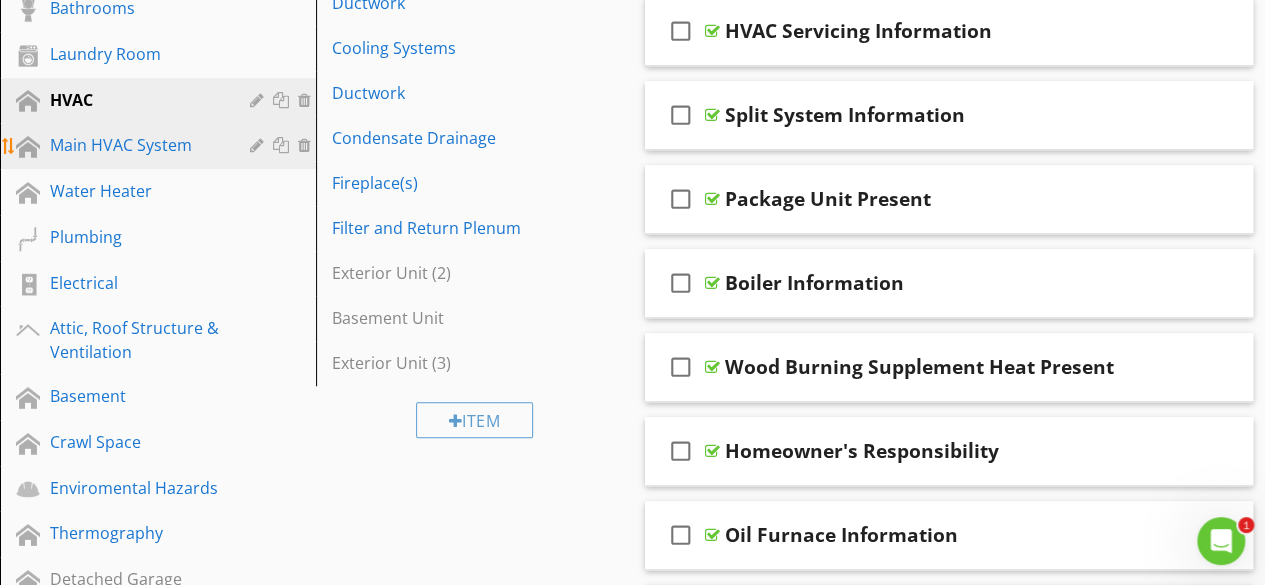 click on "Main HVAC System" at bounding box center (135, 145) 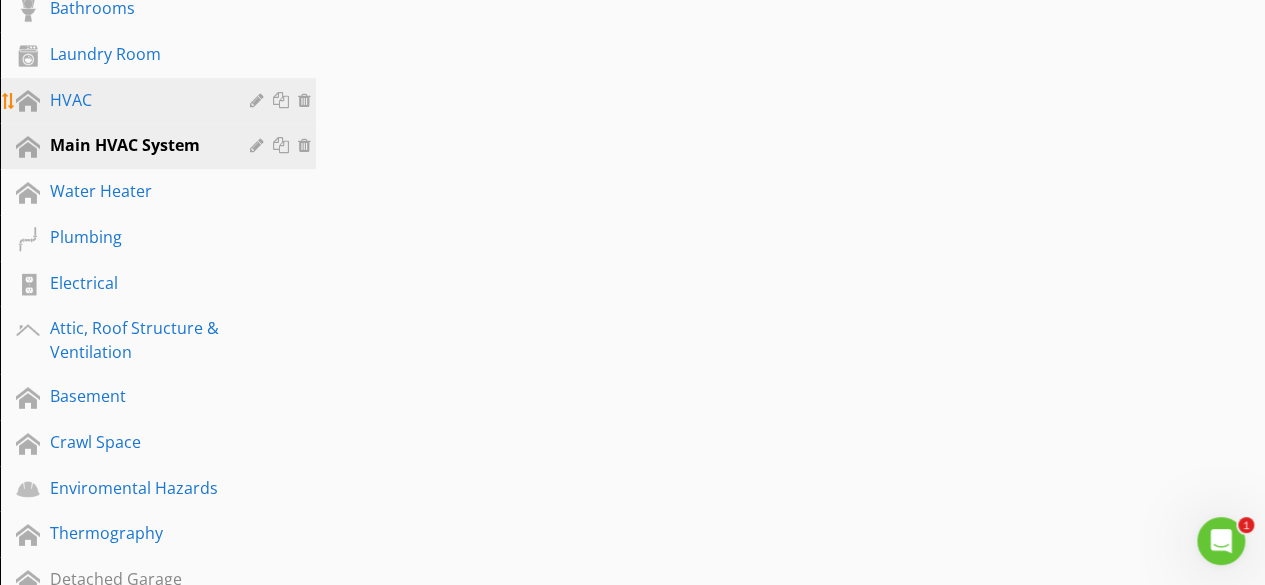 click on "HVAC" at bounding box center [173, 101] 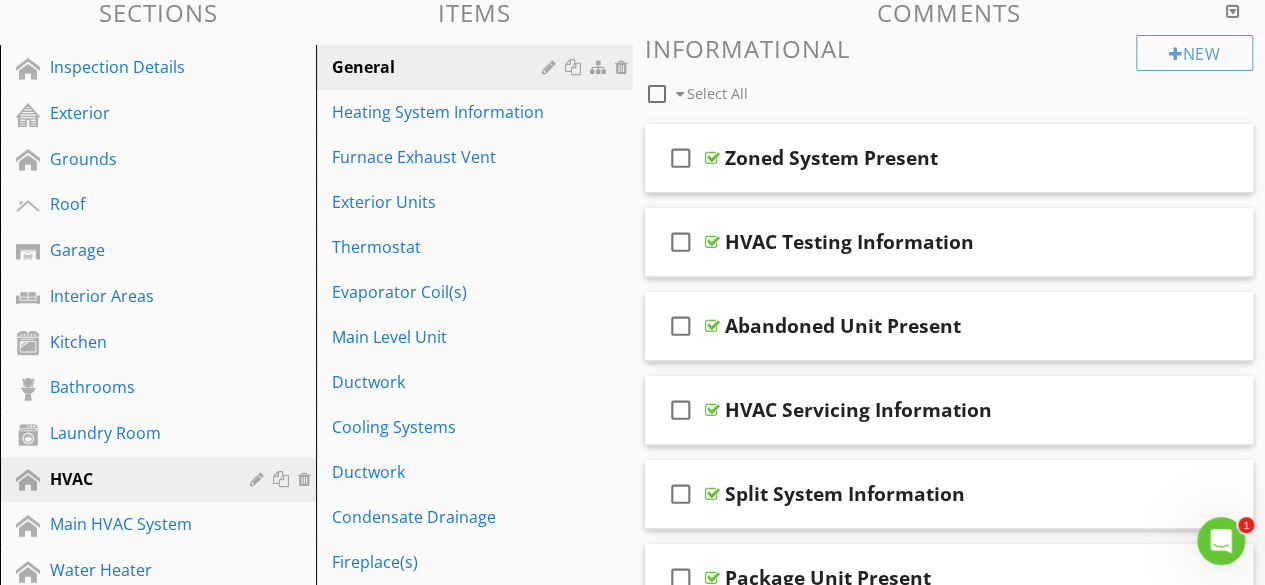 scroll, scrollTop: 189, scrollLeft: 0, axis: vertical 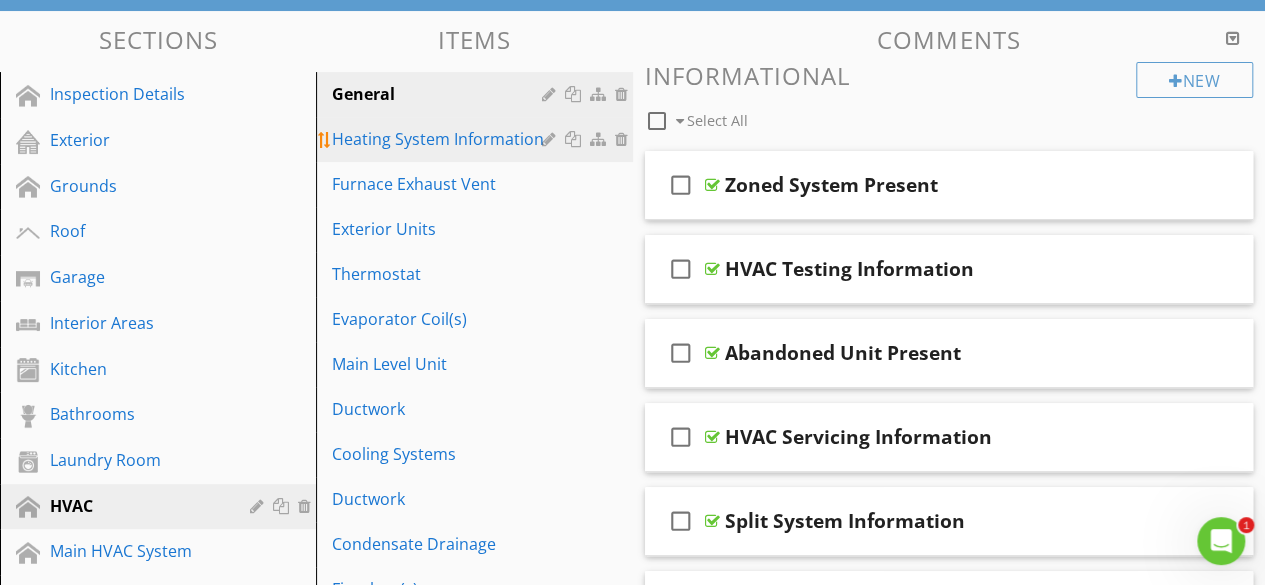 click on "Heating System Information" at bounding box center [439, 139] 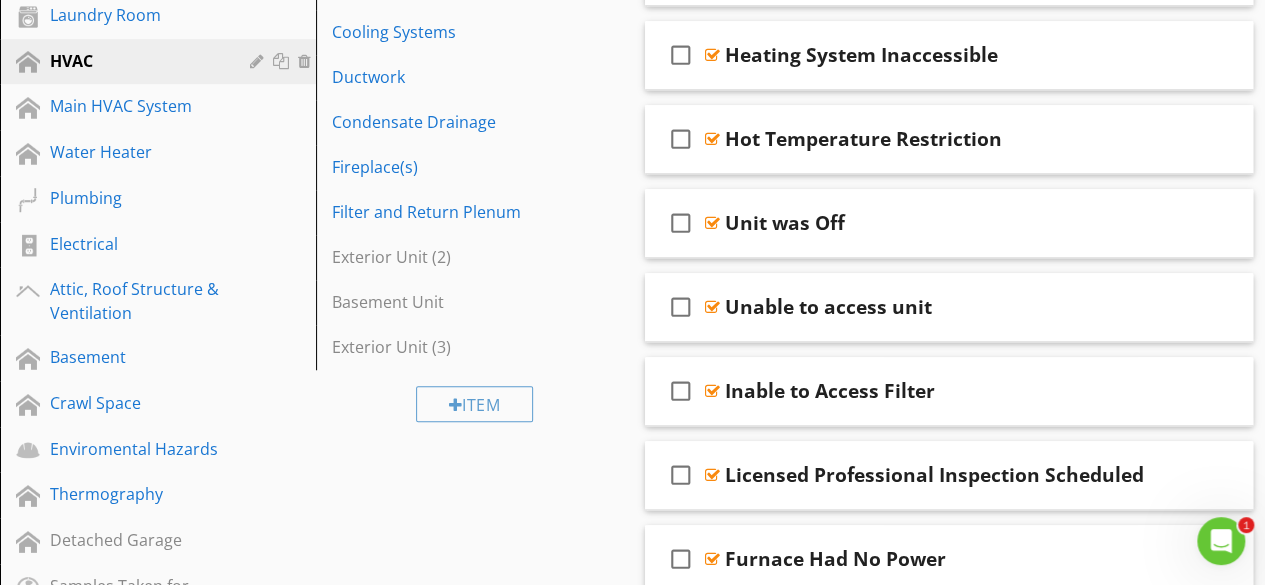scroll, scrollTop: 628, scrollLeft: 0, axis: vertical 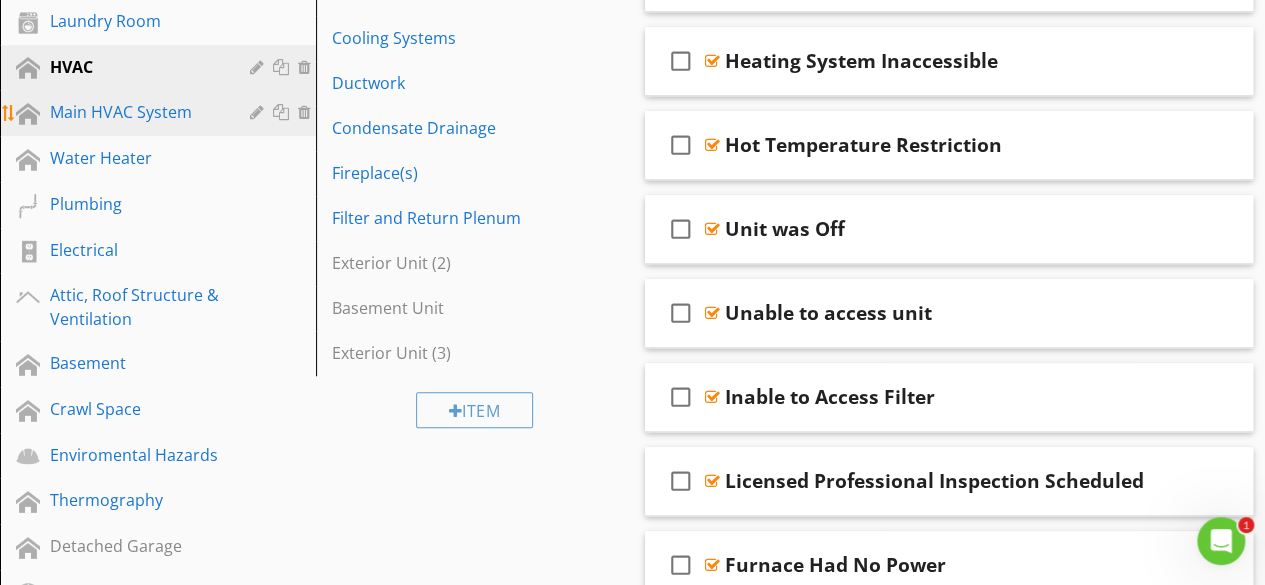 click on "Main HVAC System" at bounding box center (135, 112) 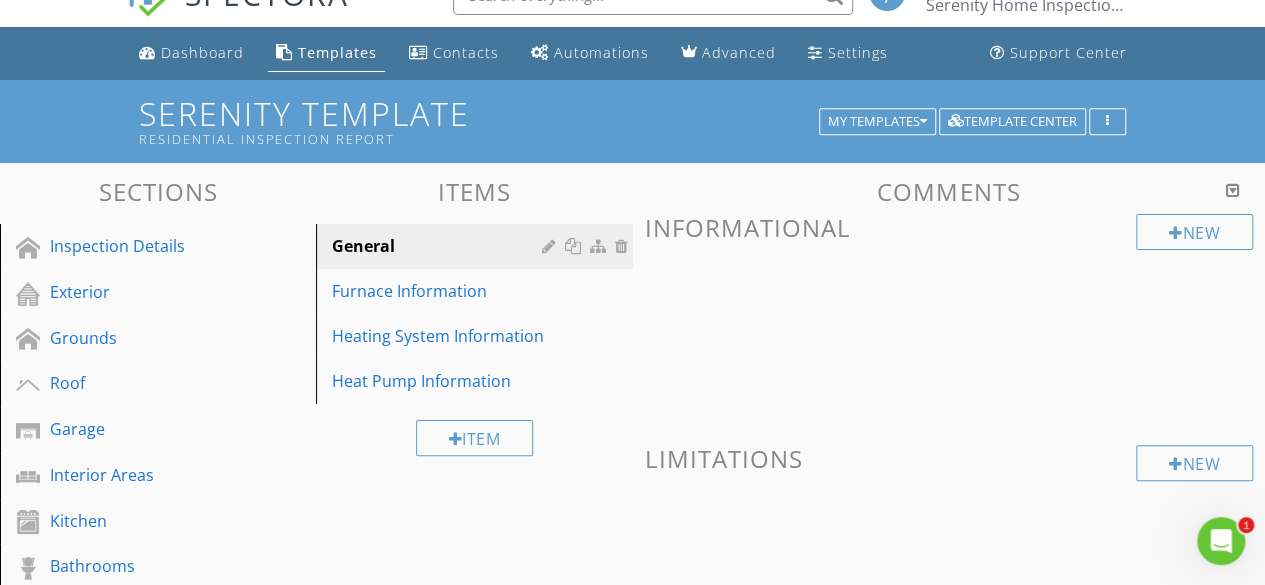 scroll, scrollTop: 122, scrollLeft: 0, axis: vertical 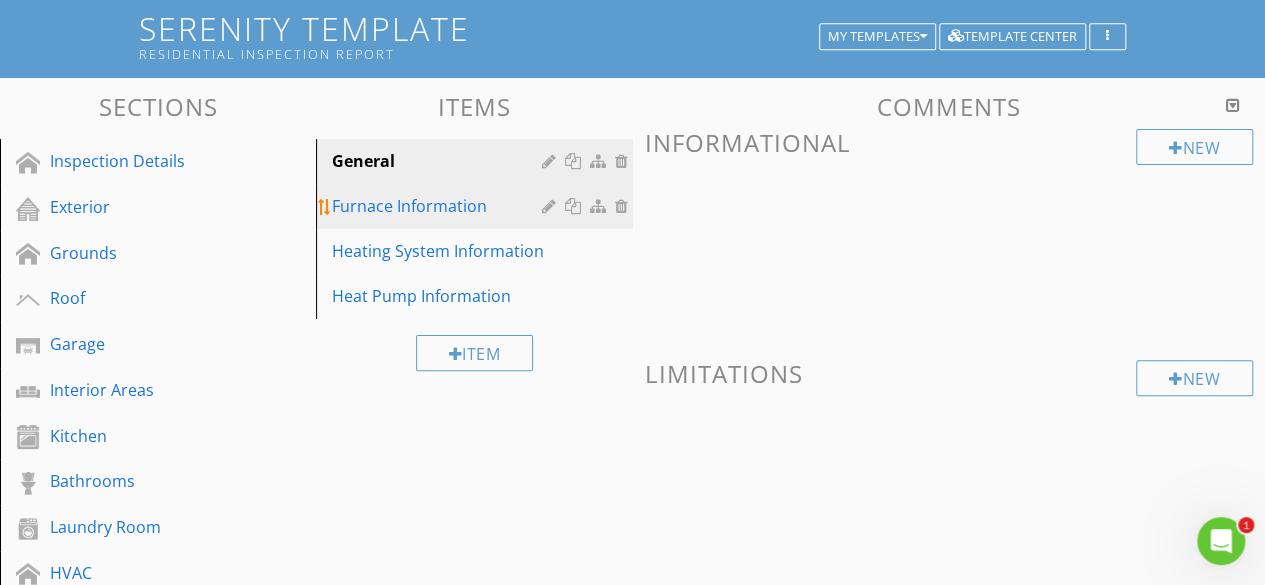 click on "Furnace Information" at bounding box center [439, 206] 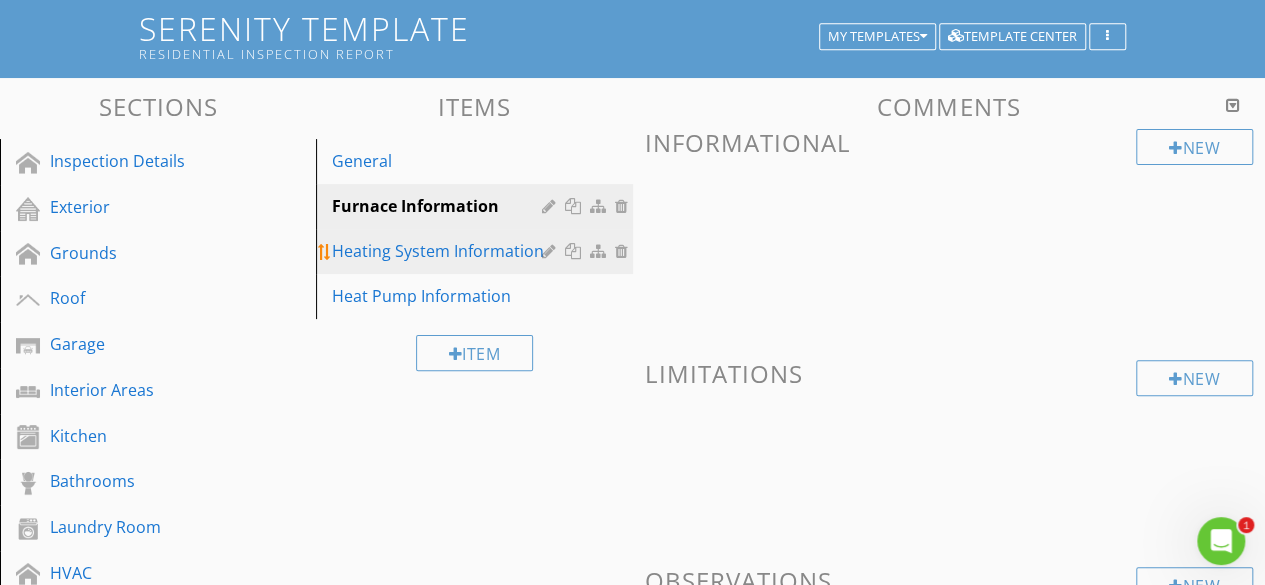 click on "Heating System Information" at bounding box center [477, 251] 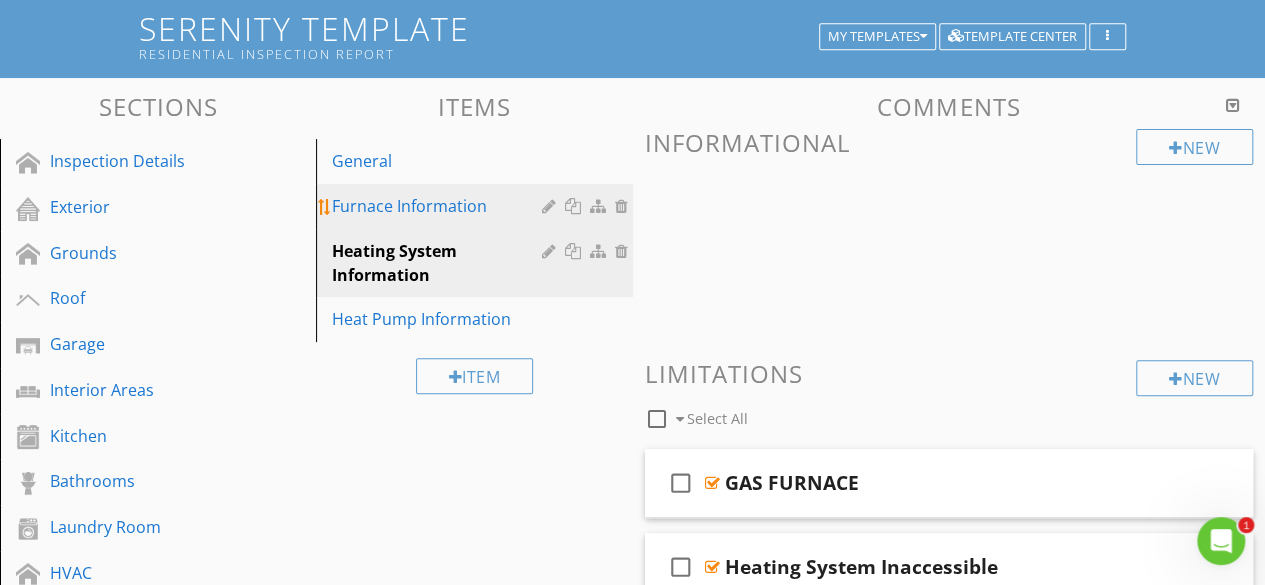 click at bounding box center [624, 206] 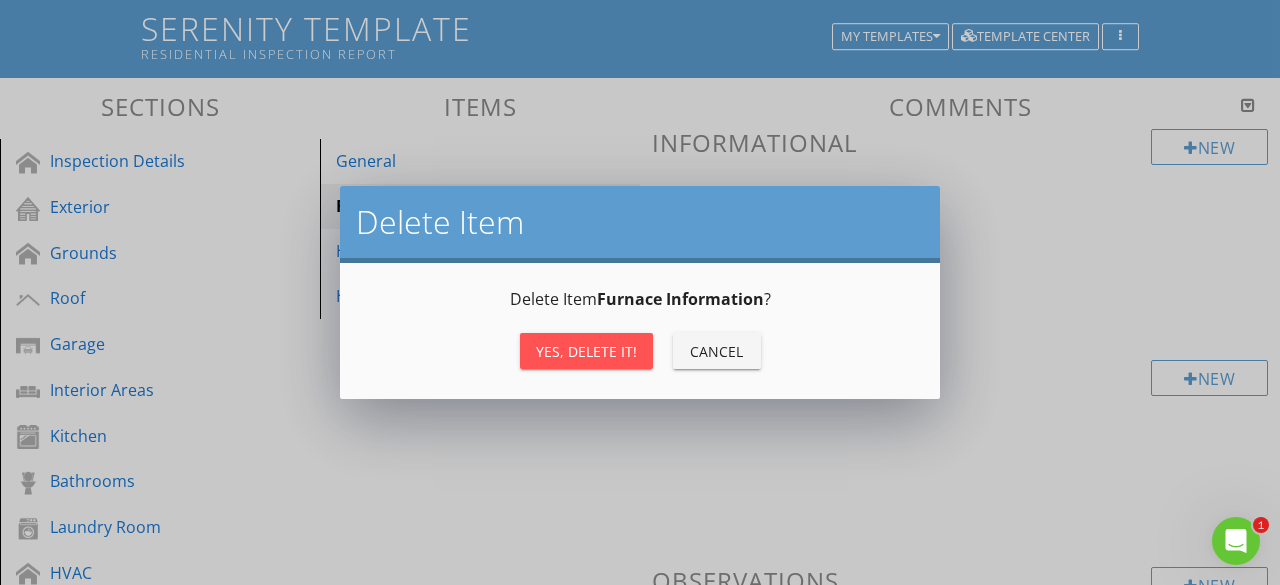 click on "Yes, Delete it!" at bounding box center (586, 351) 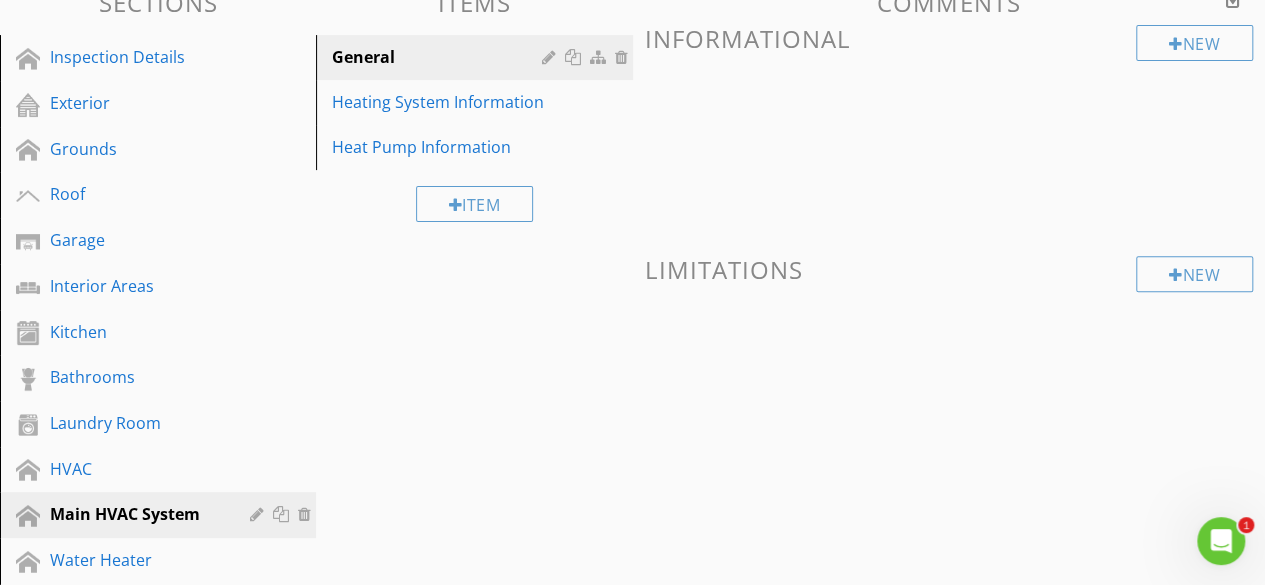 scroll, scrollTop: 253, scrollLeft: 0, axis: vertical 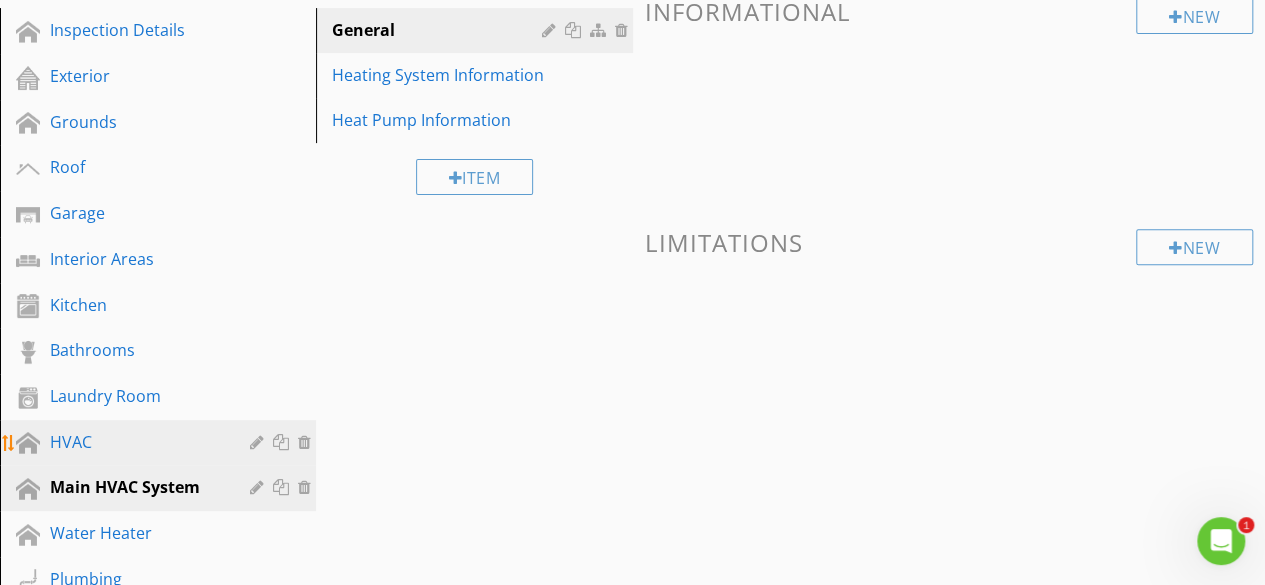 click on "HVAC" at bounding box center [161, 443] 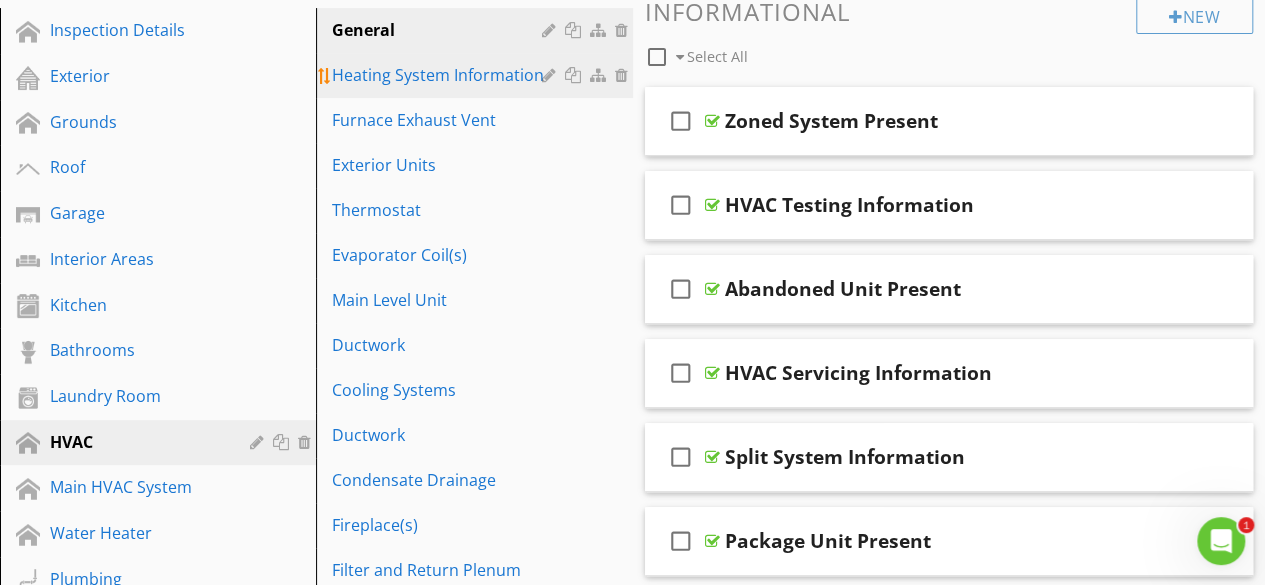 click on "Heating System Information" at bounding box center [477, 75] 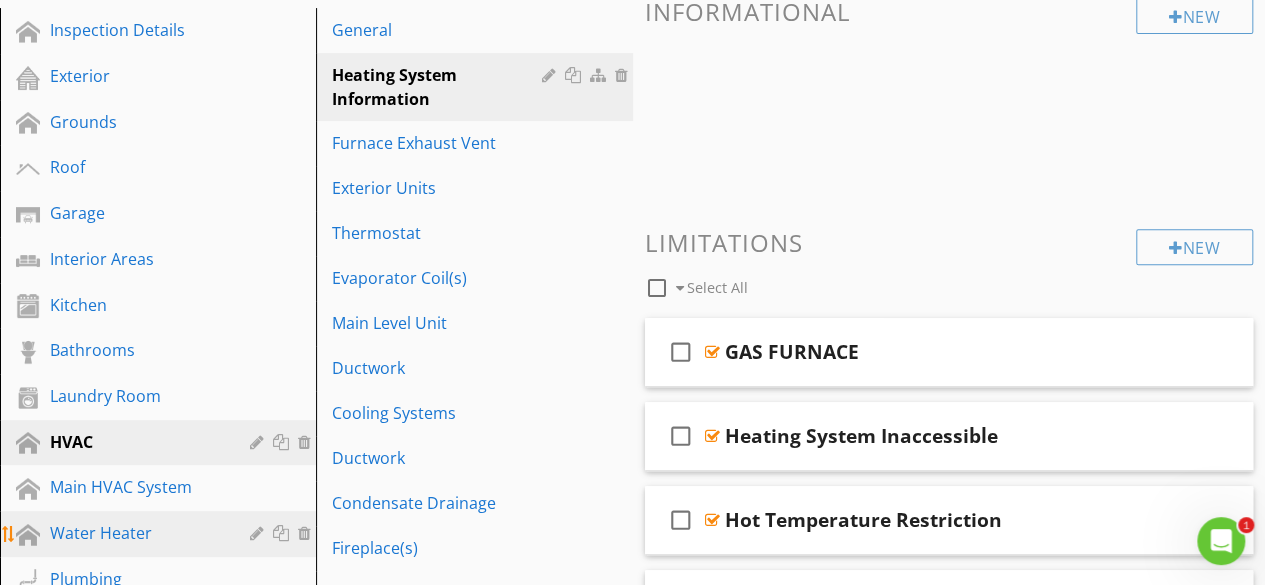click on "Water Heater" at bounding box center (135, 533) 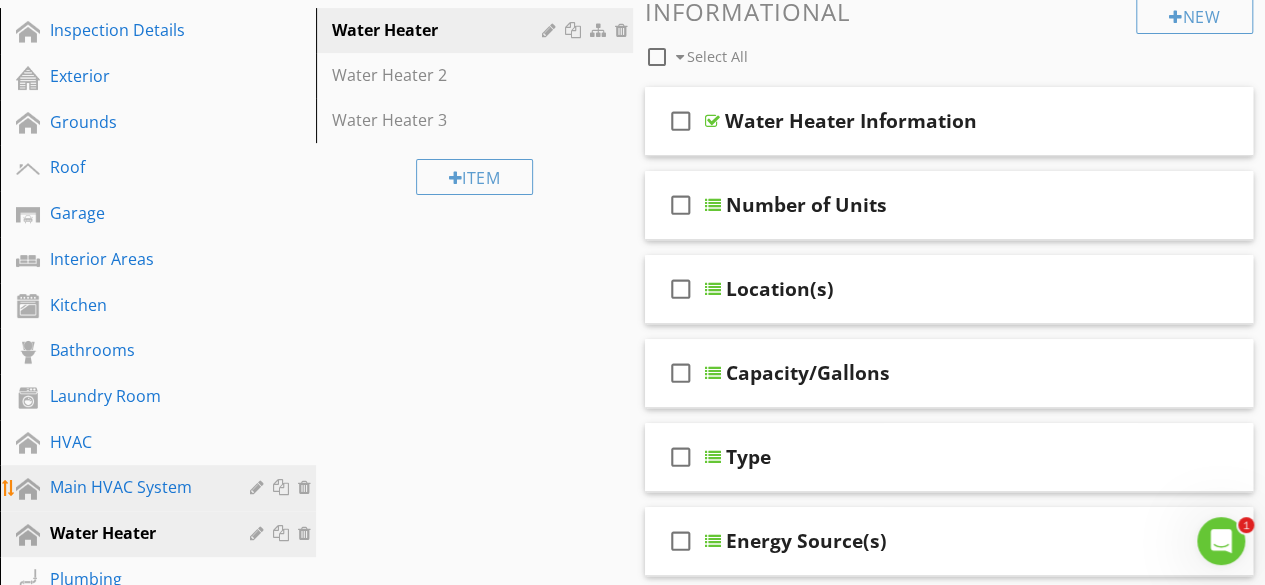 click on "Main HVAC System" at bounding box center [161, 488] 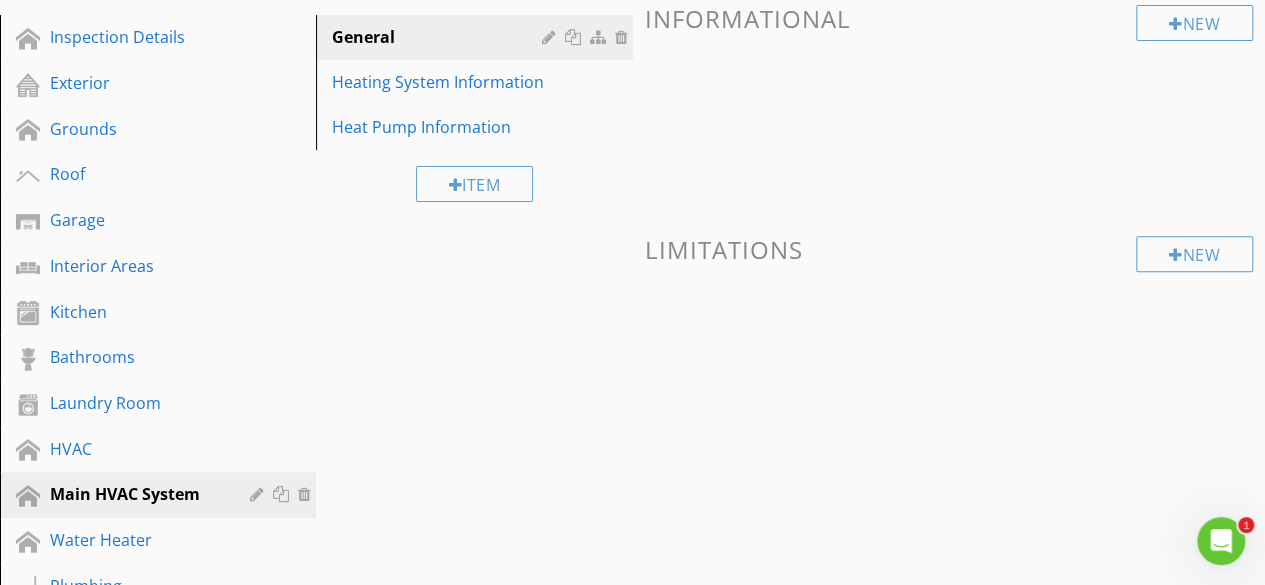 scroll, scrollTop: 244, scrollLeft: 0, axis: vertical 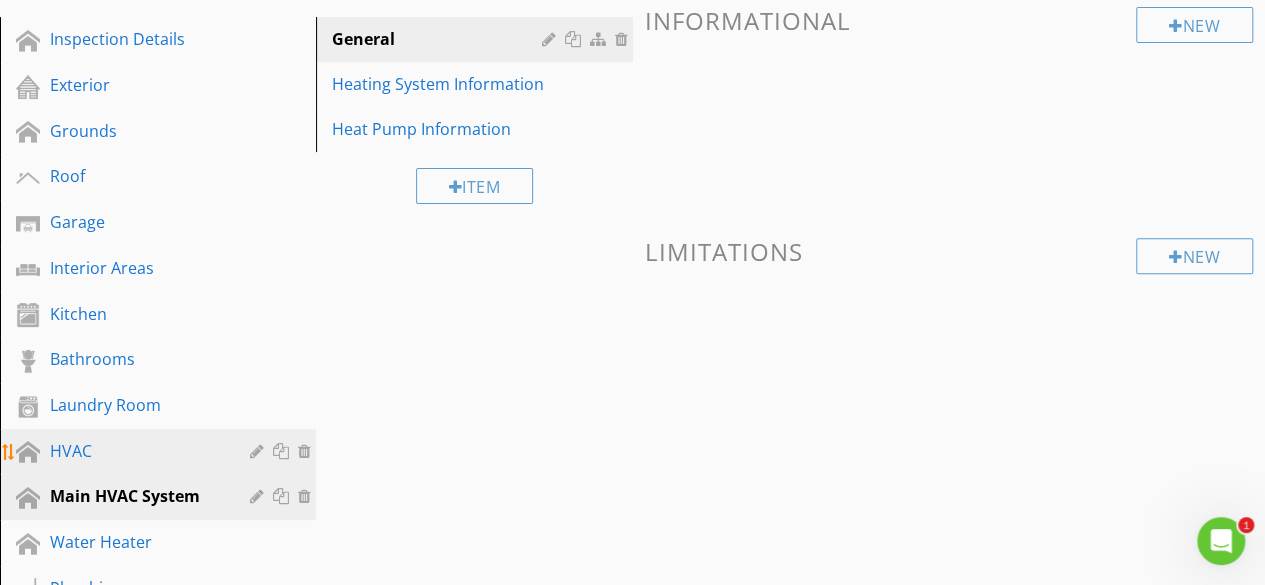 click on "HVAC" at bounding box center [161, 452] 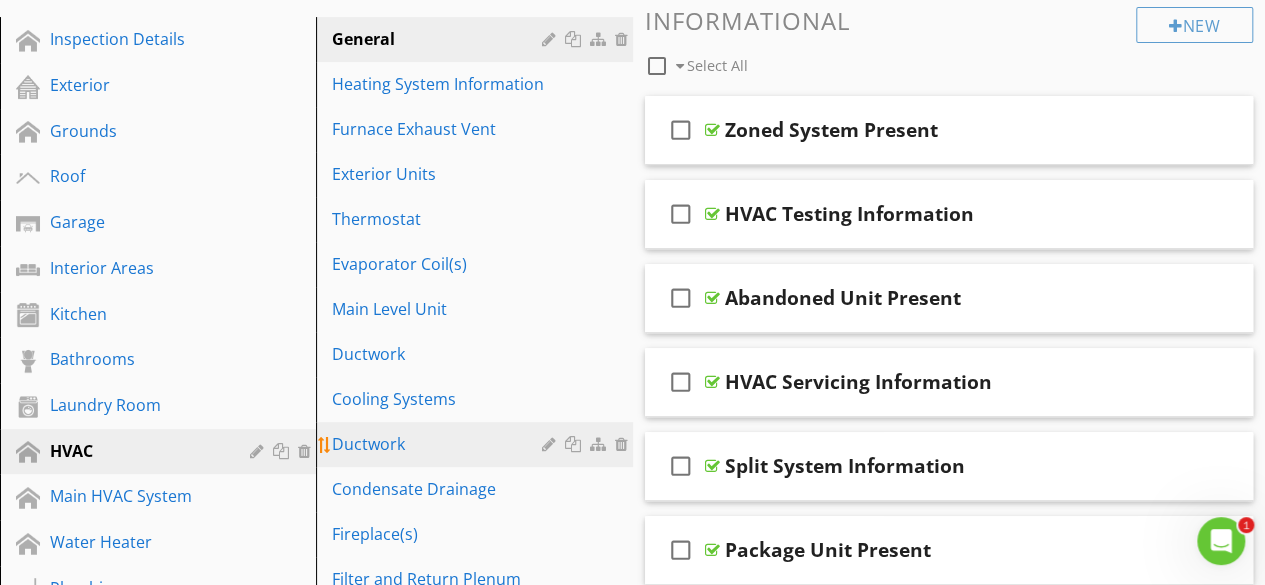 click at bounding box center [624, 444] 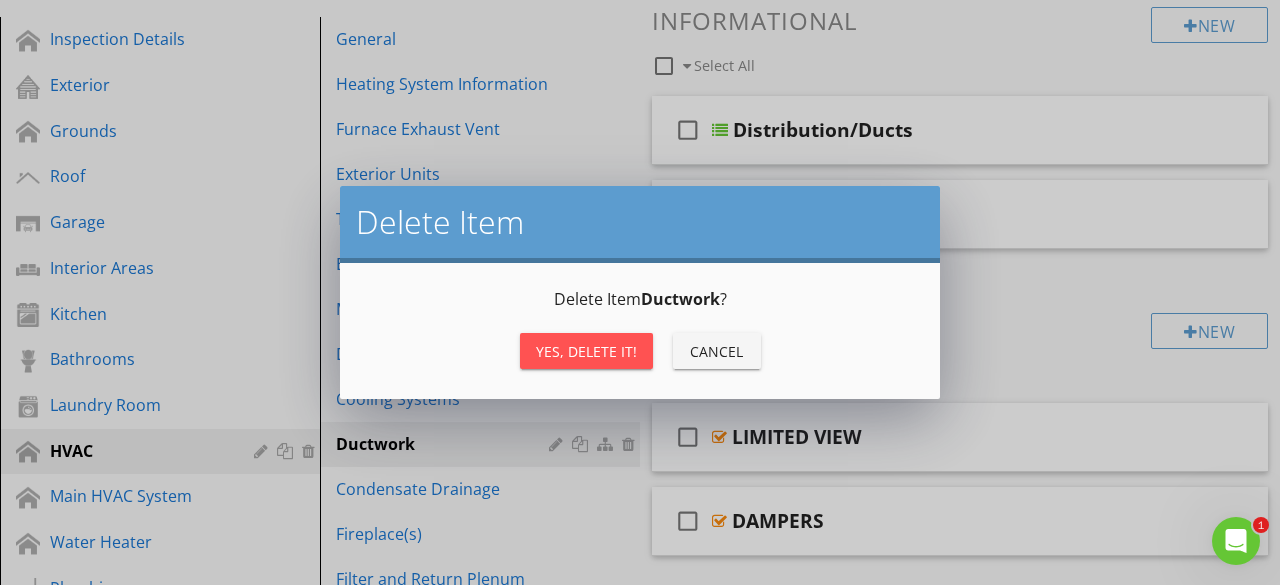 click on "Yes, Delete it!" at bounding box center [586, 351] 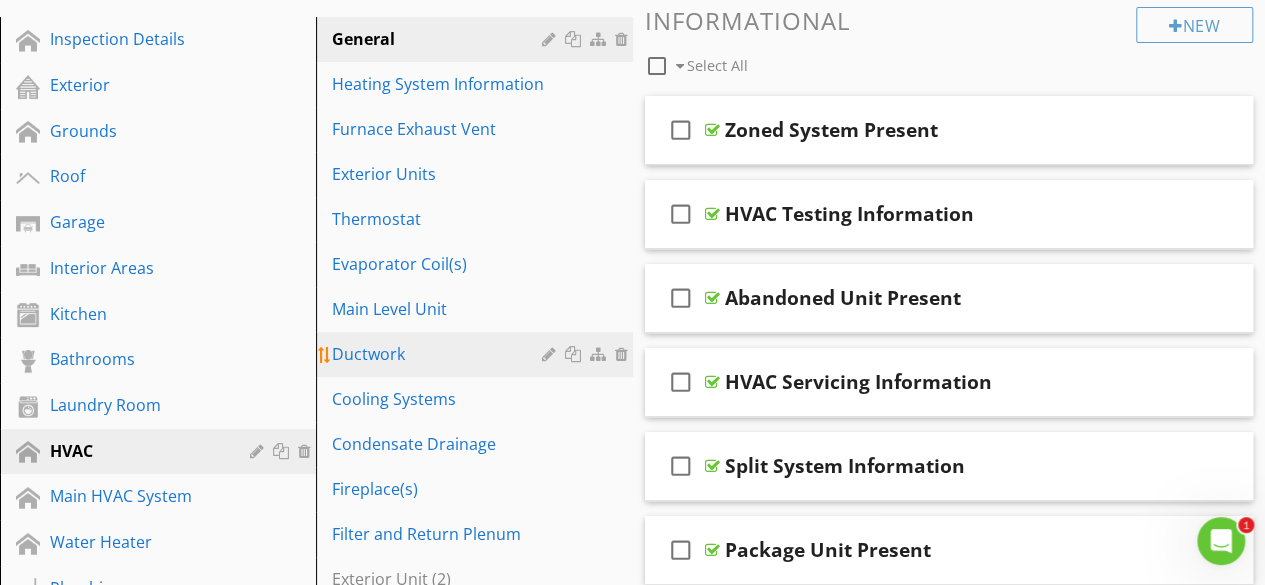 click on "Ductwork" at bounding box center [439, 354] 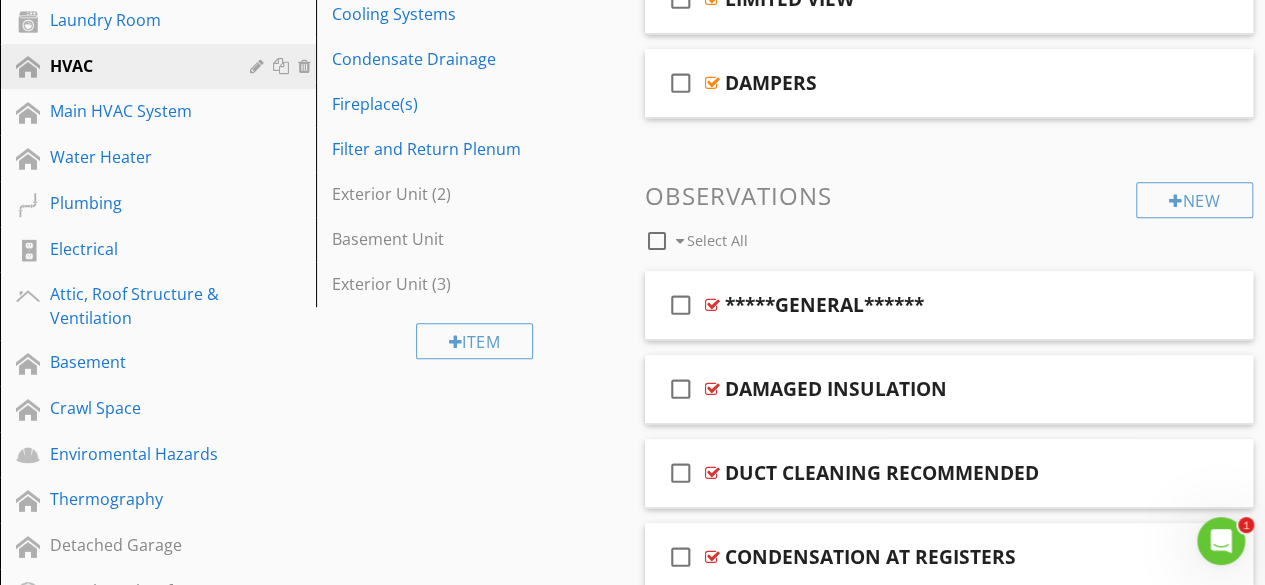scroll, scrollTop: 634, scrollLeft: 0, axis: vertical 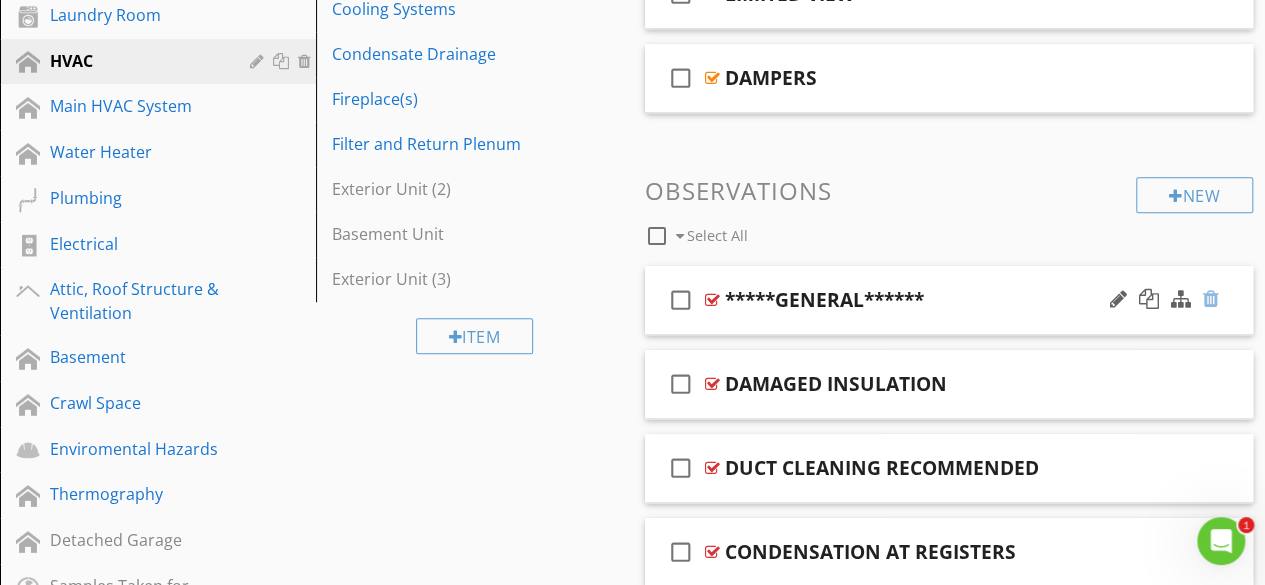 click at bounding box center [1211, 299] 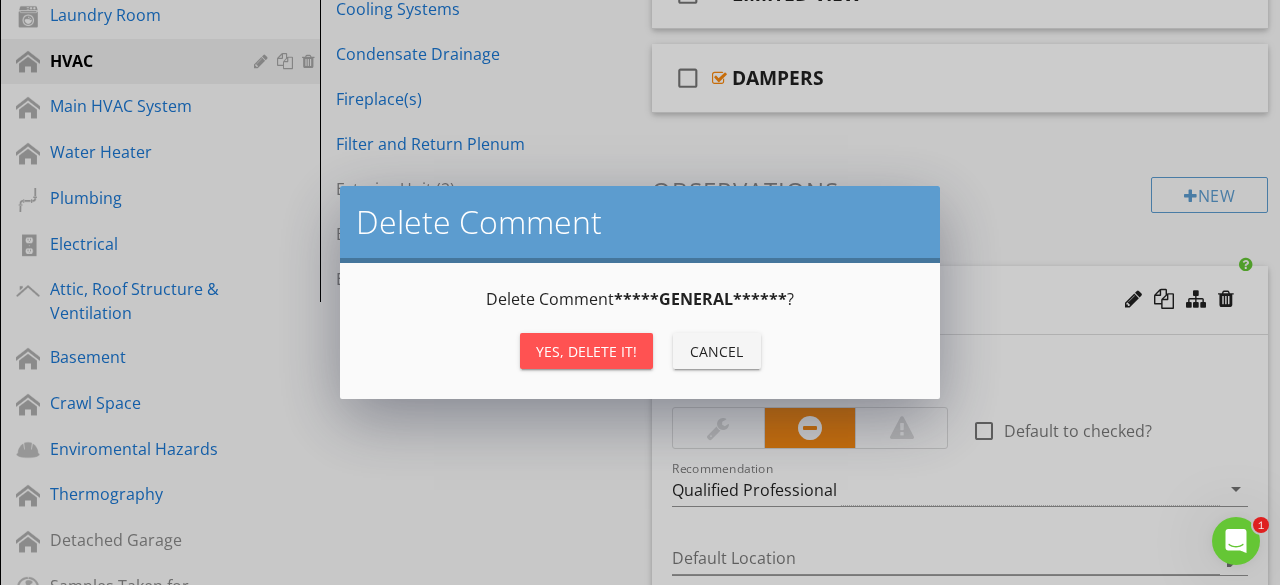 click on "Delete Comment
*****GENERAL****** ?   Yes, Delete it!   Cancel" at bounding box center [640, 331] 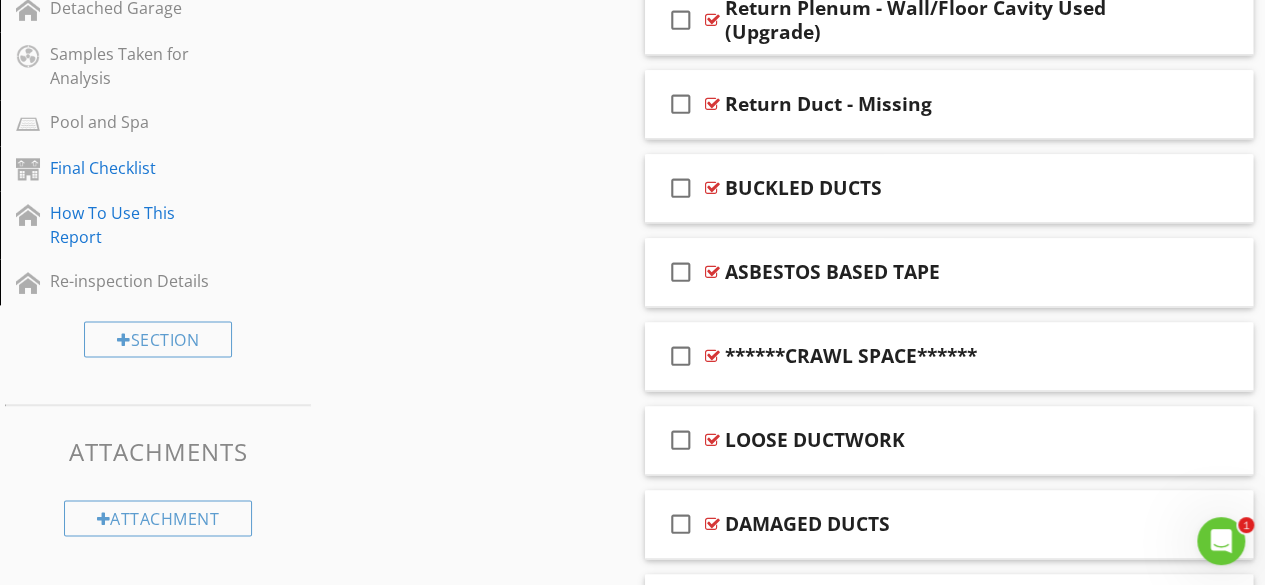 scroll, scrollTop: 1202, scrollLeft: 0, axis: vertical 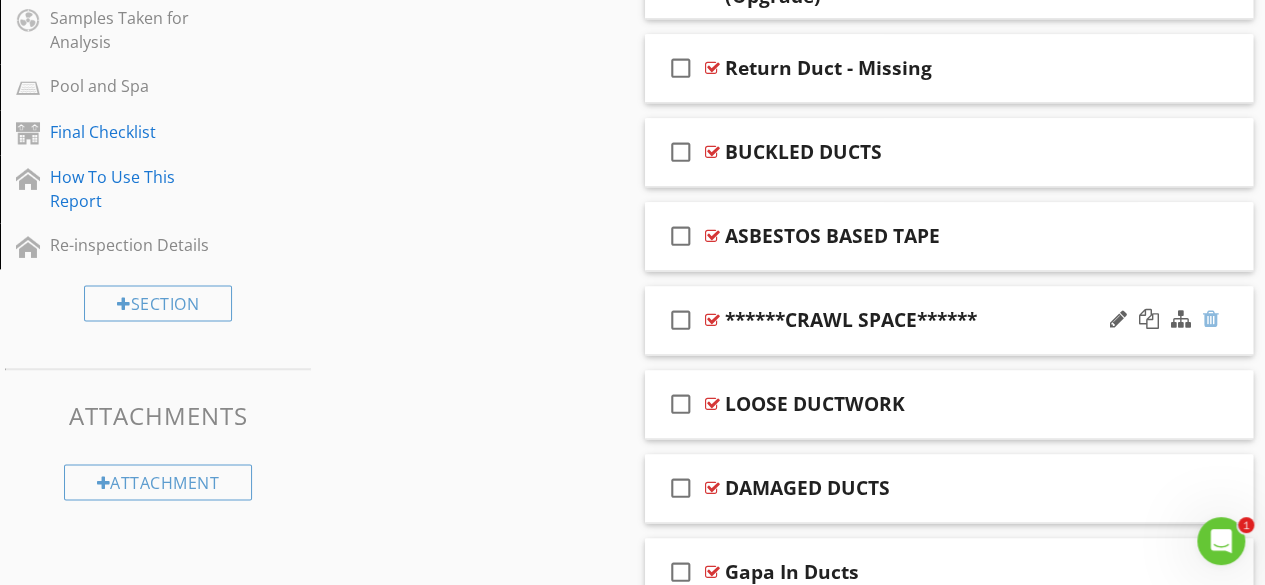 click at bounding box center [1211, 319] 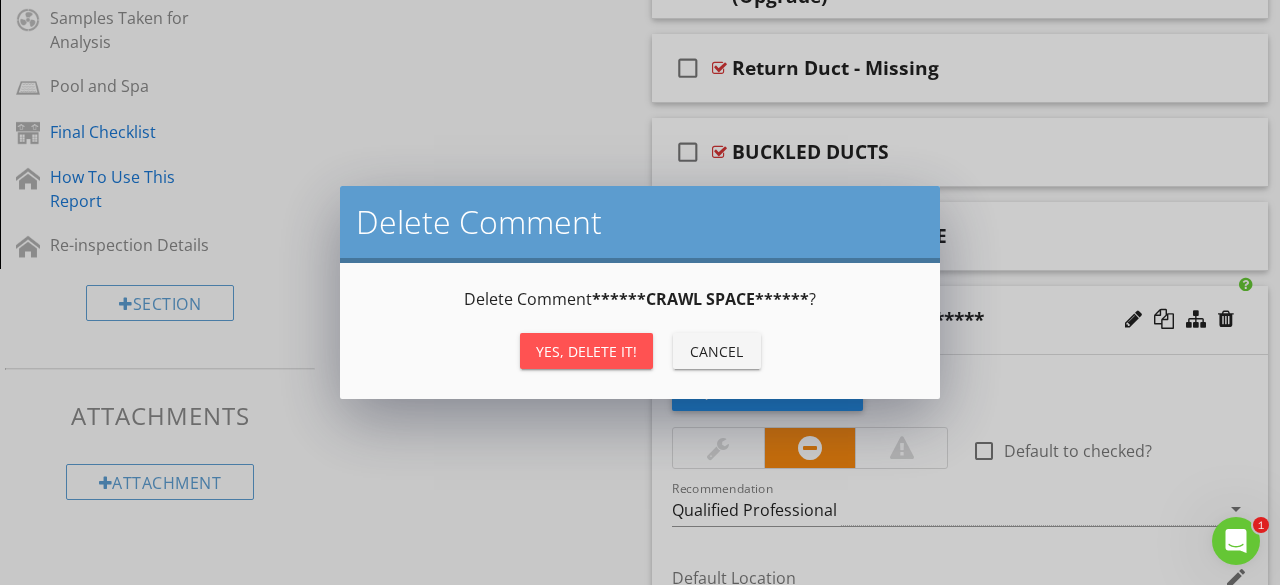 click on "Delete Comment
******CRAWL SPACE****** ?   Yes, Delete it!   Cancel" at bounding box center (640, 331) 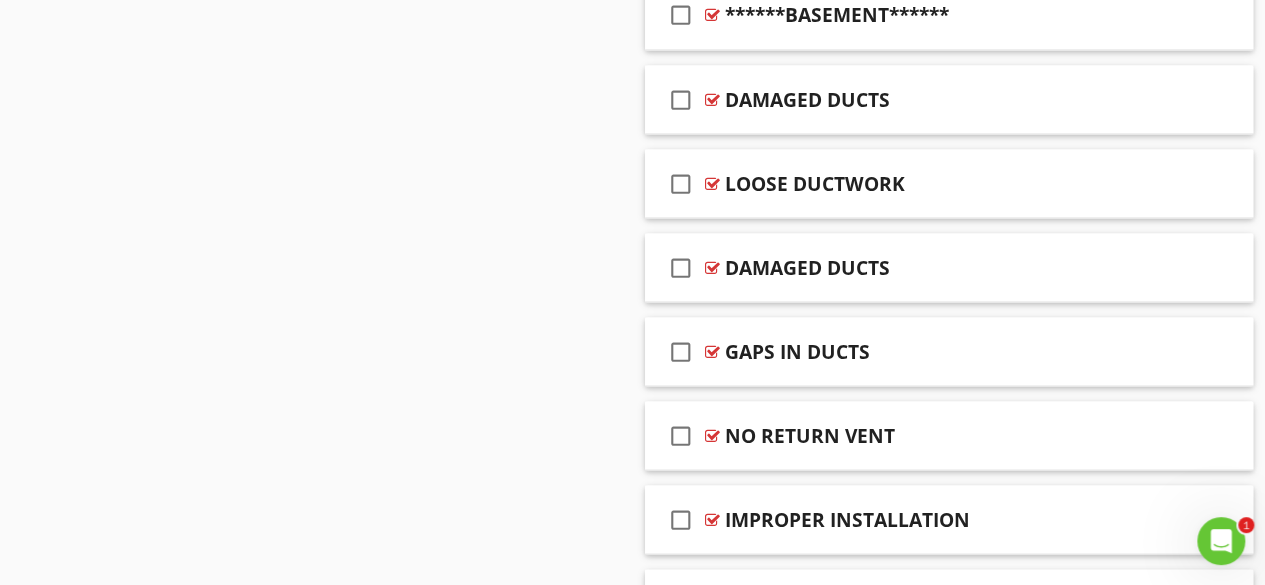 scroll, scrollTop: 1526, scrollLeft: 0, axis: vertical 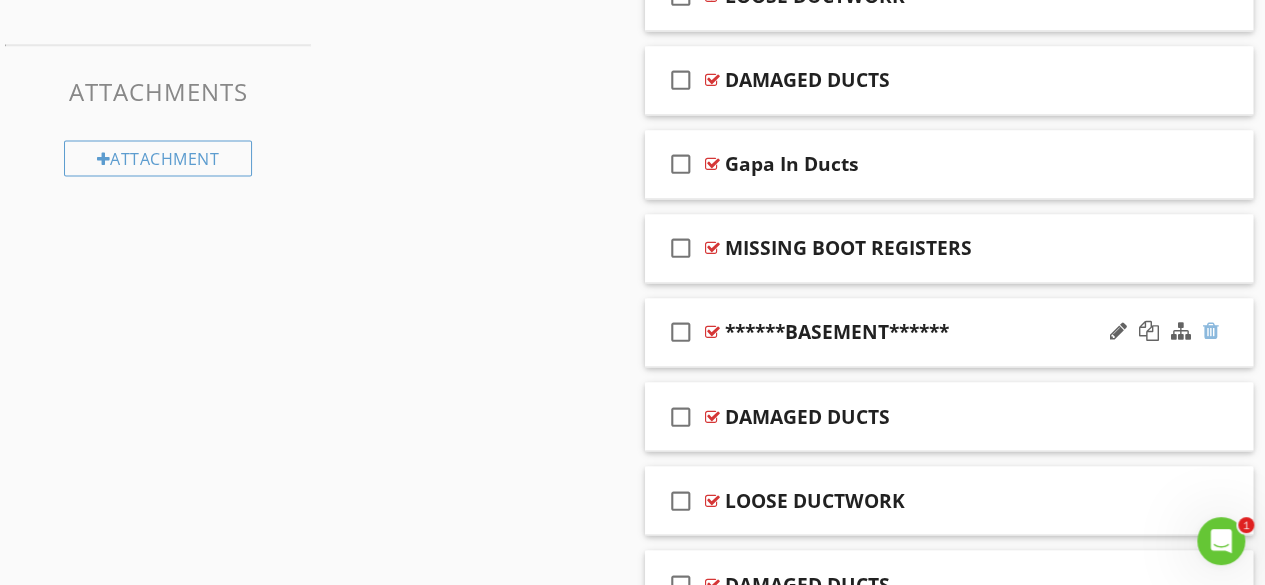 click at bounding box center (1211, 331) 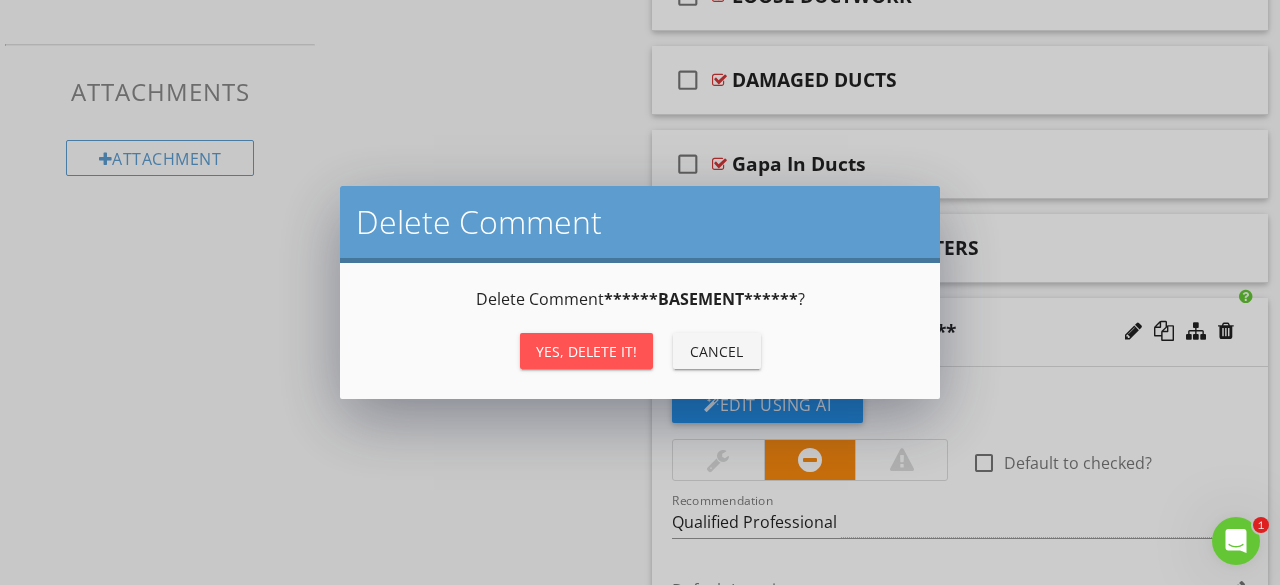 click on "Yes, Delete it!" at bounding box center [586, 351] 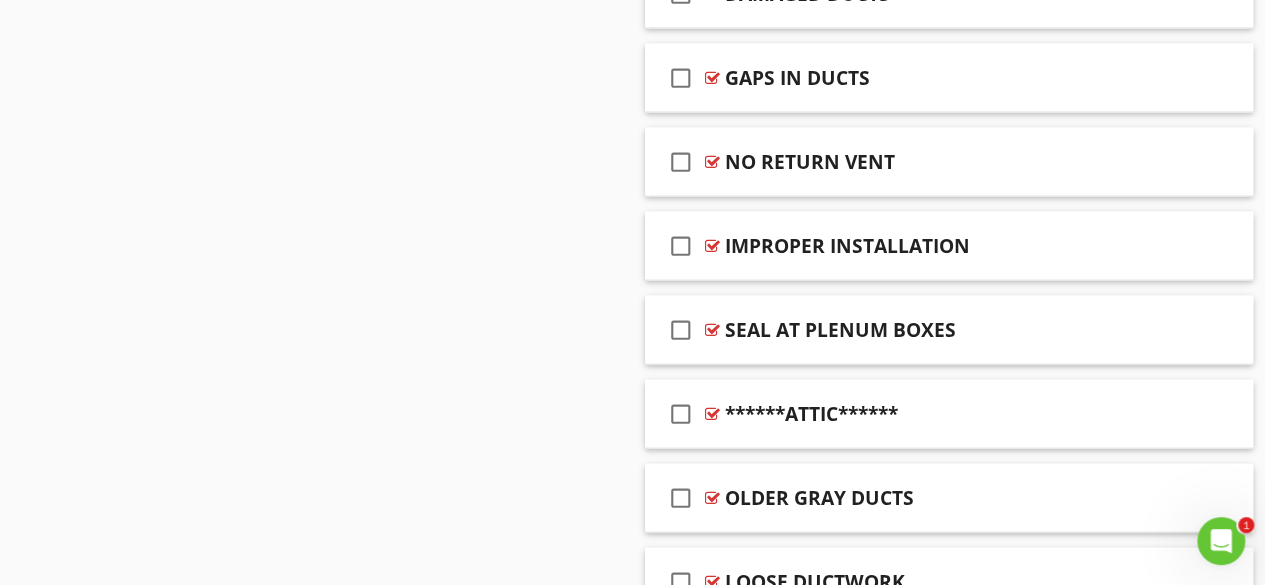 scroll, scrollTop: 2076, scrollLeft: 0, axis: vertical 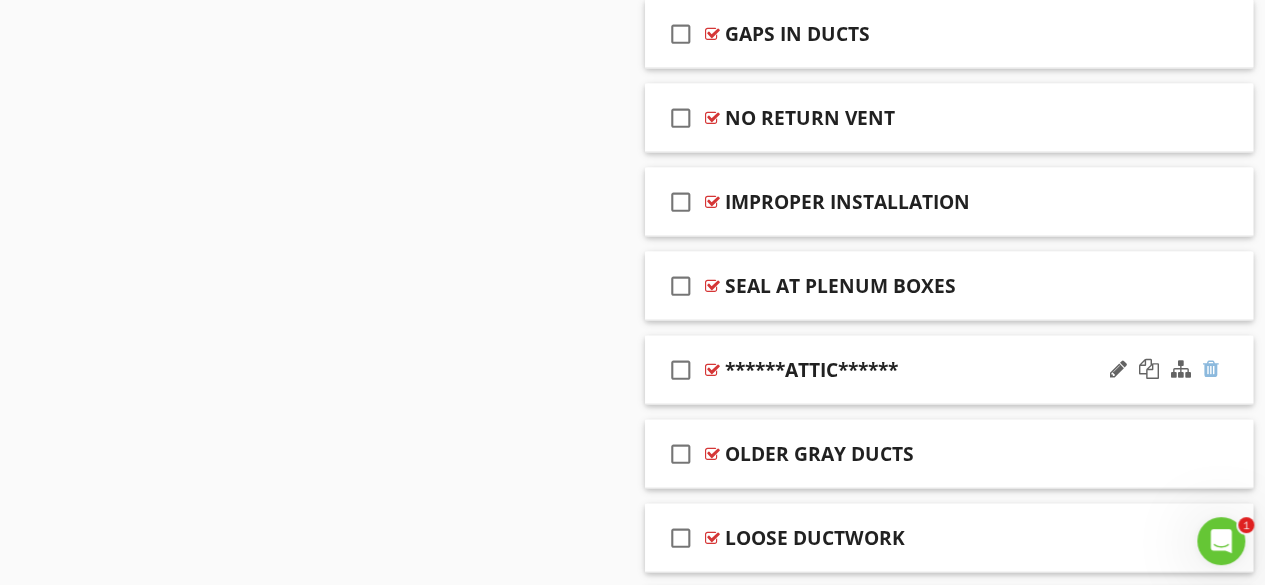 click at bounding box center [1211, 369] 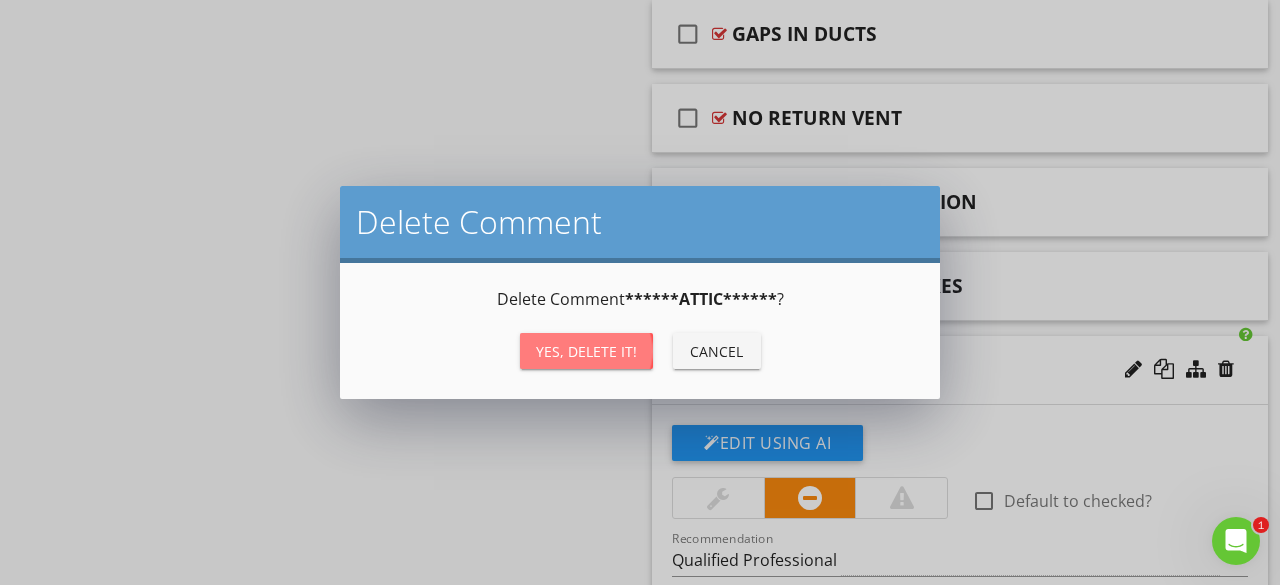 click on "Yes, Delete it!" at bounding box center (586, 351) 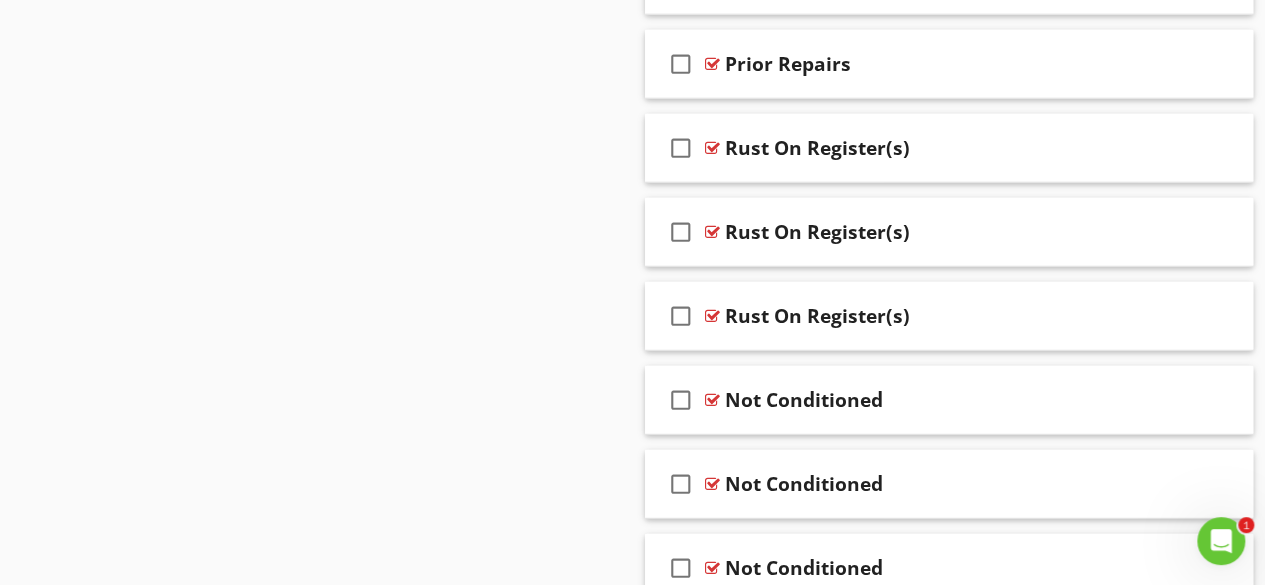 scroll, scrollTop: 2644, scrollLeft: 0, axis: vertical 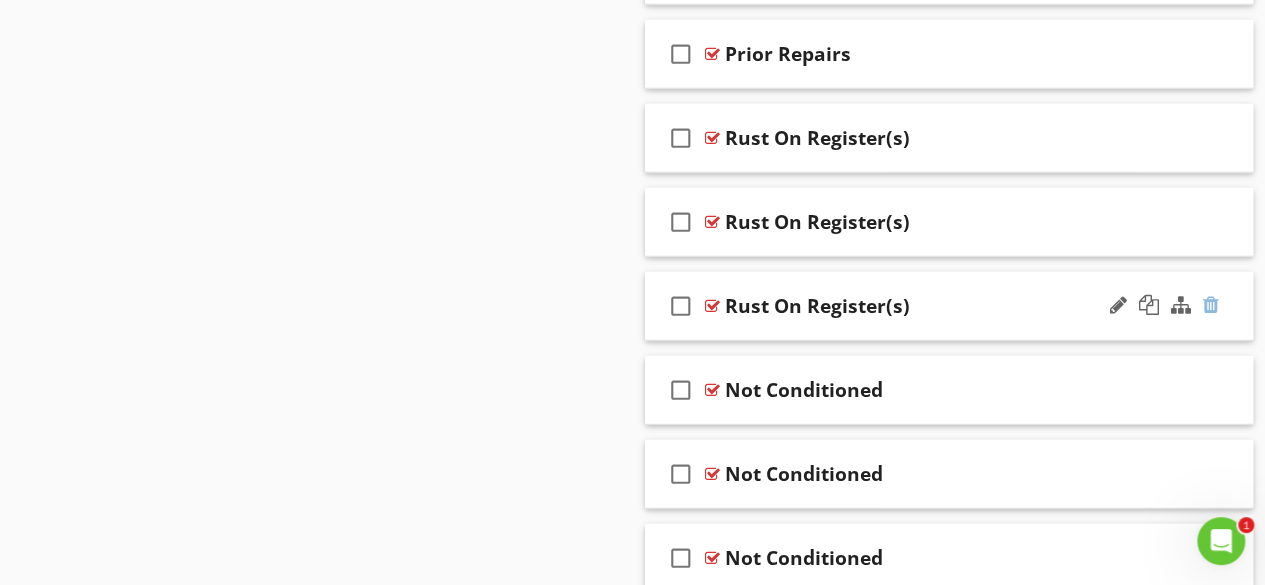 click at bounding box center (1211, 305) 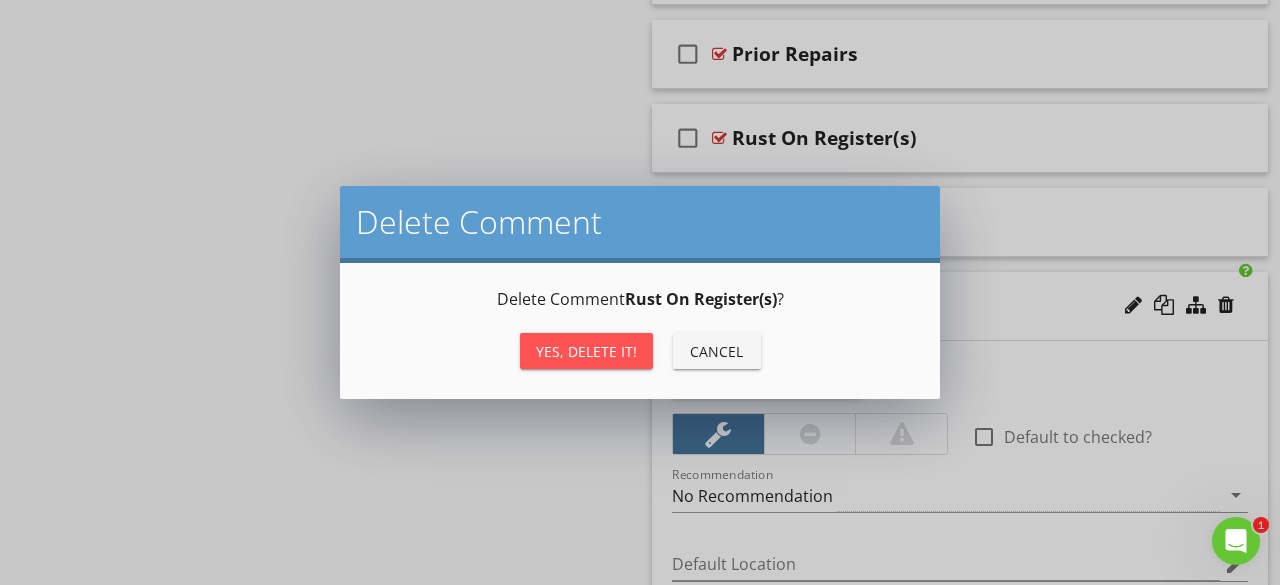 click on "Yes, Delete it!" at bounding box center [586, 351] 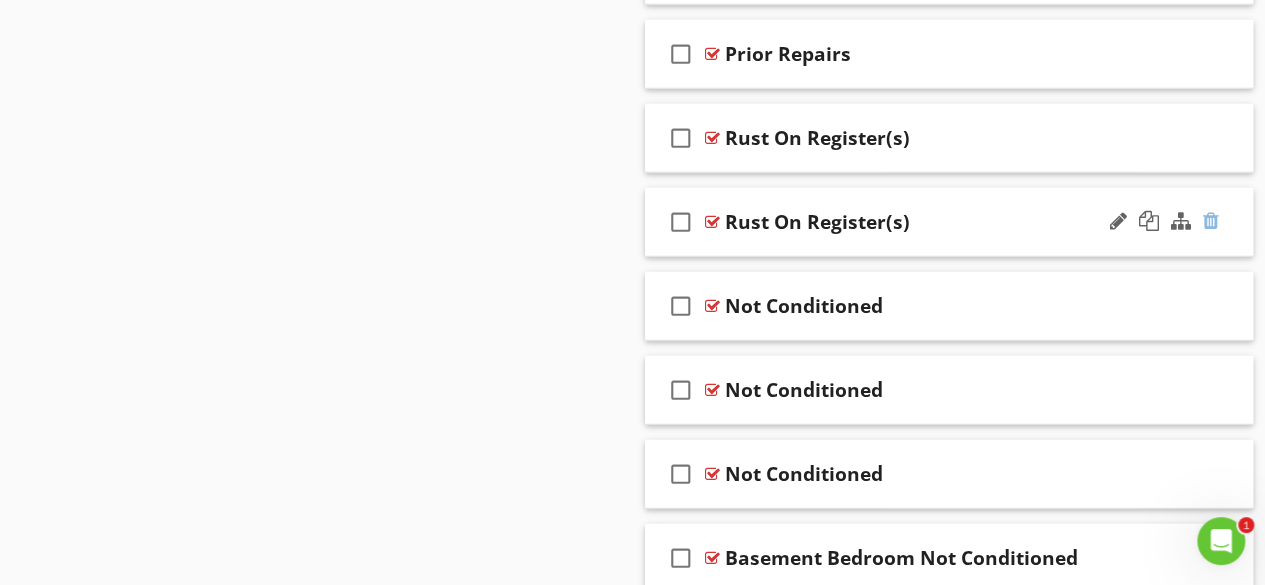 click at bounding box center [1211, 221] 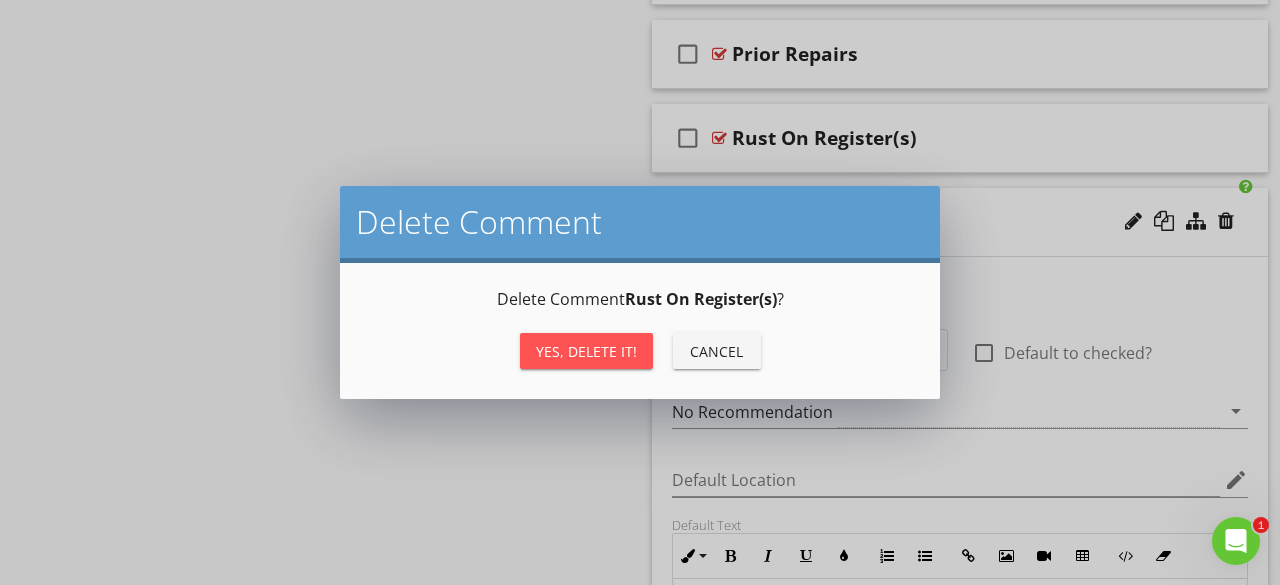 click on "Yes, Delete it!" at bounding box center (586, 351) 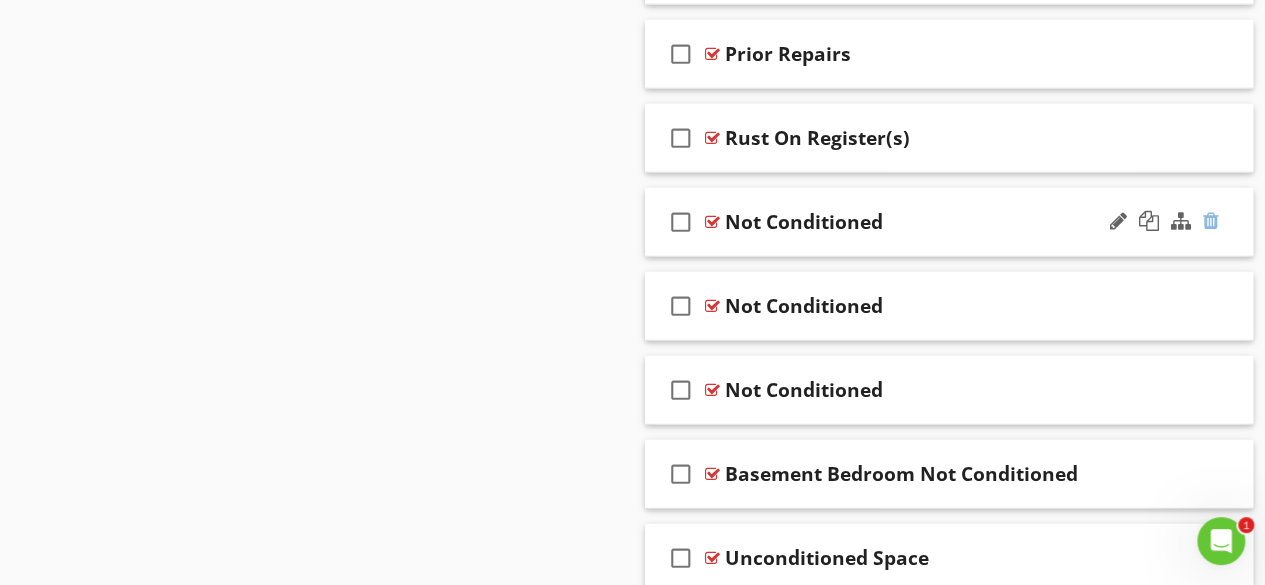 click at bounding box center [1211, 221] 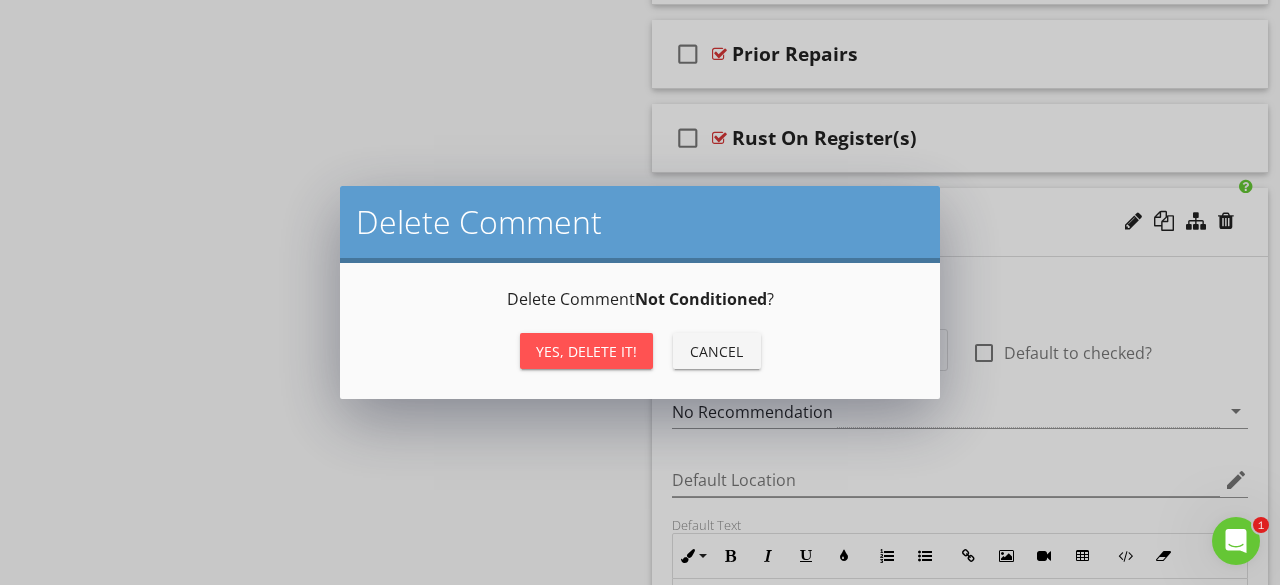 click on "Yes, Delete it!" at bounding box center (586, 351) 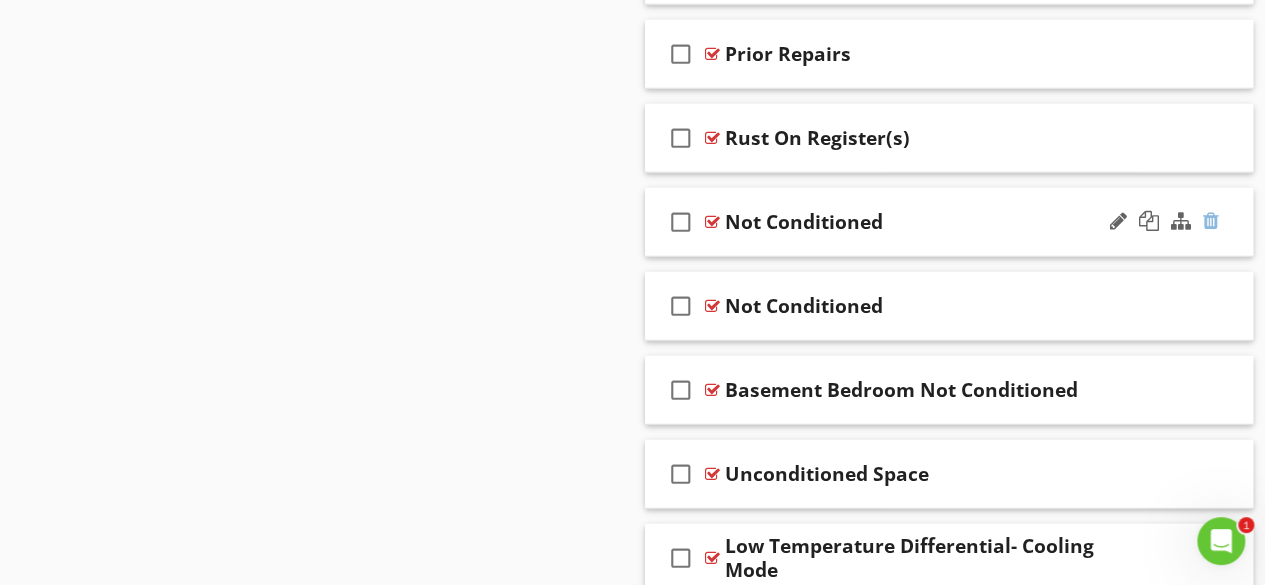click at bounding box center [1211, 221] 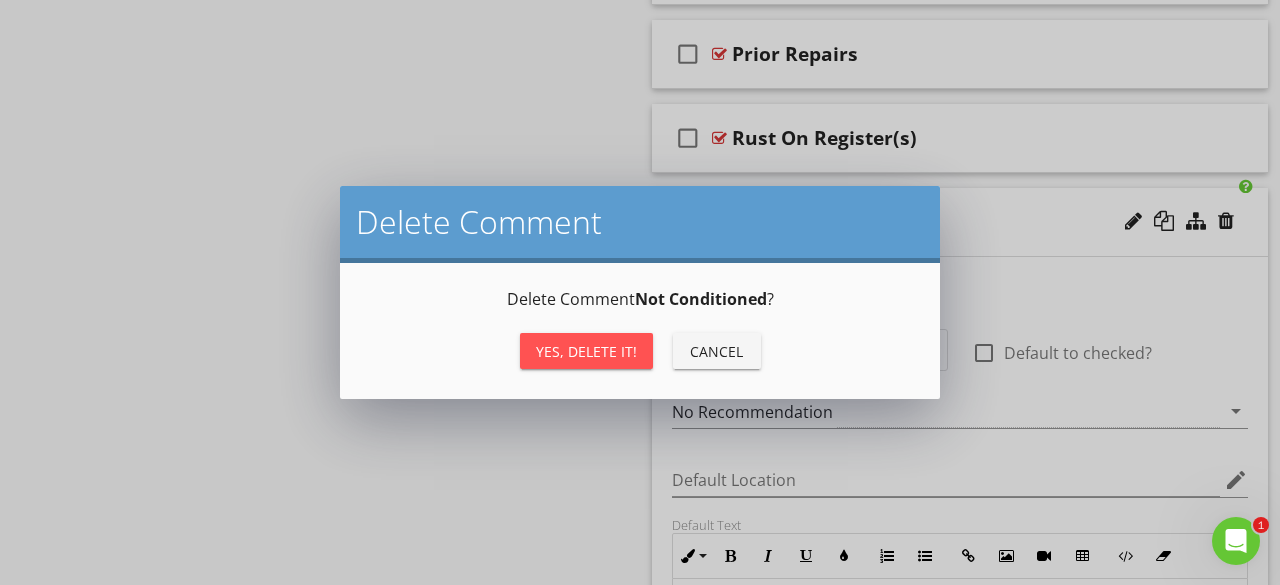click on "Yes, Delete it!" at bounding box center (586, 351) 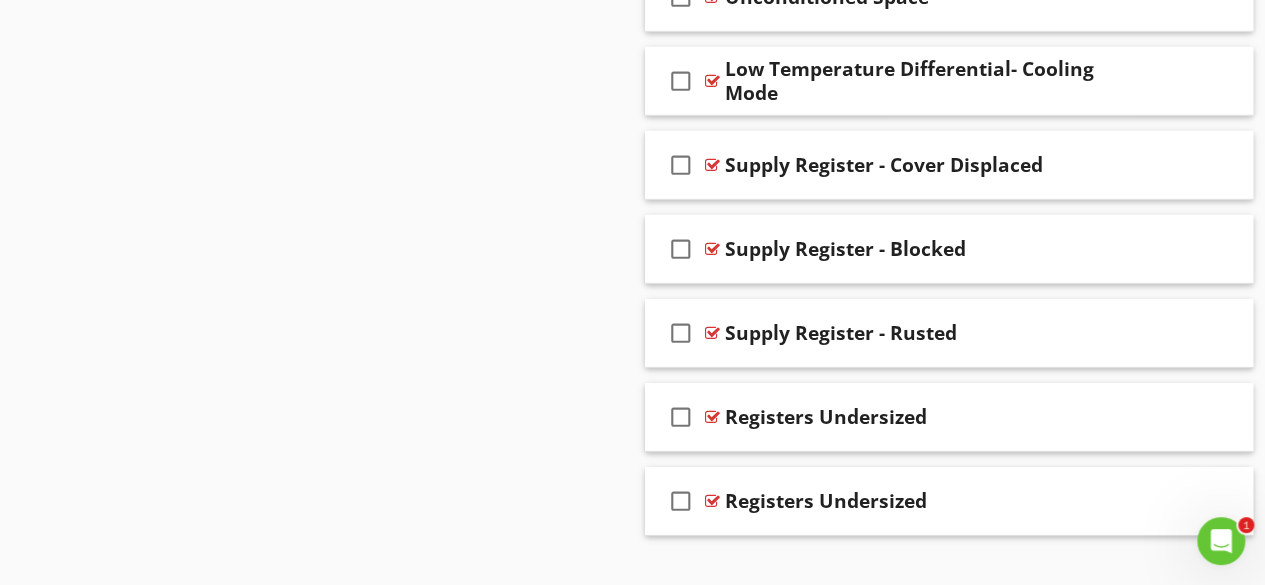 scroll, scrollTop: 3060, scrollLeft: 0, axis: vertical 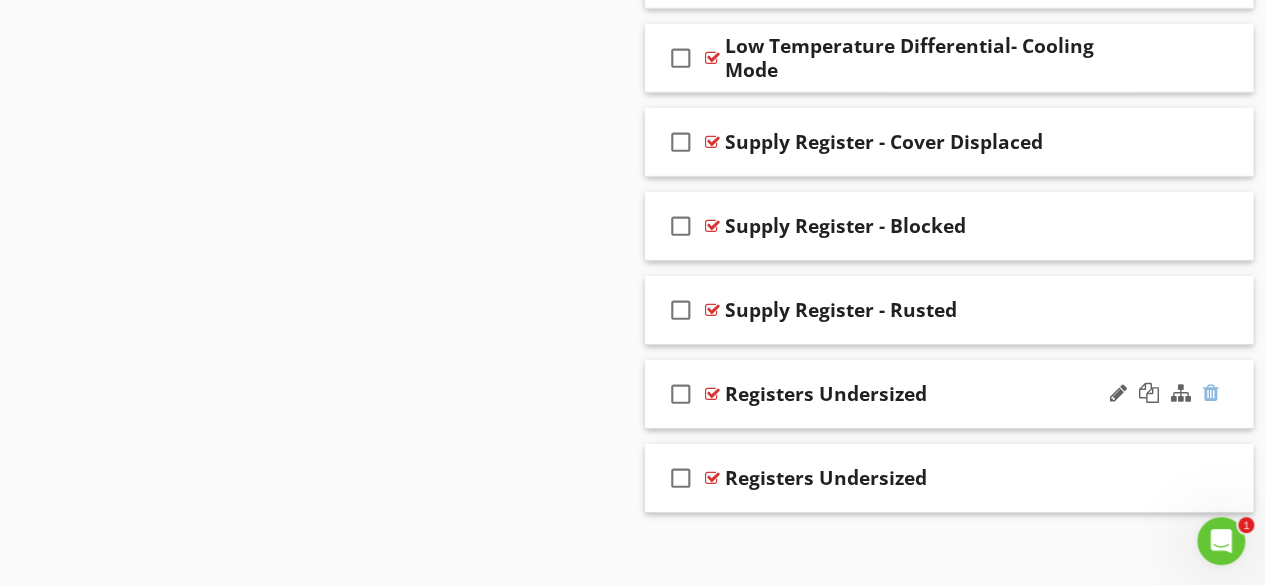 click at bounding box center [1211, 393] 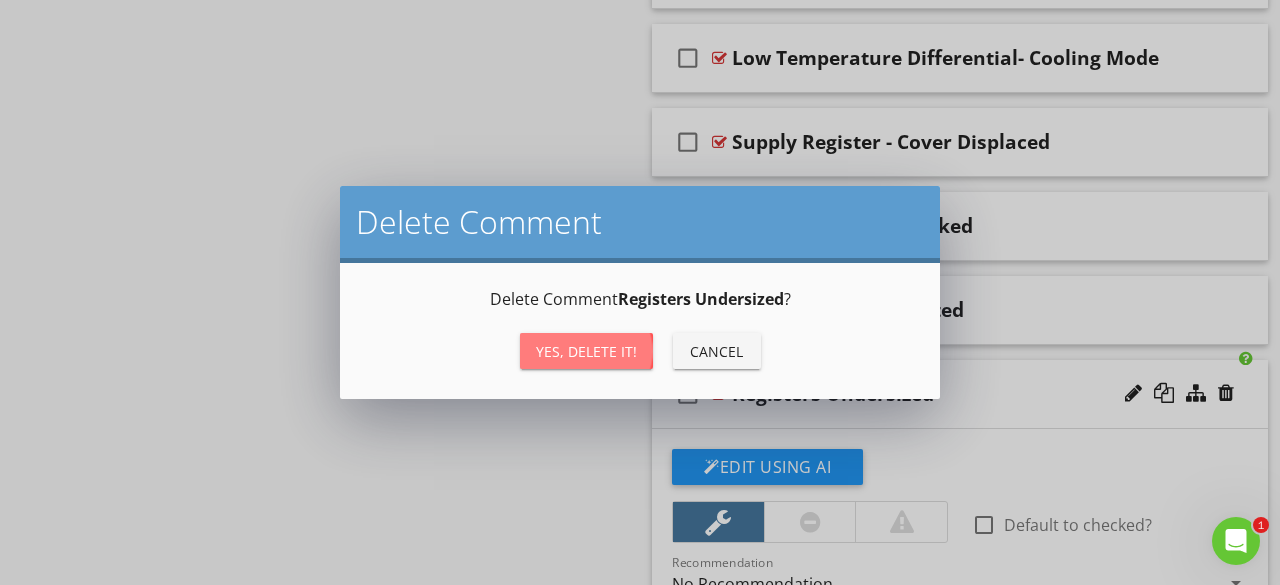click on "Yes, Delete it!" at bounding box center (586, 351) 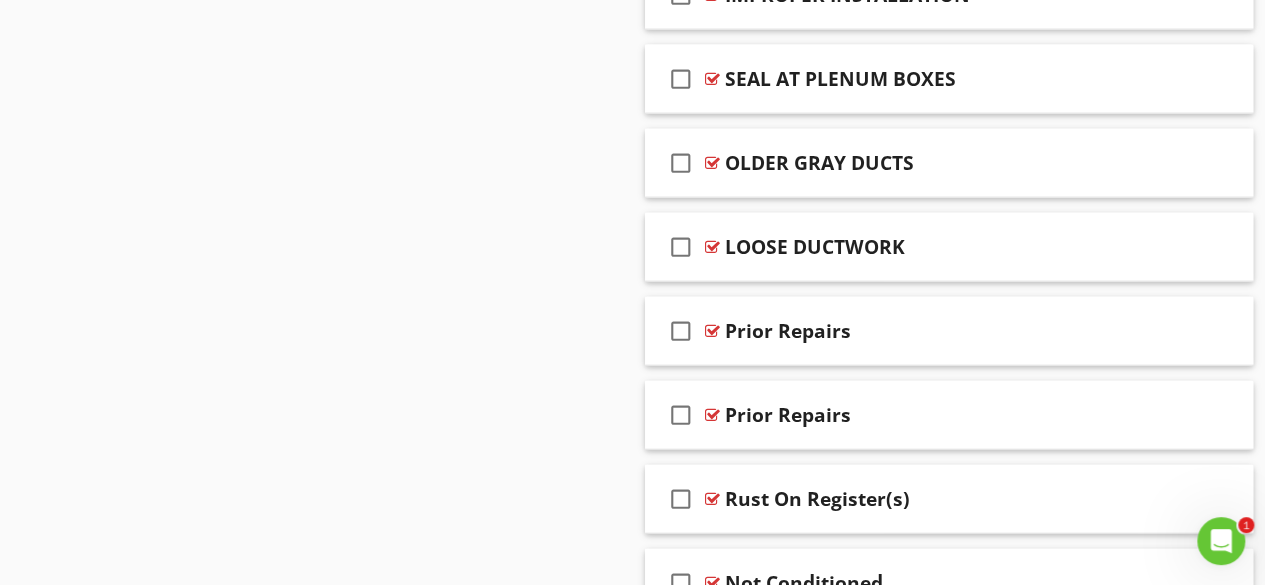 scroll, scrollTop: 2196, scrollLeft: 0, axis: vertical 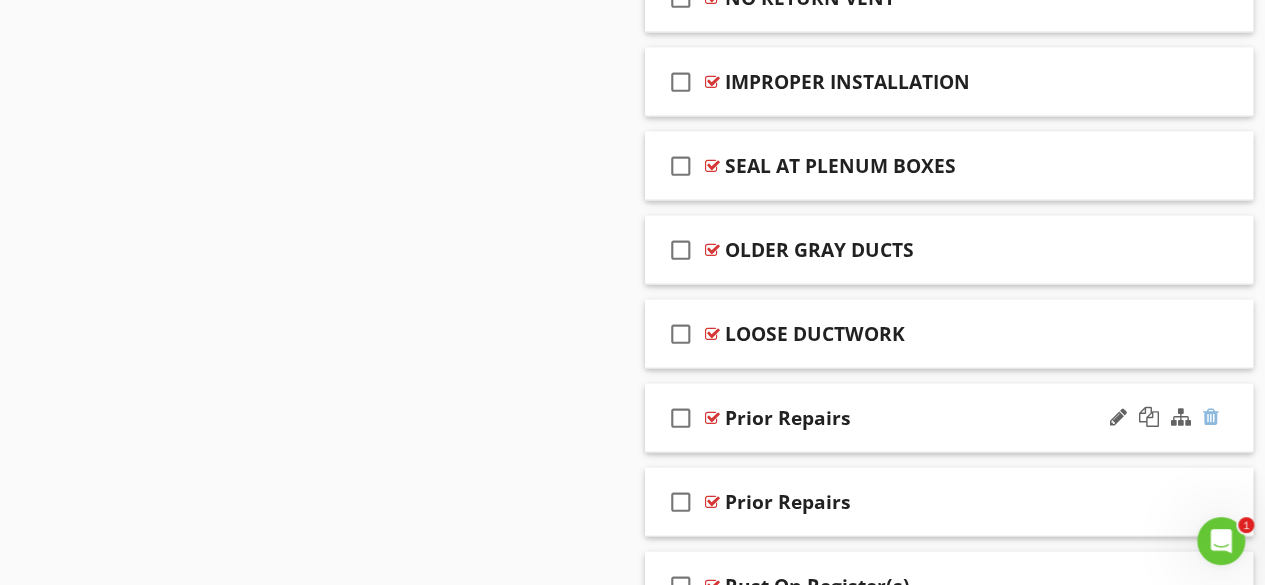 click at bounding box center (1211, 417) 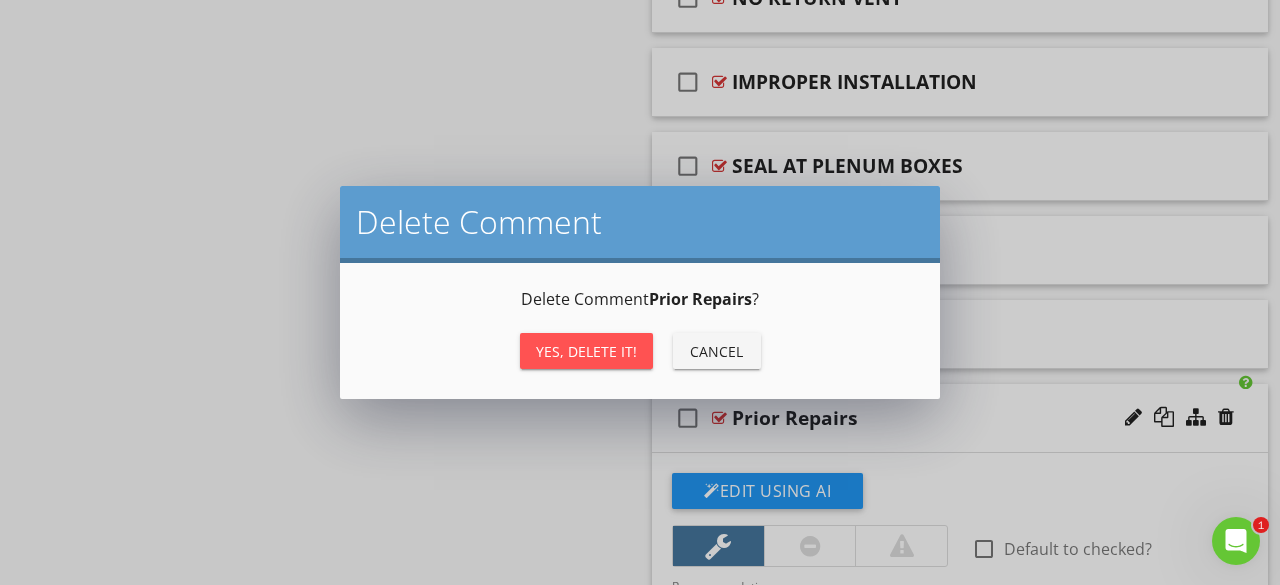 click on "Yes, Delete it!" at bounding box center [586, 351] 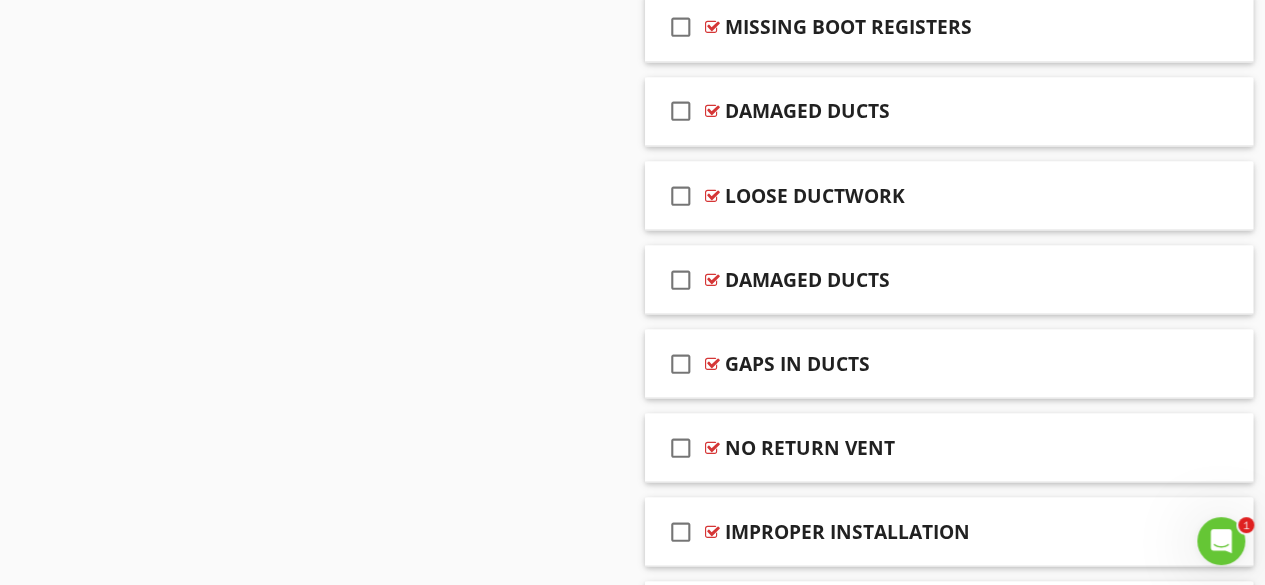 scroll, scrollTop: 1764, scrollLeft: 0, axis: vertical 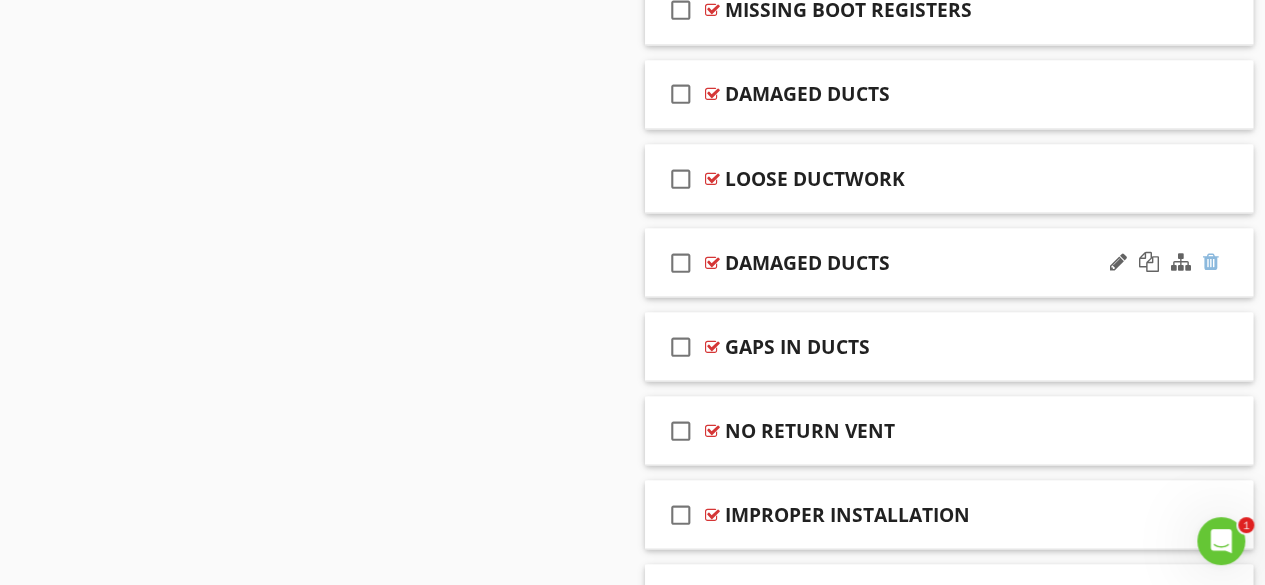 click at bounding box center (1211, 261) 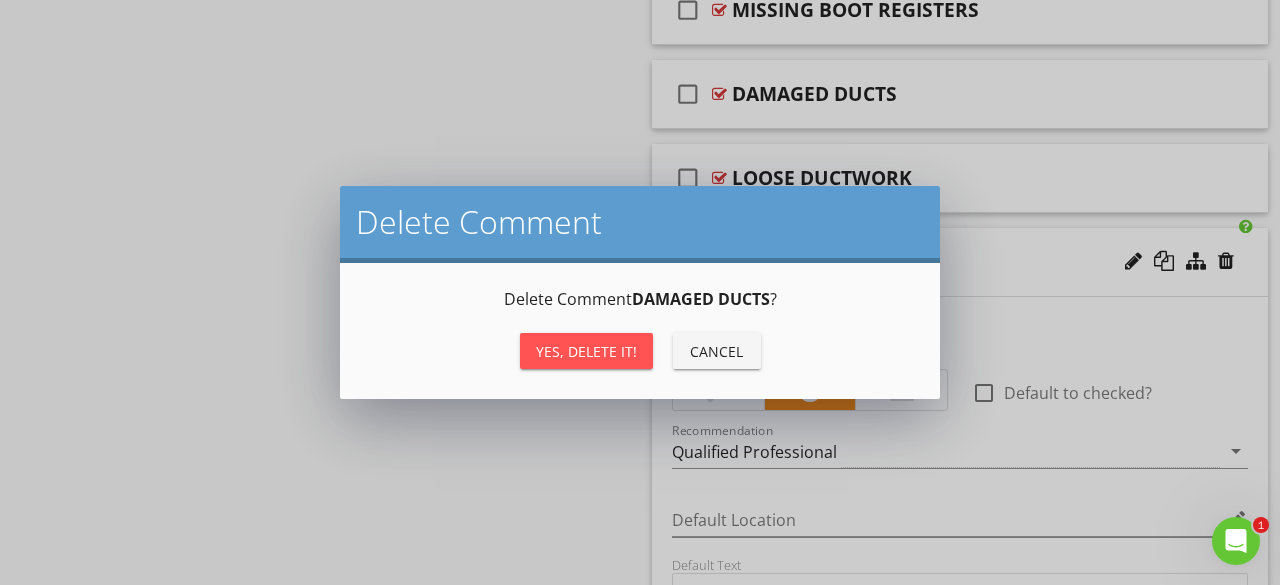 click on "Yes, Delete it!" at bounding box center [586, 351] 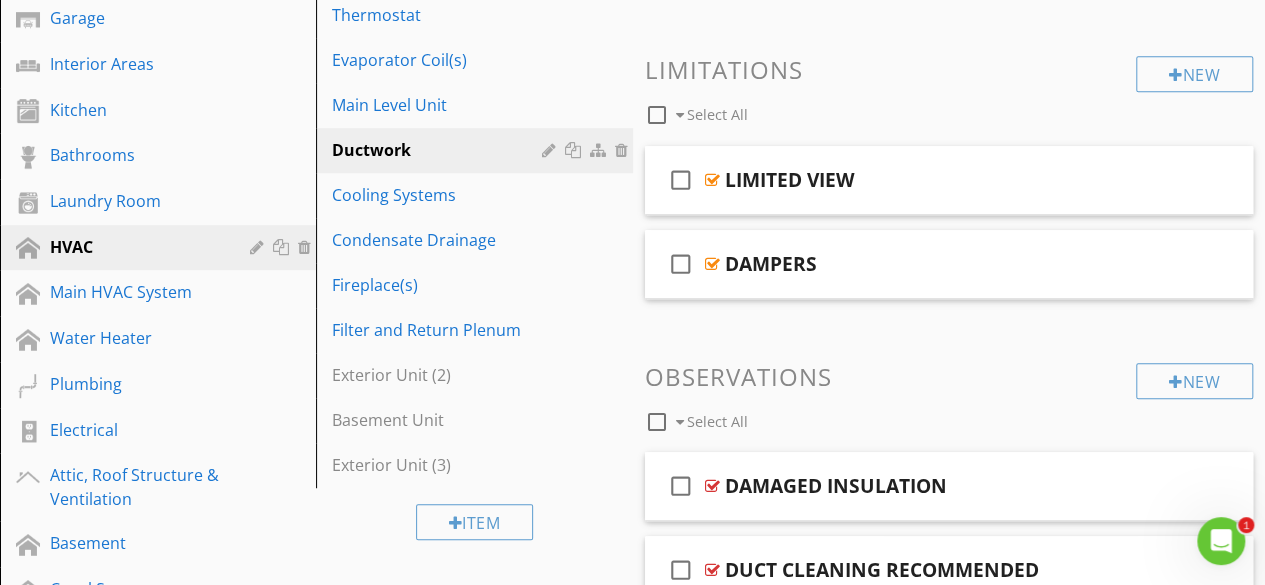 scroll, scrollTop: 466, scrollLeft: 0, axis: vertical 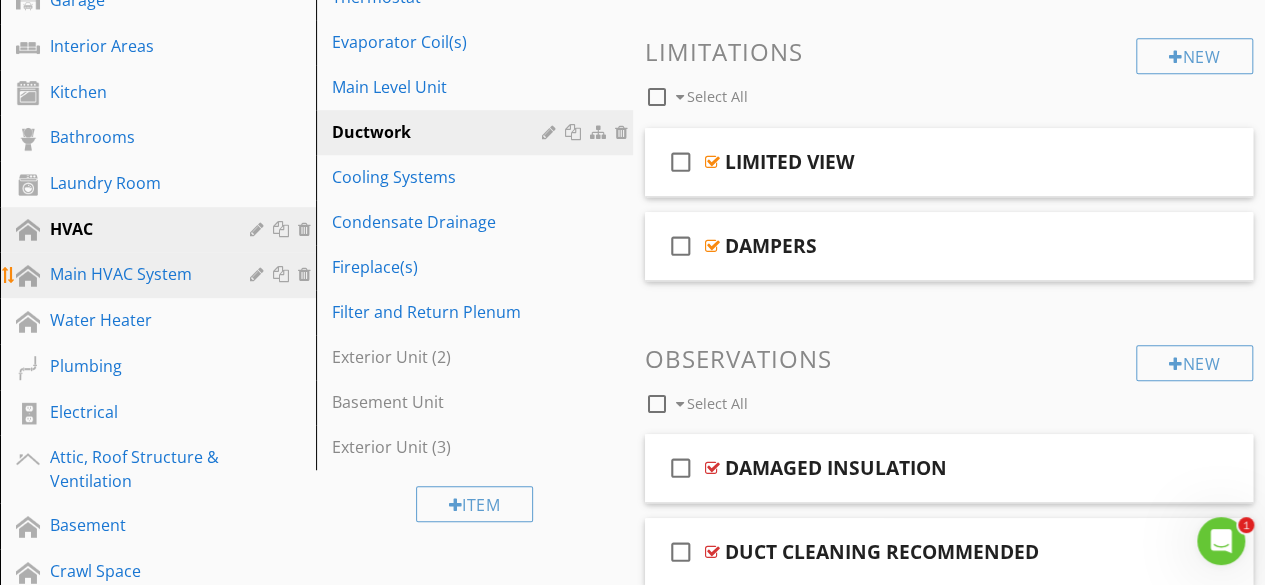 click on "Main HVAC System" at bounding box center [161, 275] 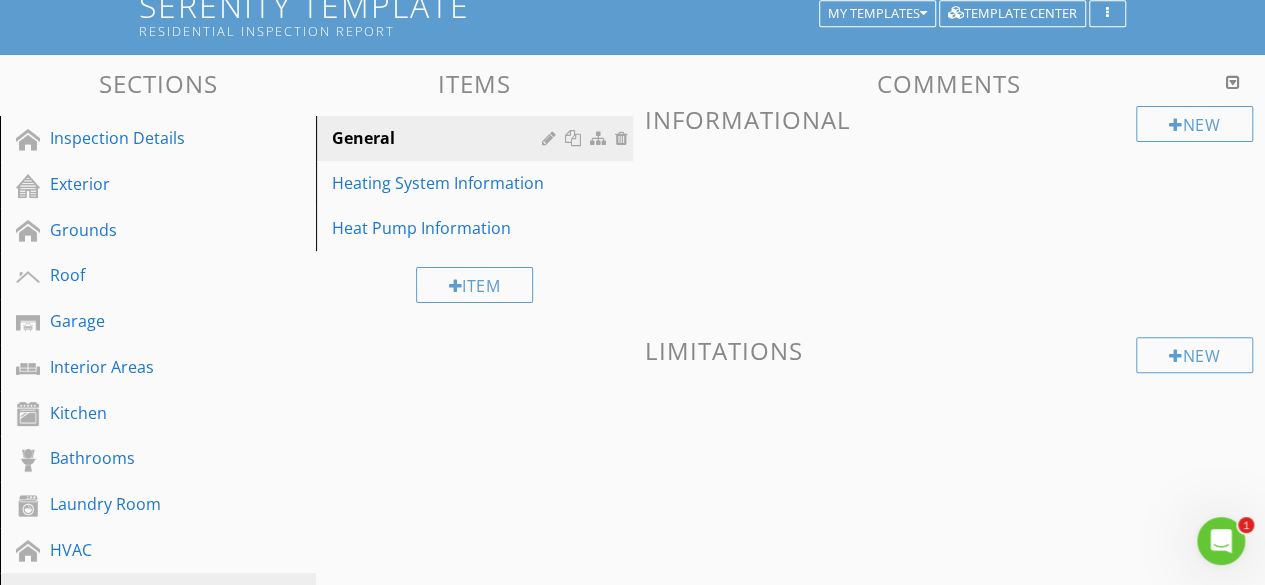 scroll, scrollTop: 158, scrollLeft: 0, axis: vertical 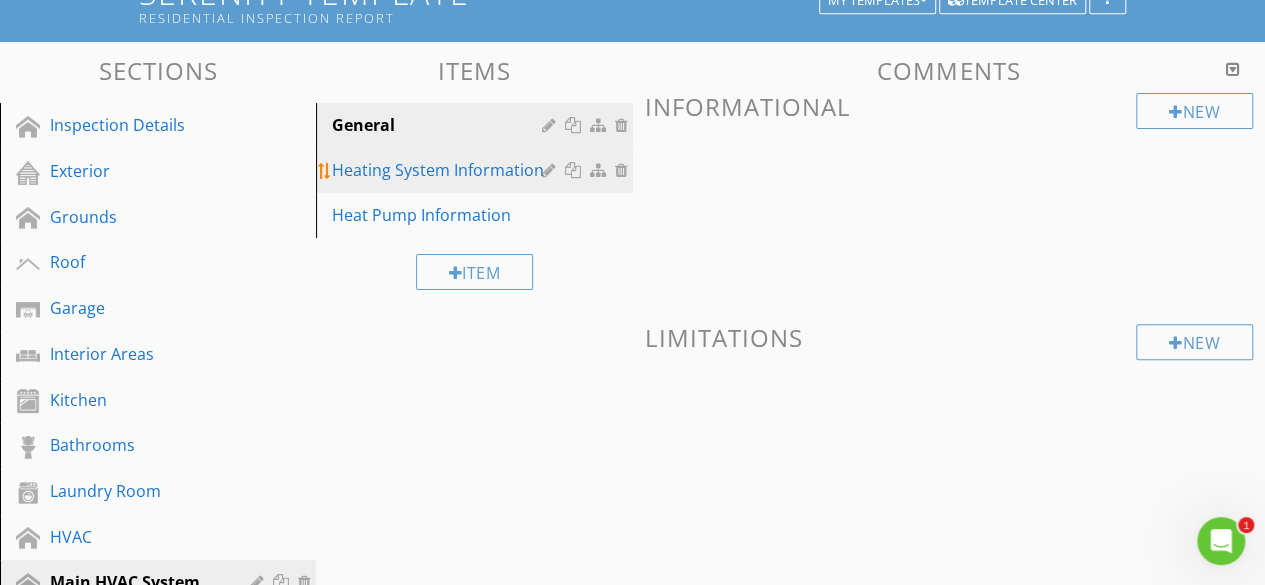 click on "Heating System Information" at bounding box center [439, 170] 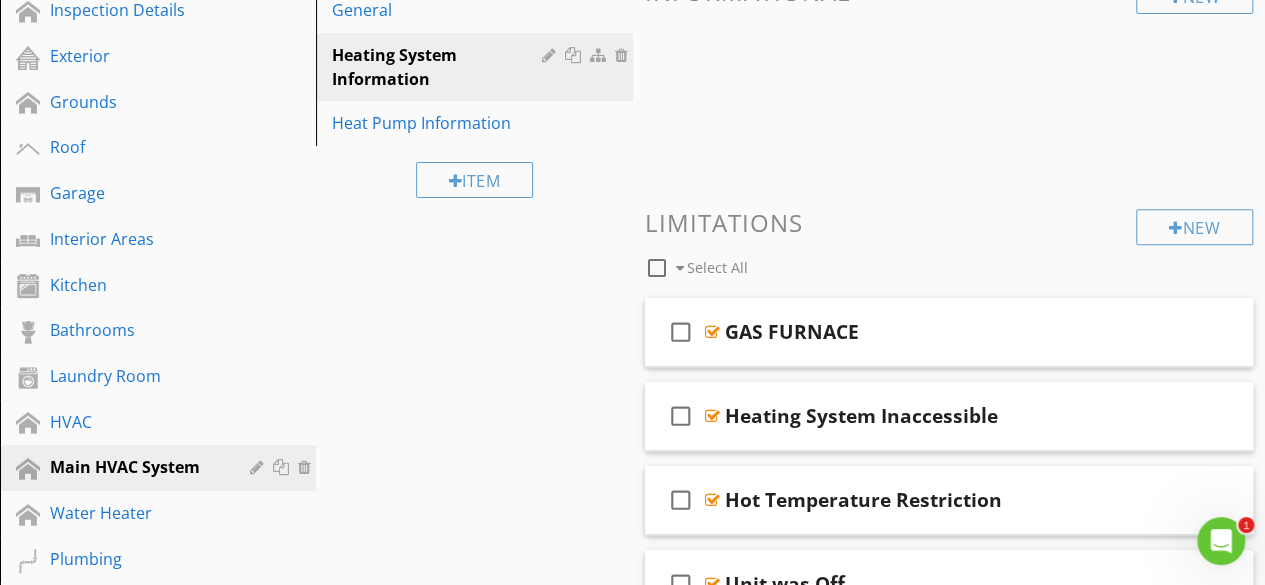scroll, scrollTop: 263, scrollLeft: 0, axis: vertical 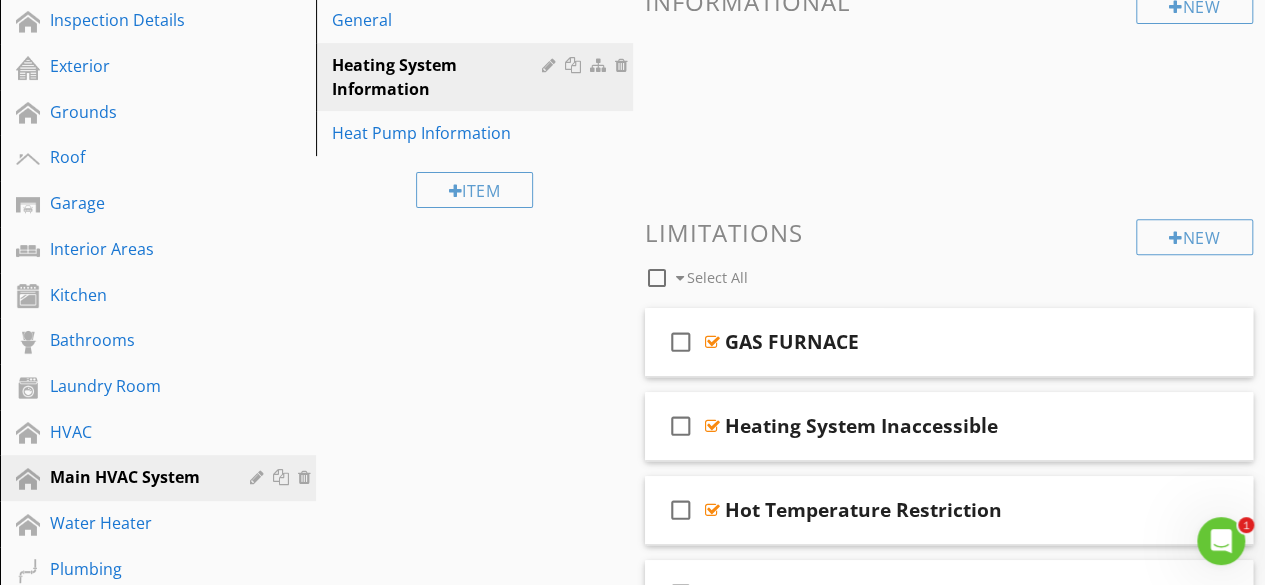 drag, startPoint x: 171, startPoint y: 420, endPoint x: 826, endPoint y: 95, distance: 731.19763 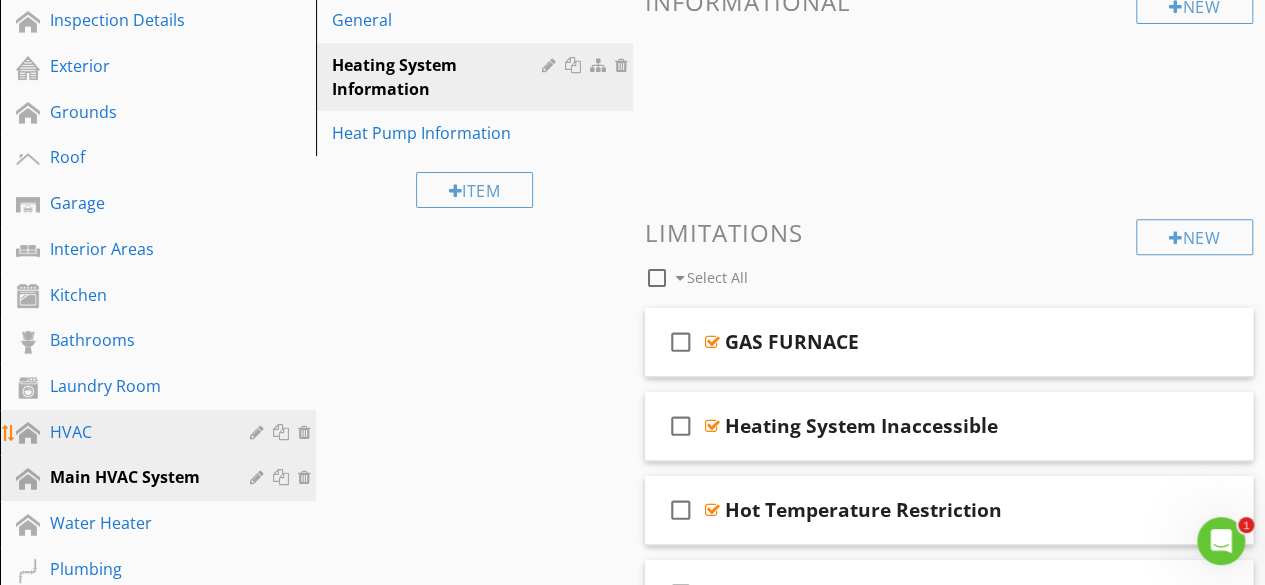 click on "HVAC" at bounding box center (135, 432) 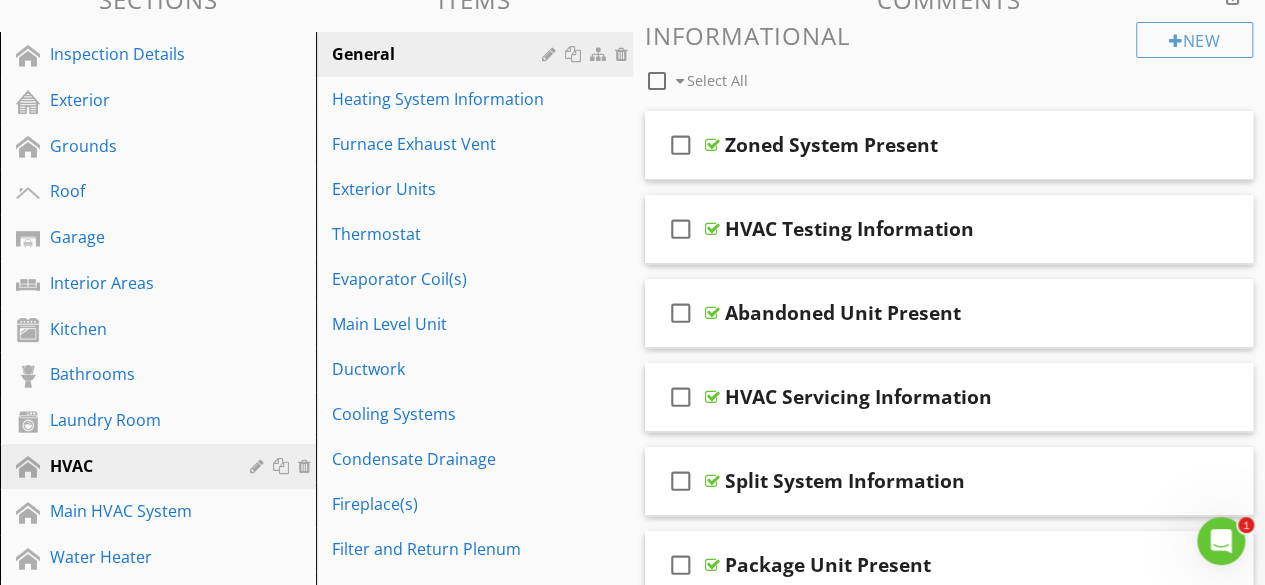 scroll, scrollTop: 184, scrollLeft: 0, axis: vertical 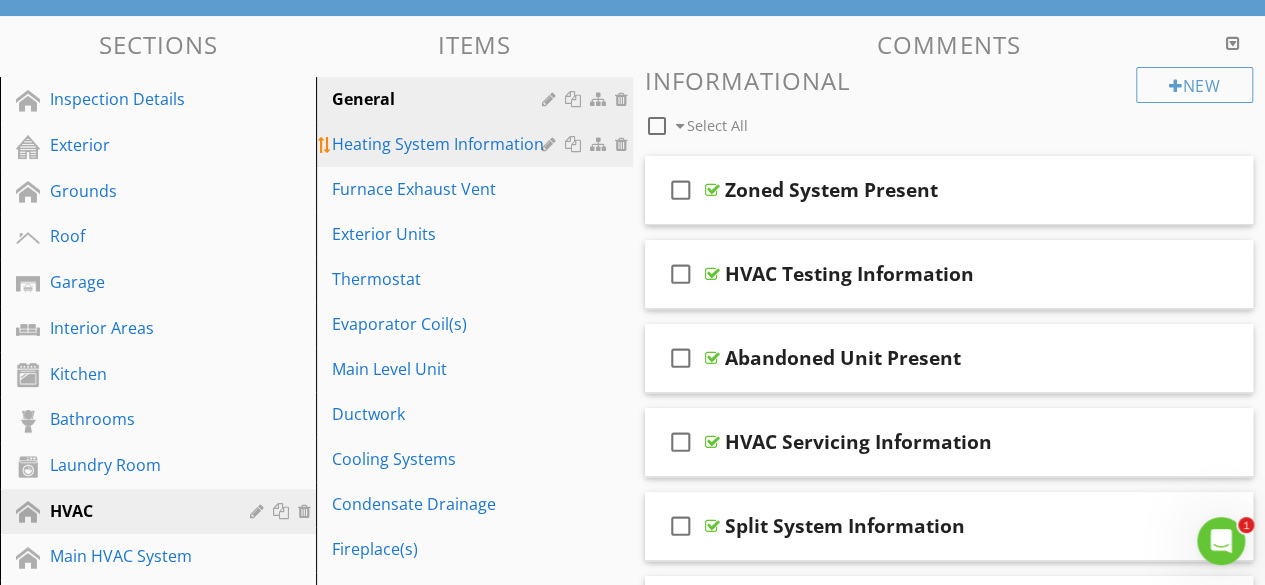 click on "Heating System Information" at bounding box center (439, 144) 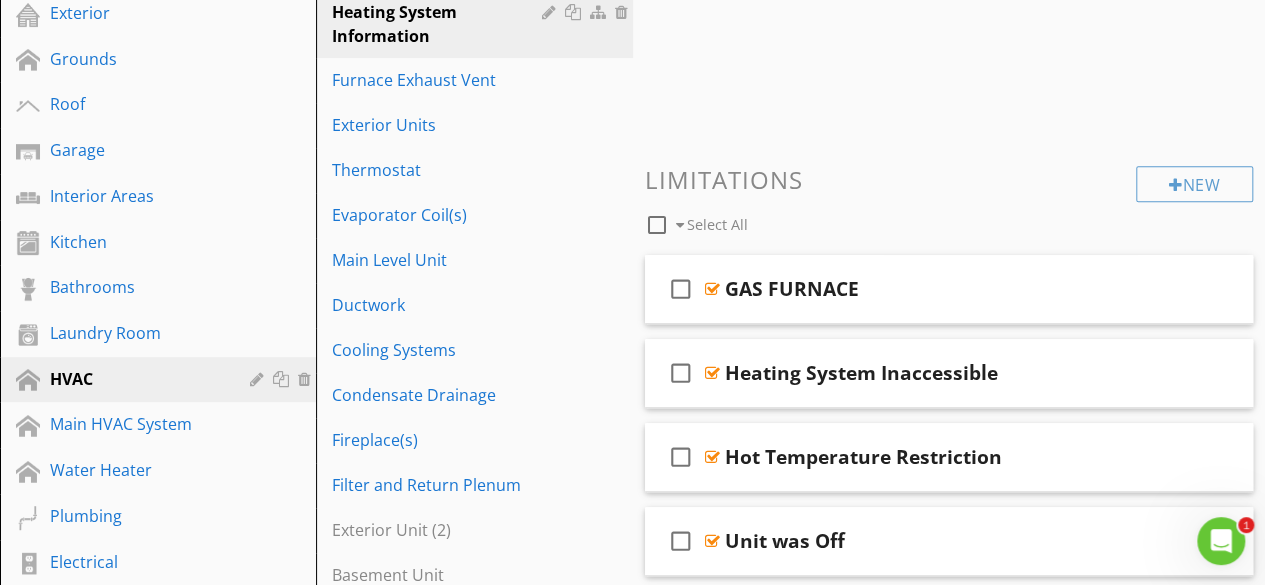 scroll, scrollTop: 126, scrollLeft: 0, axis: vertical 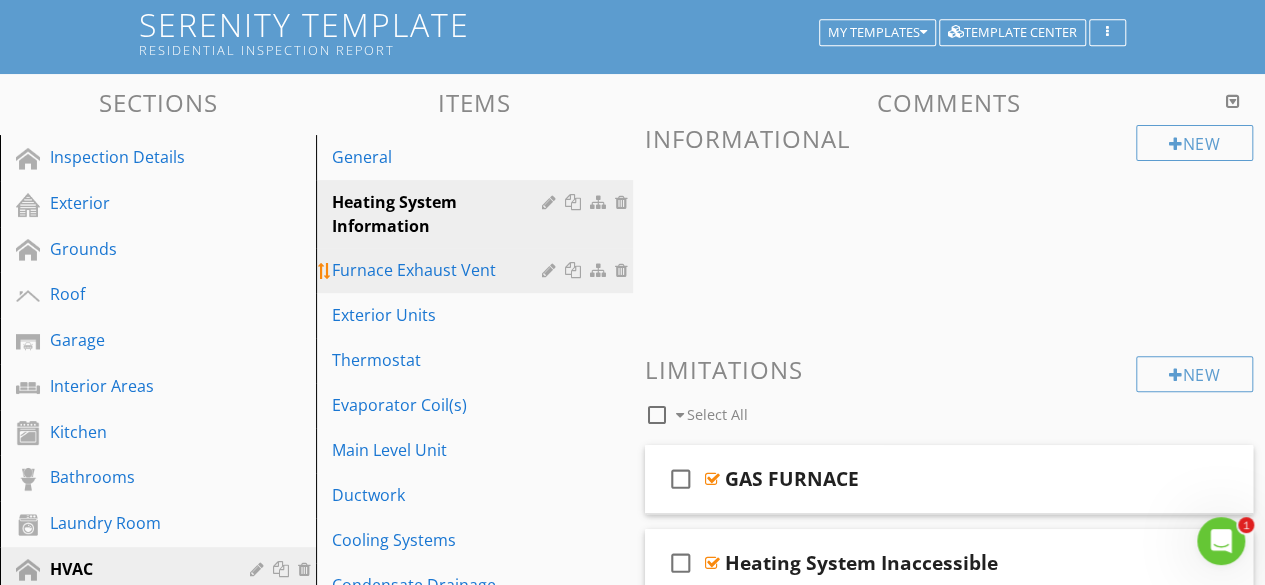click on "Furnace Exhaust Vent" at bounding box center [439, 270] 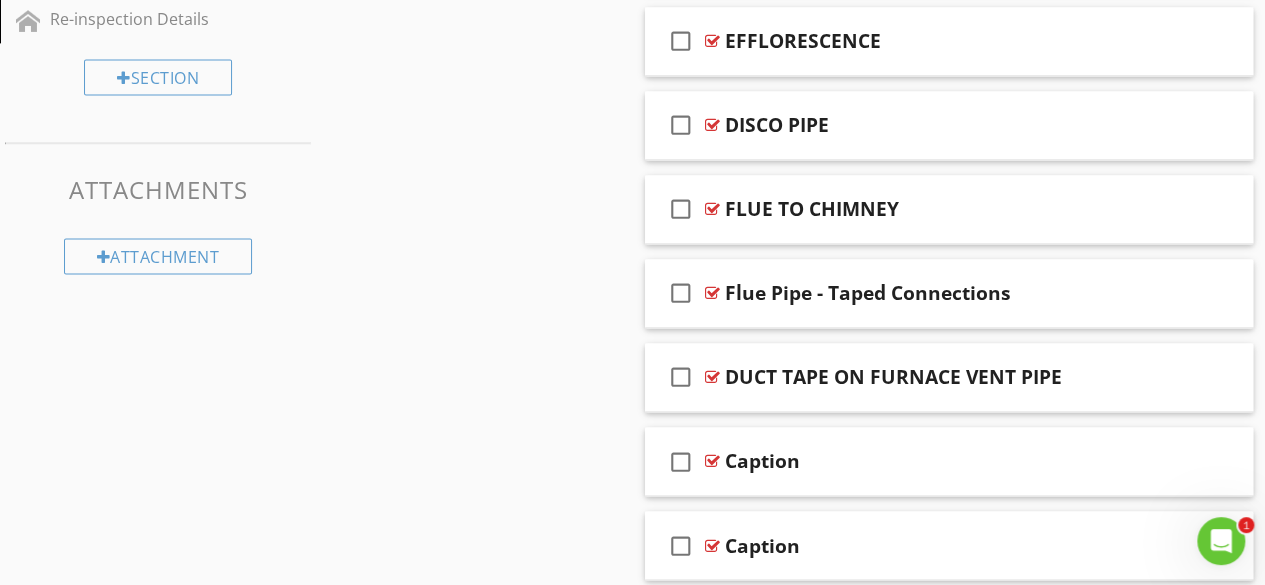 scroll, scrollTop: 1474, scrollLeft: 0, axis: vertical 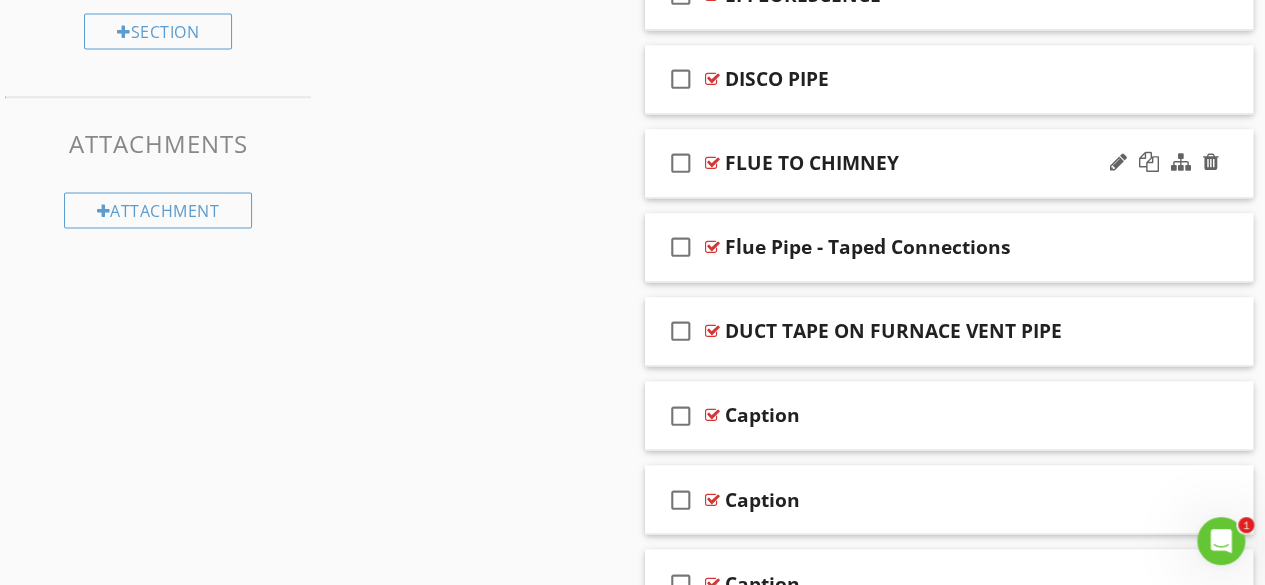 click at bounding box center (712, 163) 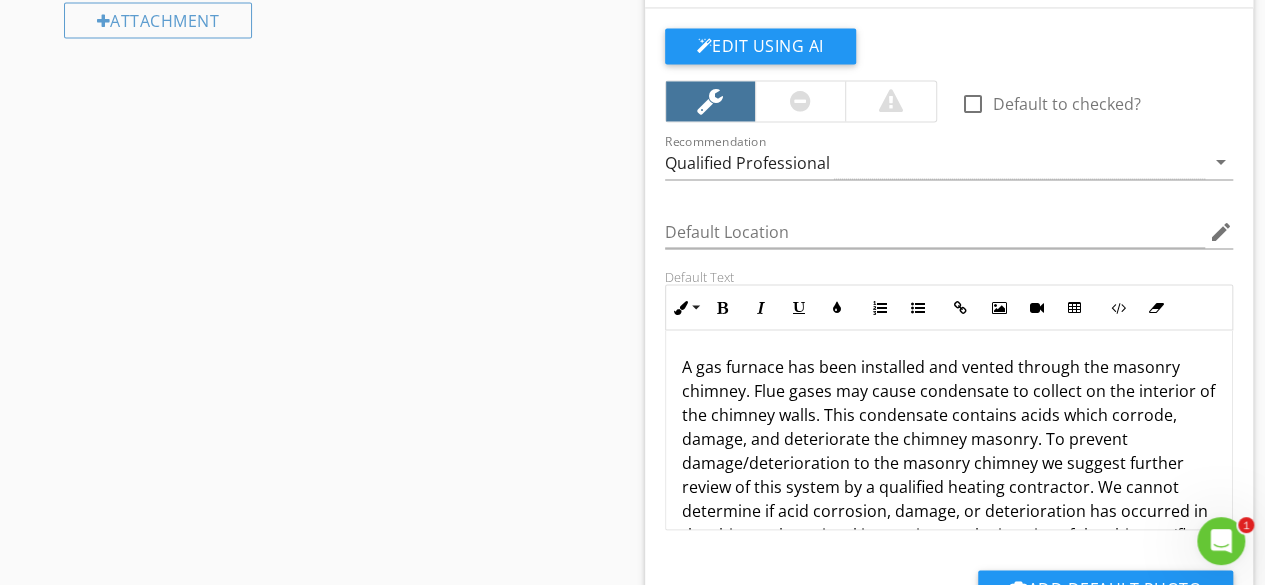 scroll, scrollTop: 1667, scrollLeft: 0, axis: vertical 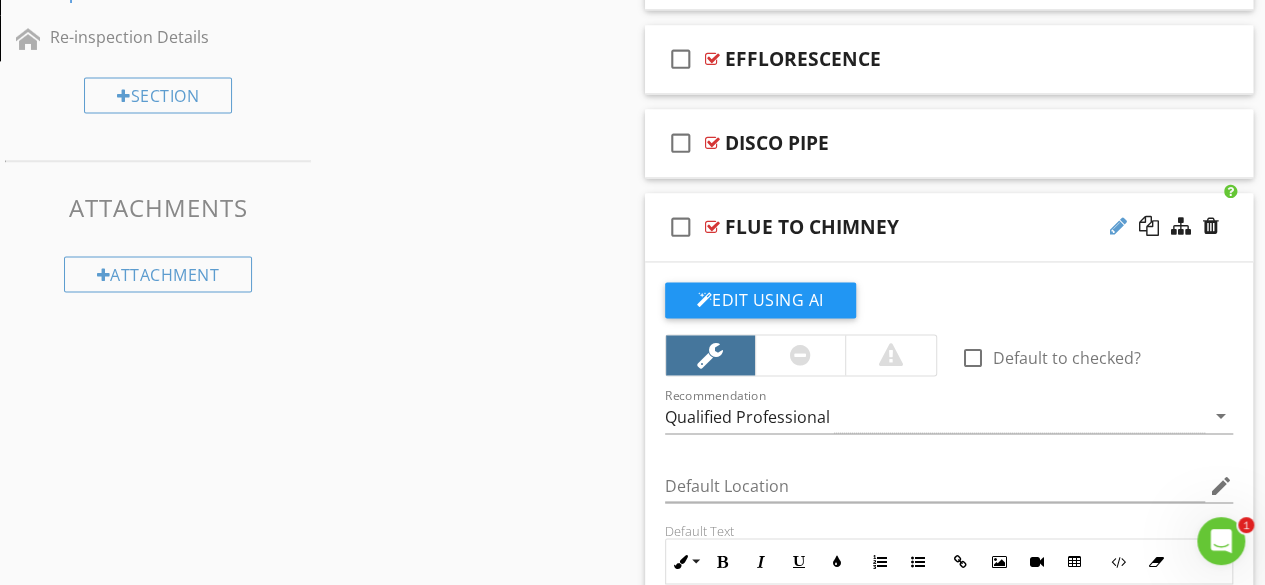 click at bounding box center (1118, 226) 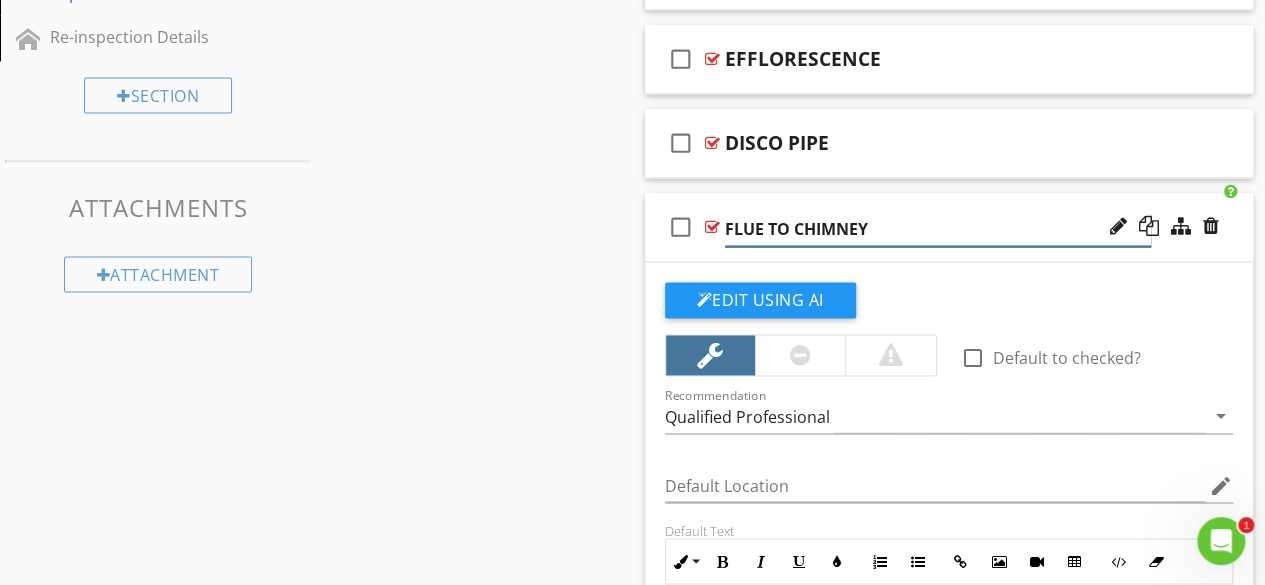 click on "FLUE TO CHIMNEY" at bounding box center (938, 229) 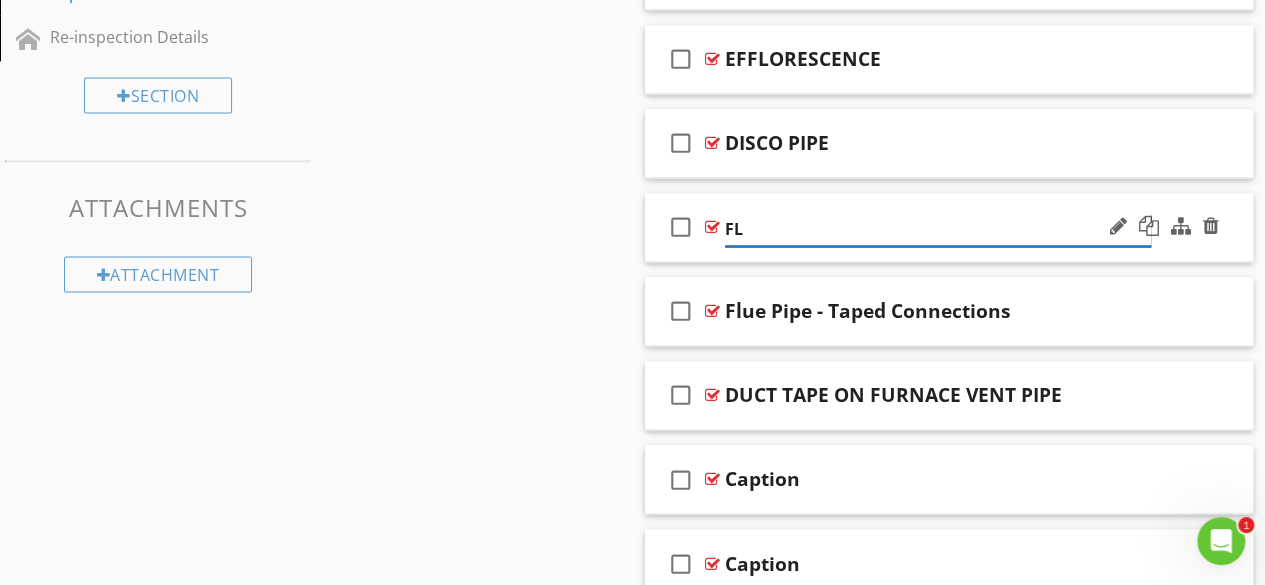 type on "F" 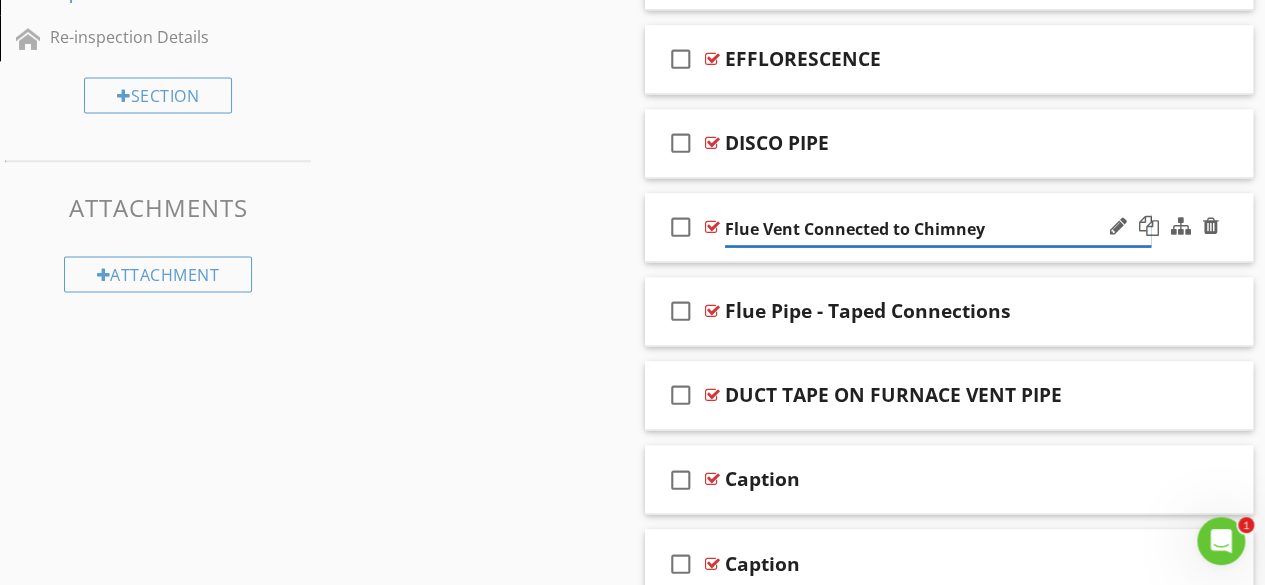 type on "Flue Vent Connected to Chimney" 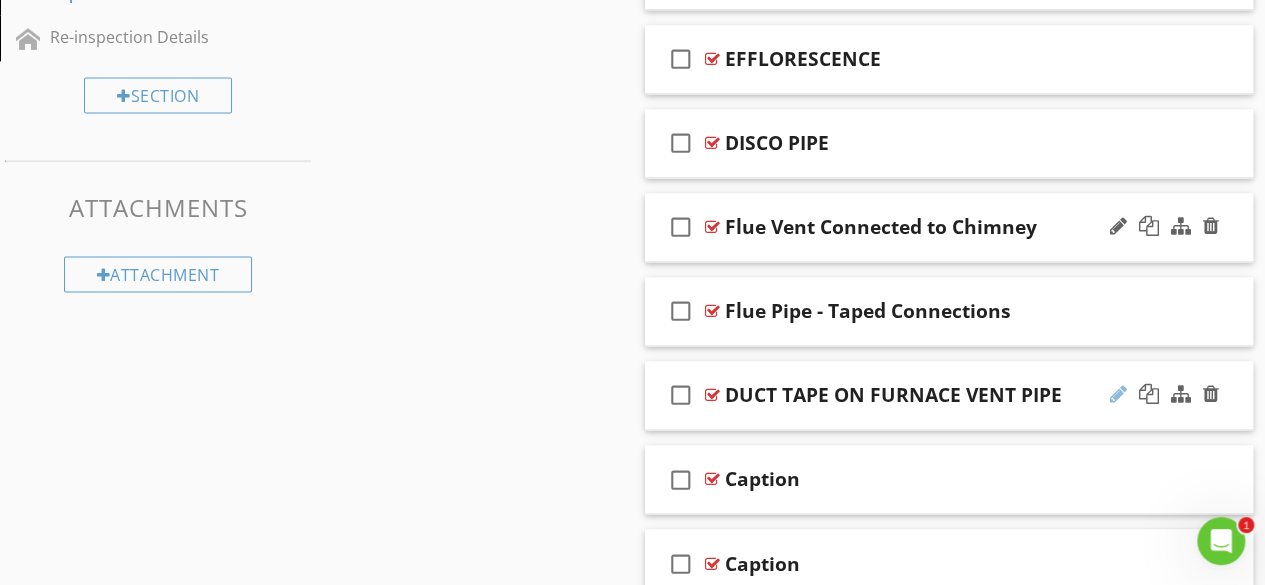 click at bounding box center (1118, 394) 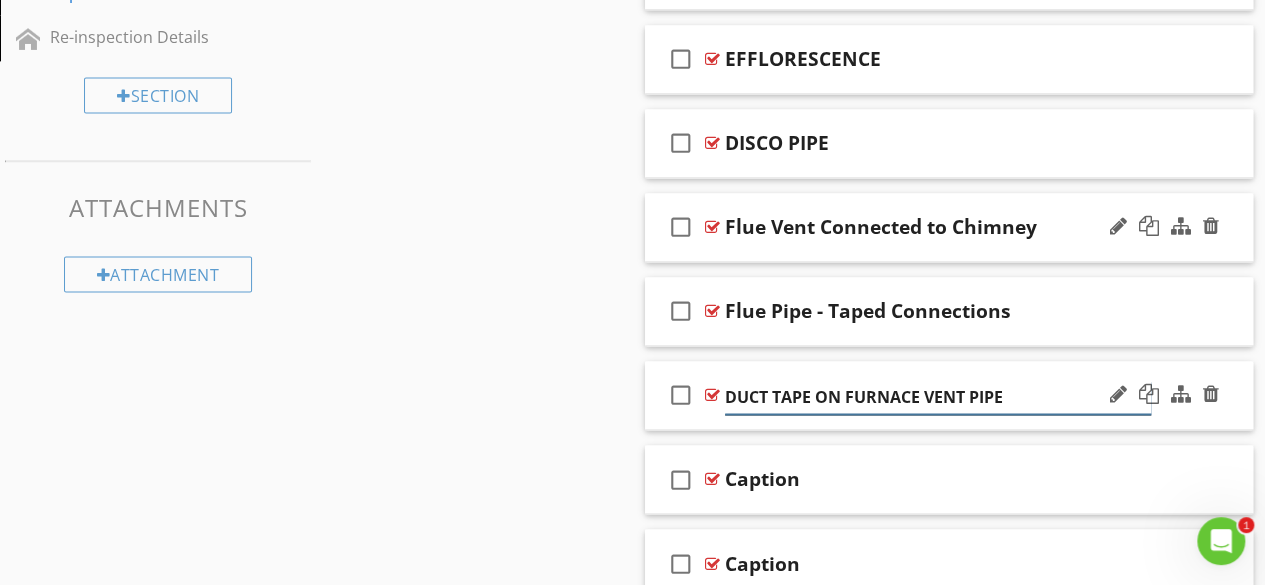 click on "DUCT TAPE ON FURNACE VENT PIPE" at bounding box center (938, 397) 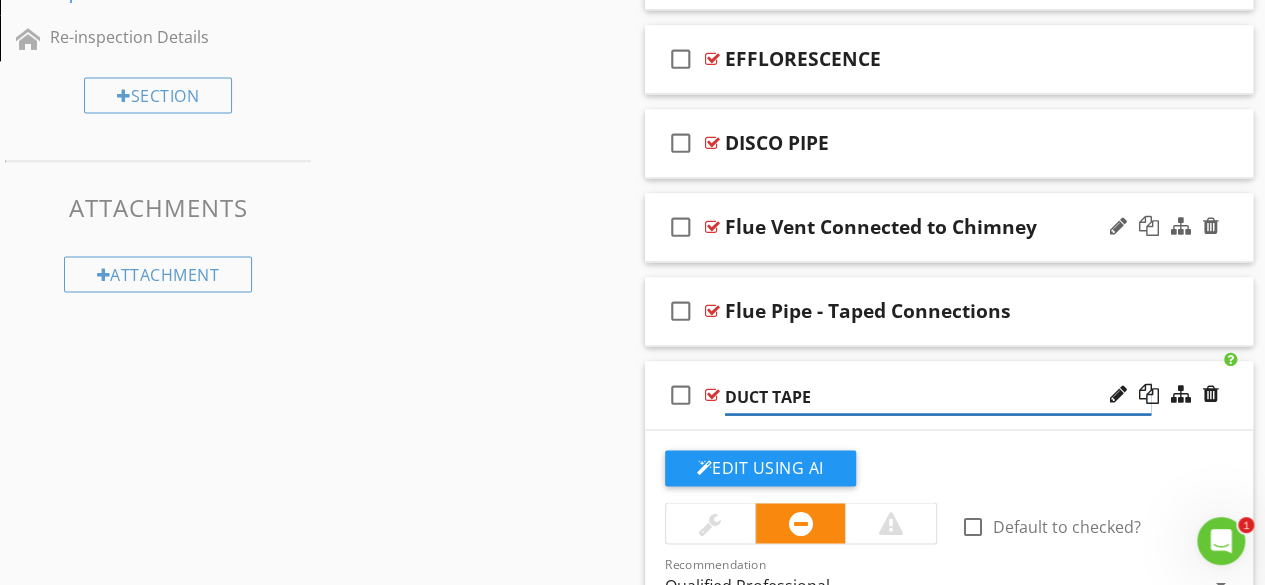 type on "DUCT TAPE ON FURNACE VENT PIPE" 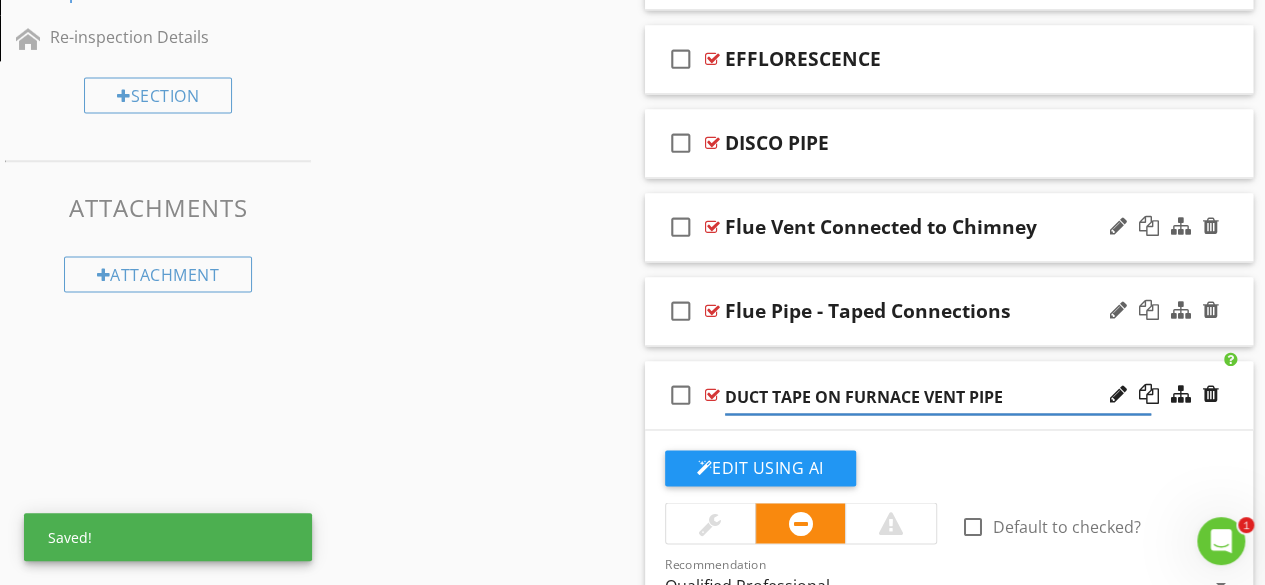 click at bounding box center [712, 311] 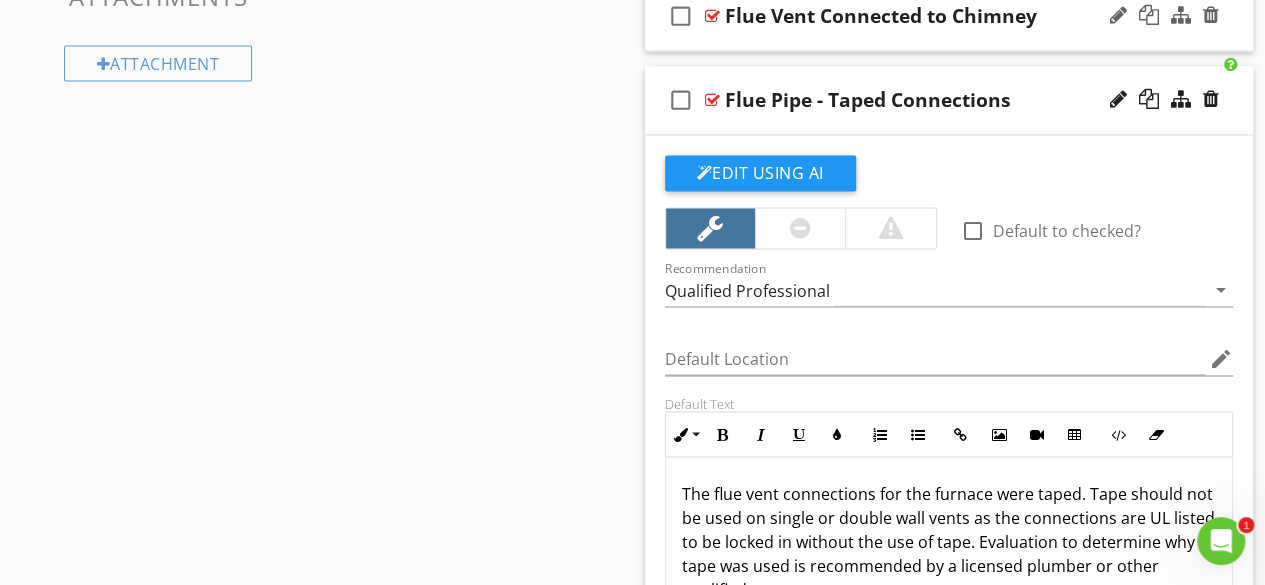 scroll, scrollTop: 1560, scrollLeft: 0, axis: vertical 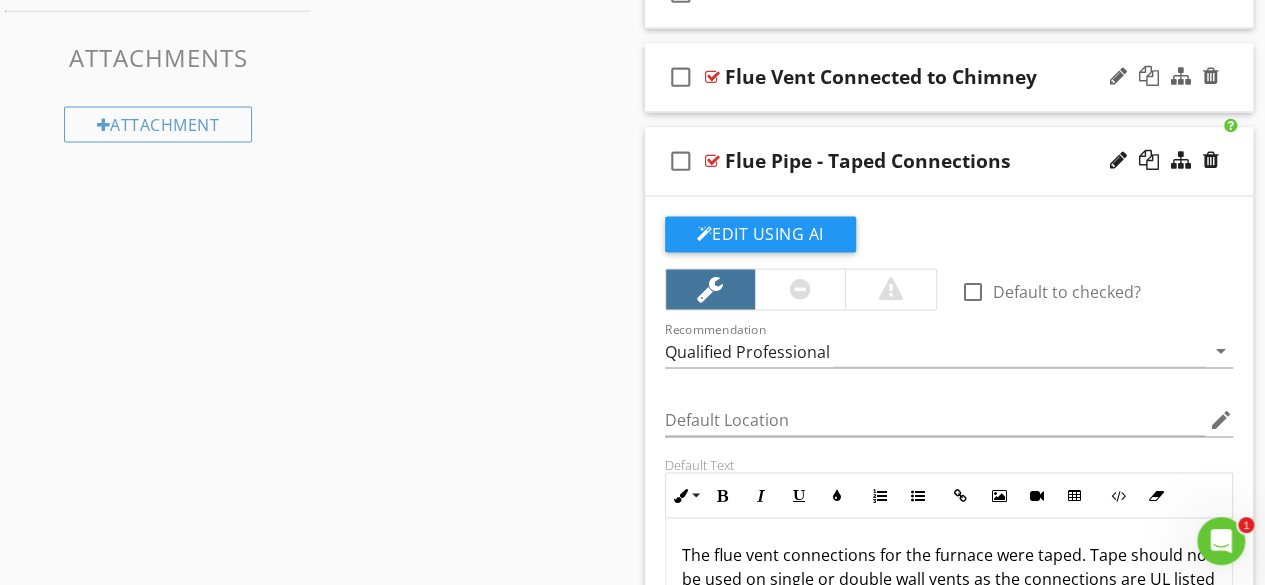 click at bounding box center (712, 161) 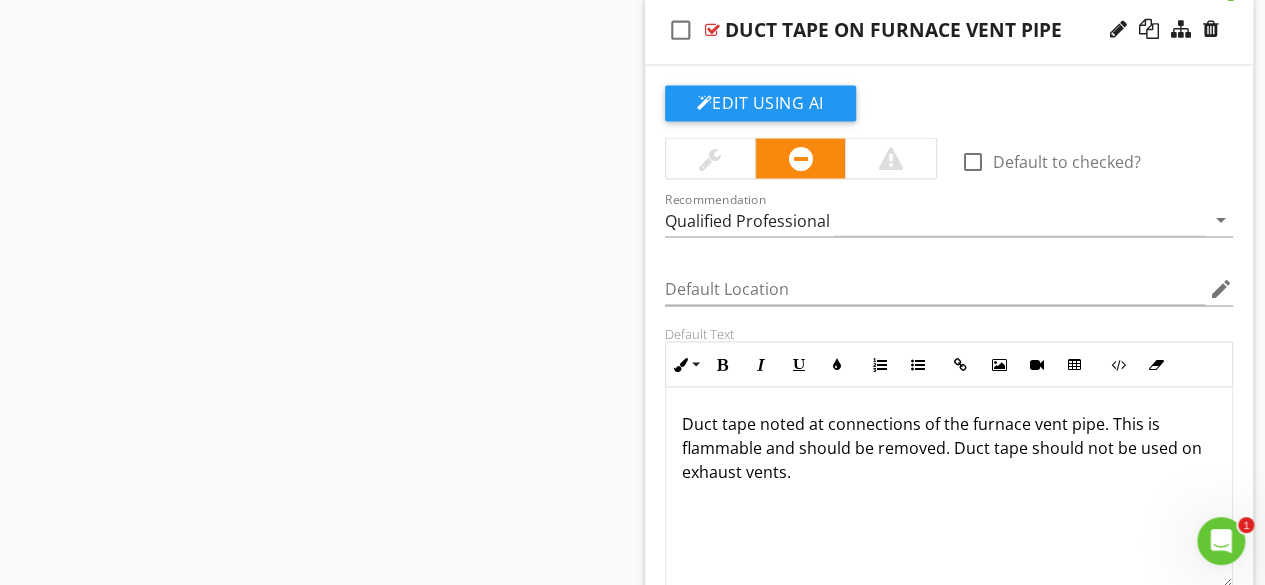 scroll, scrollTop: 1778, scrollLeft: 0, axis: vertical 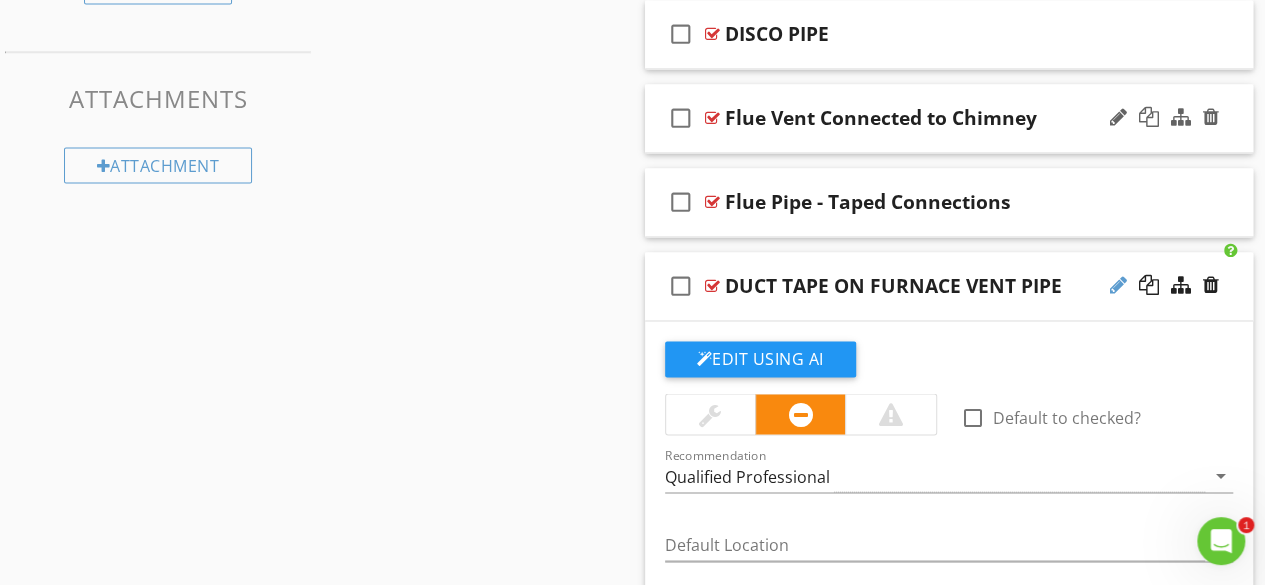 click at bounding box center (1118, 285) 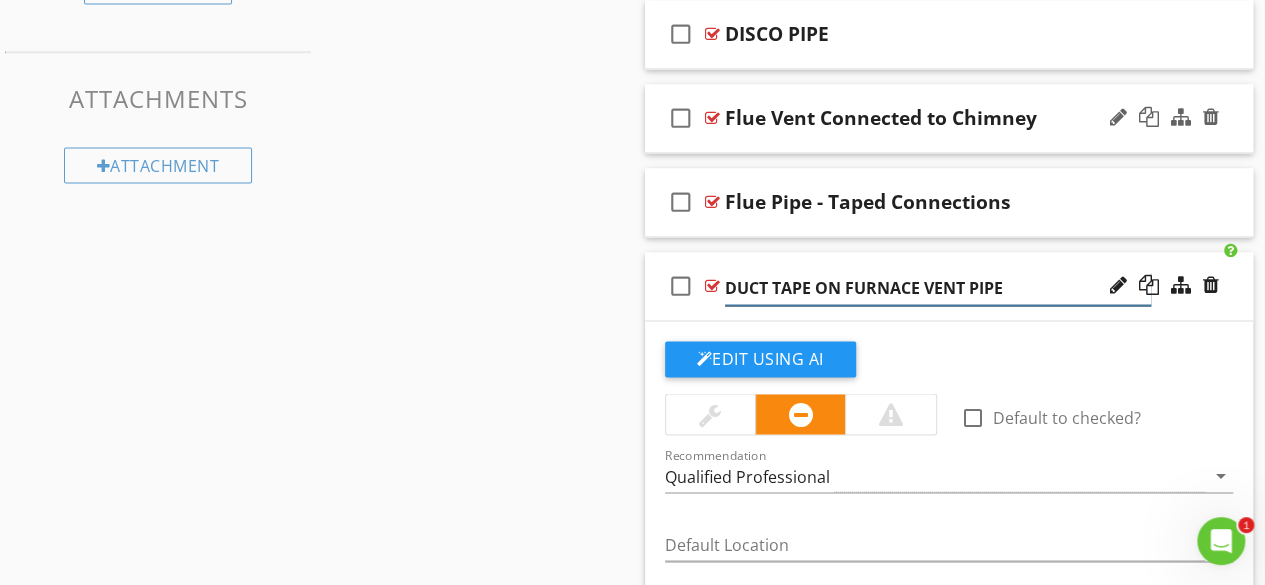 click on "DUCT TAPE ON FURNACE VENT PIPE" at bounding box center [938, 288] 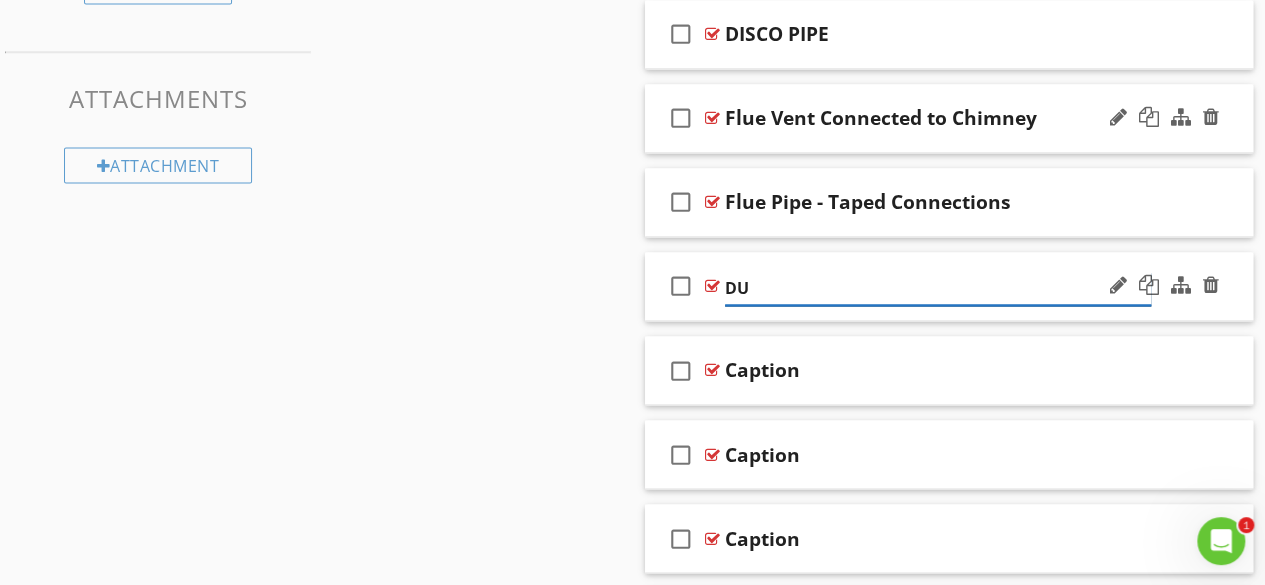 type on "D" 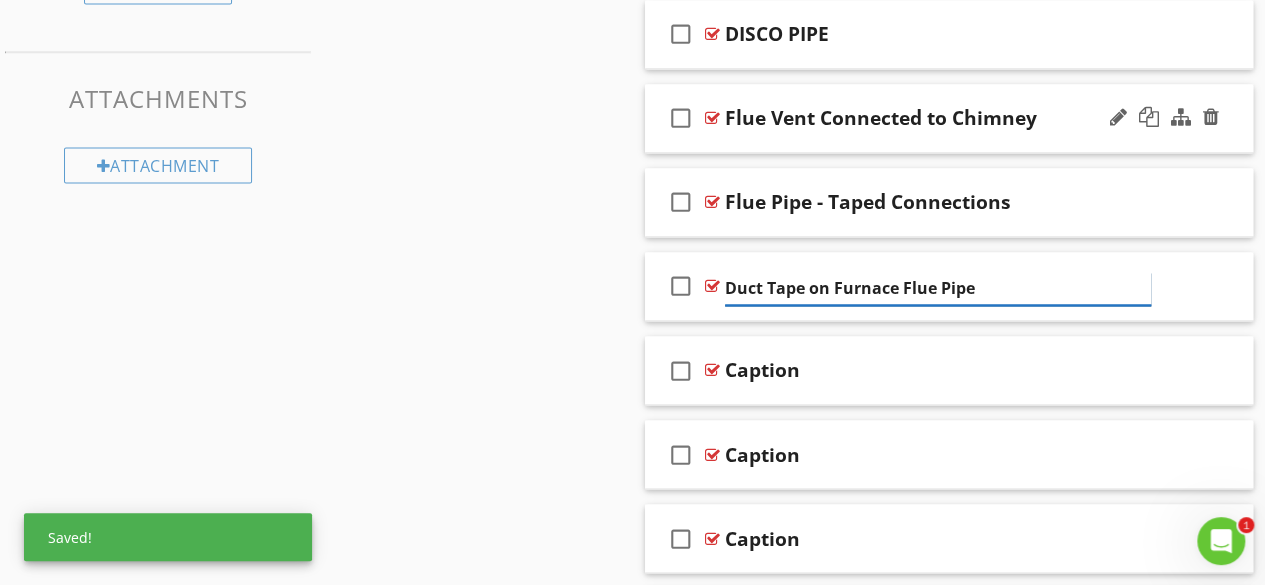 type on "Duct Tape on Furnace Flue Pipe" 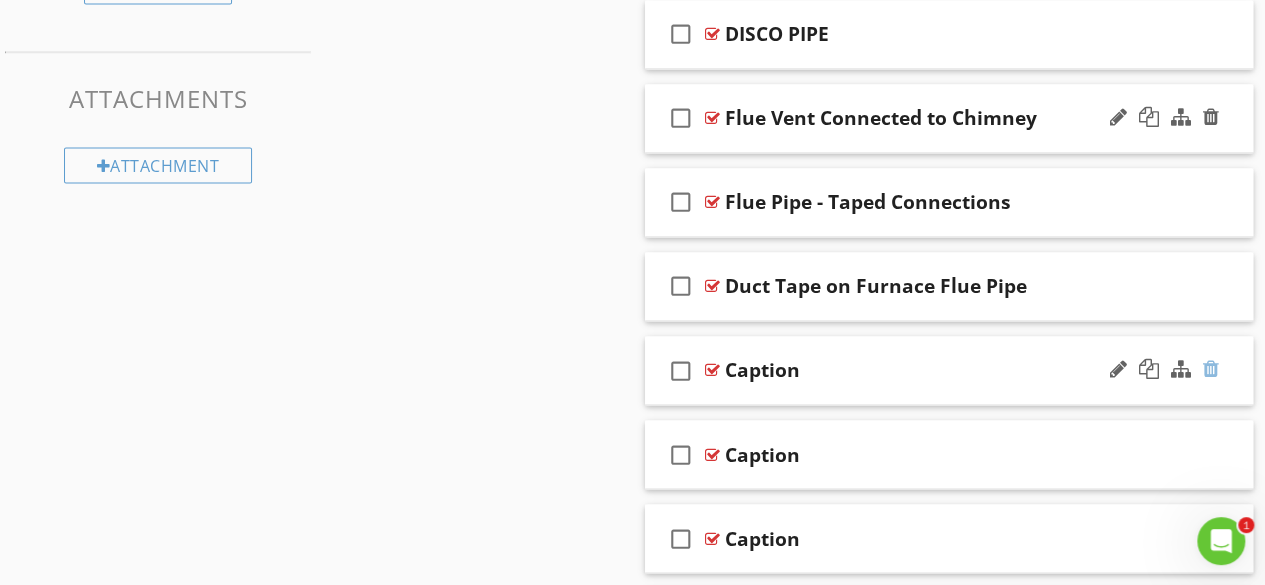 click at bounding box center (1211, 369) 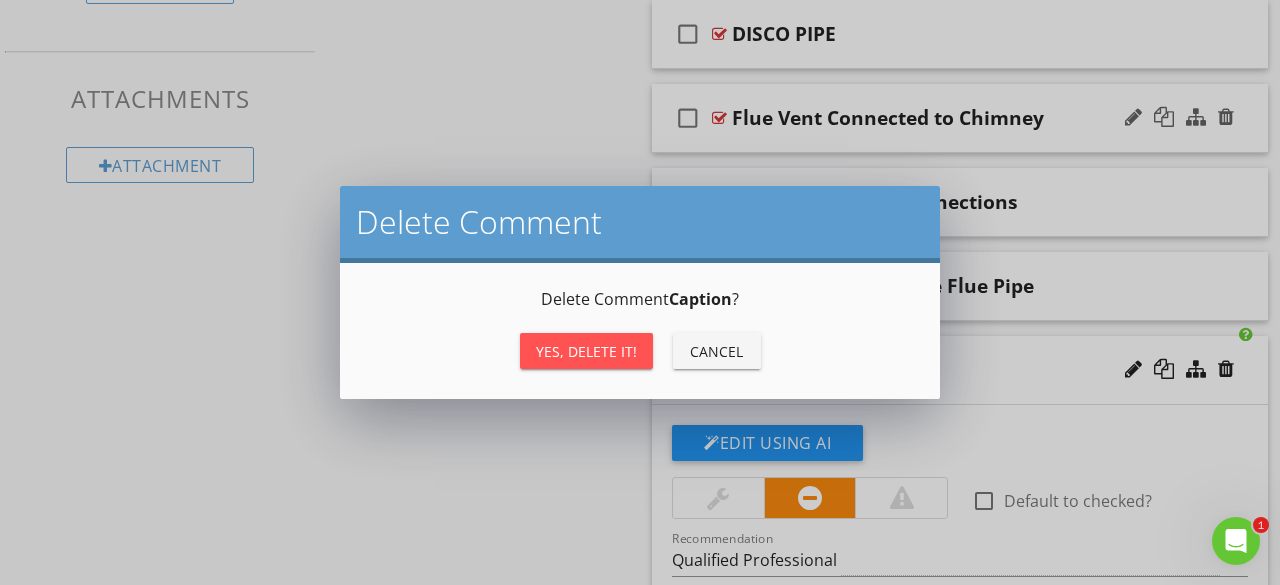 click on "Yes, Delete it!" at bounding box center (586, 351) 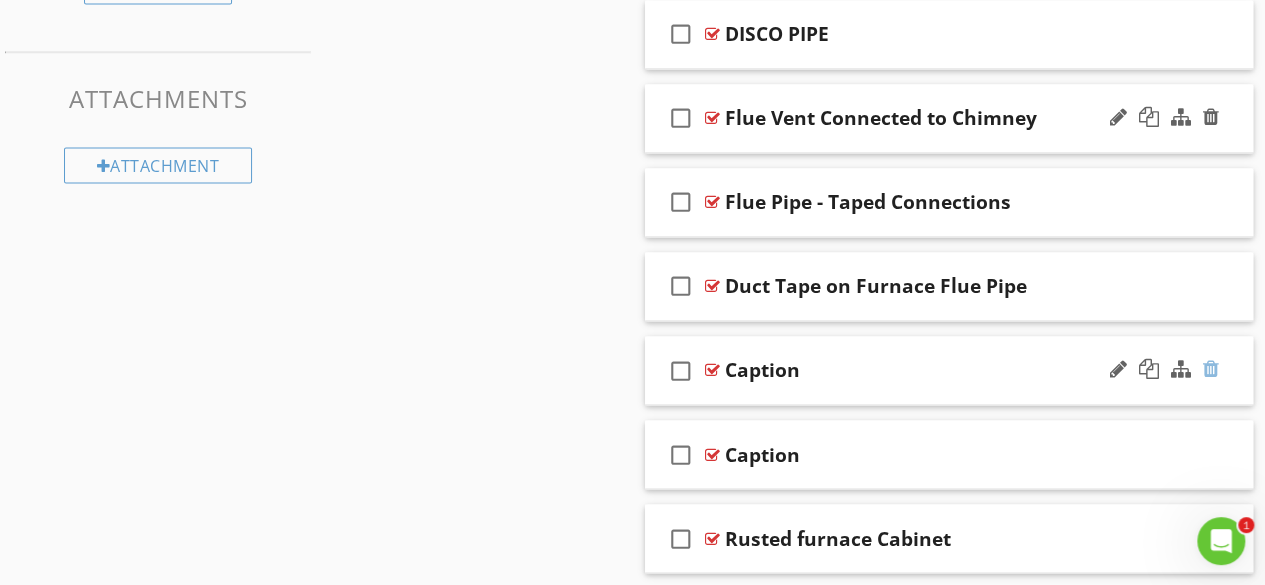 click at bounding box center (1211, 369) 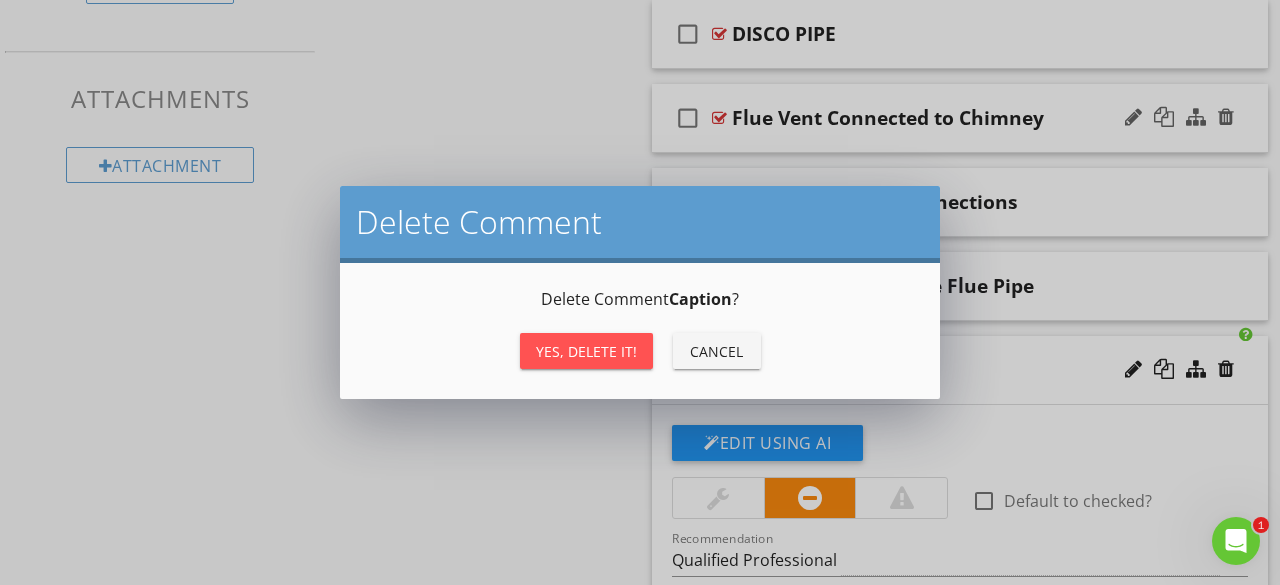 click on "Yes, Delete it!" at bounding box center (586, 351) 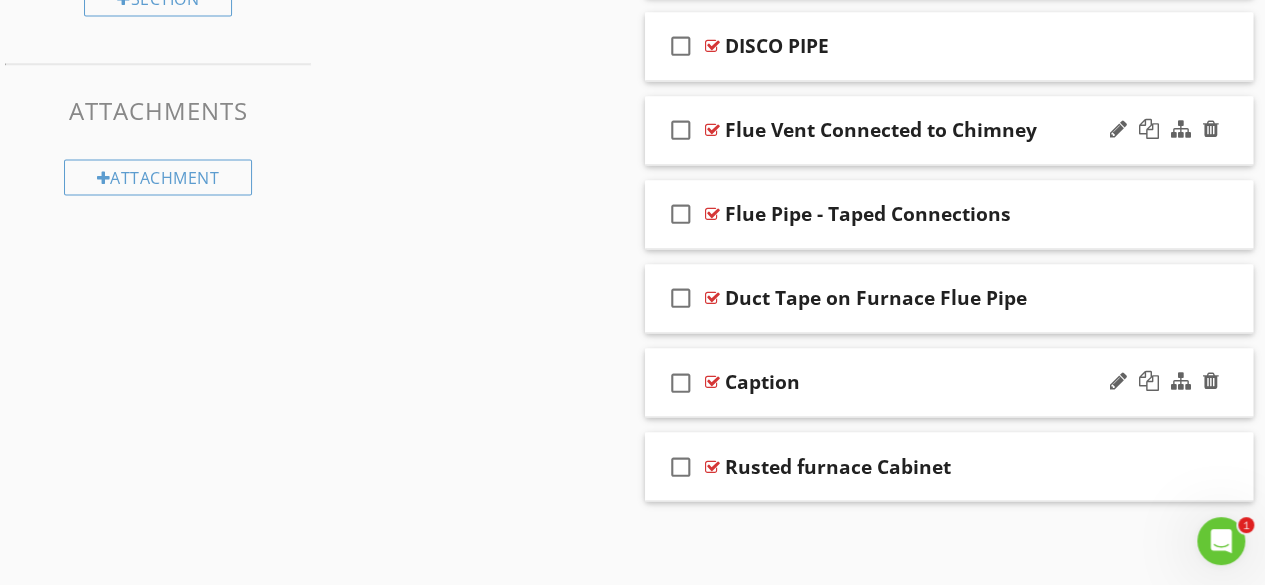 scroll, scrollTop: 1502, scrollLeft: 0, axis: vertical 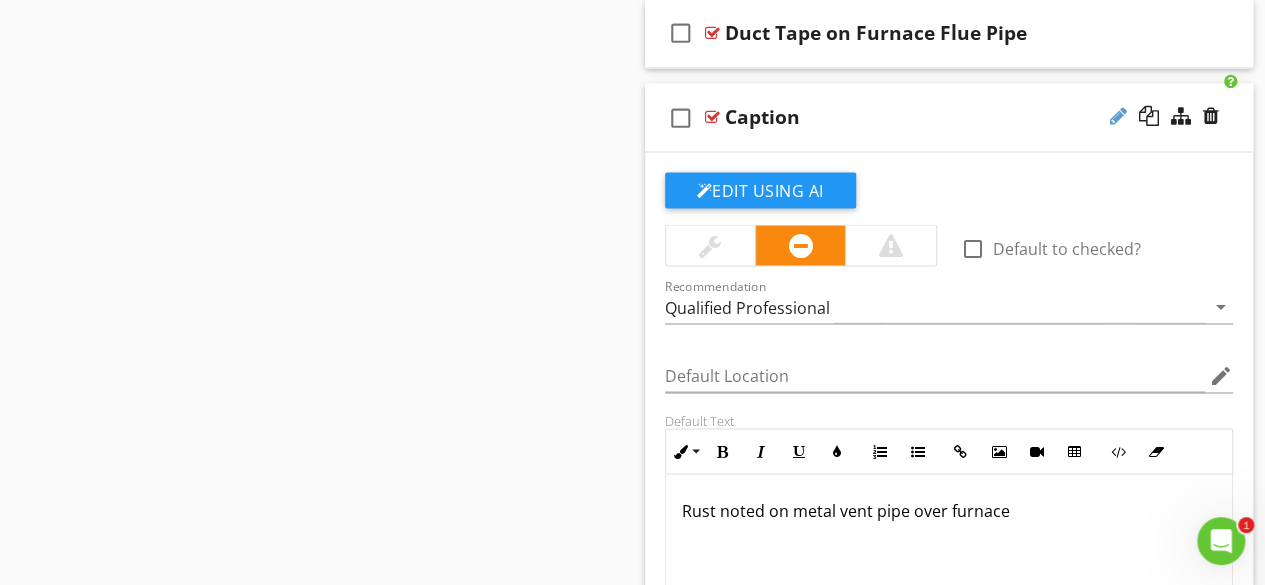 click at bounding box center [1118, 116] 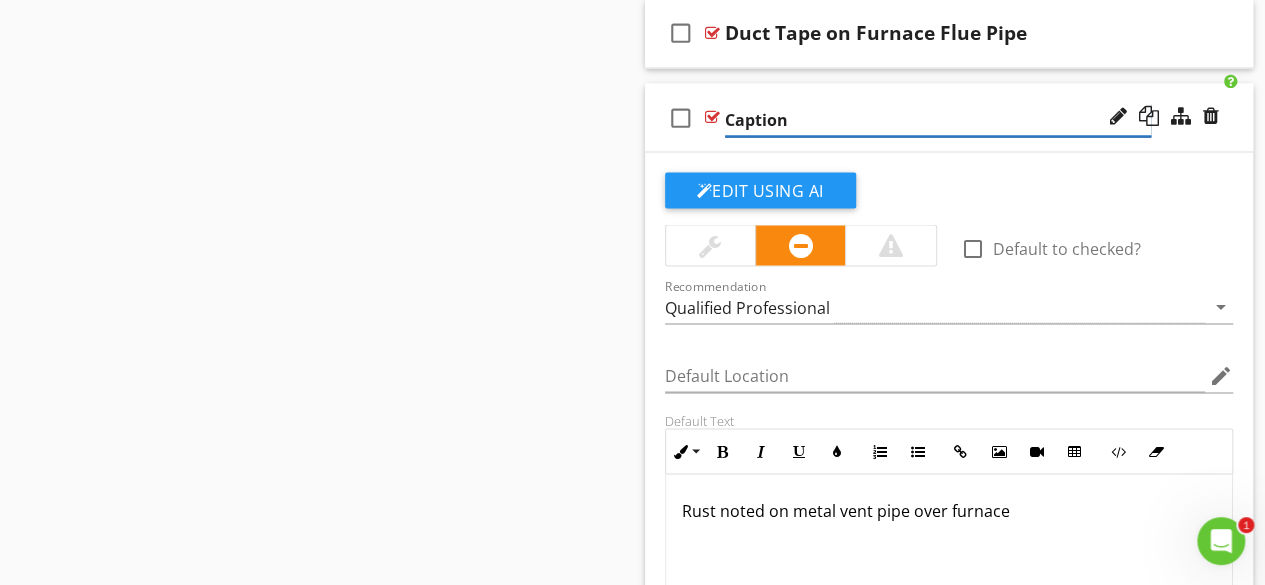 click on "Caption" at bounding box center (938, 119) 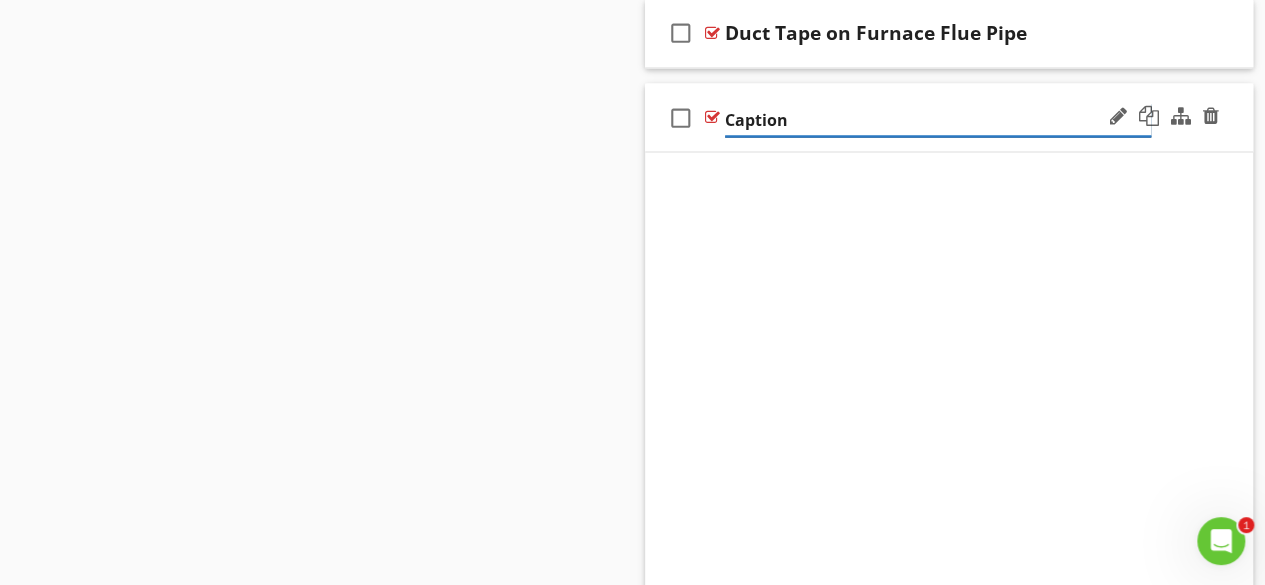 scroll, scrollTop: 1502, scrollLeft: 0, axis: vertical 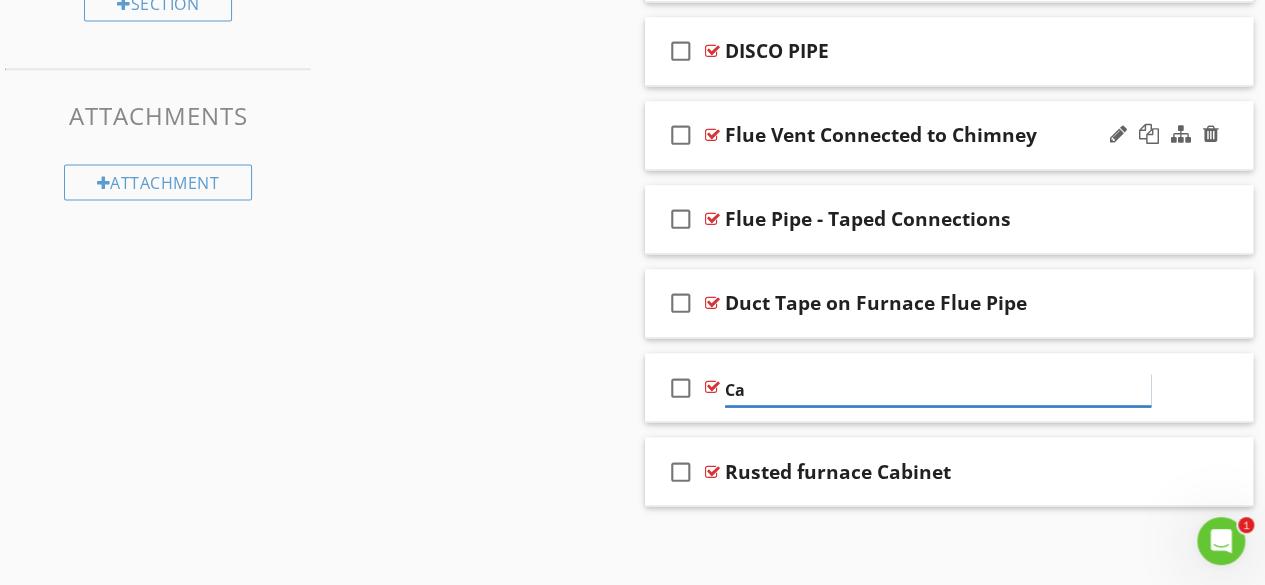 type on "C" 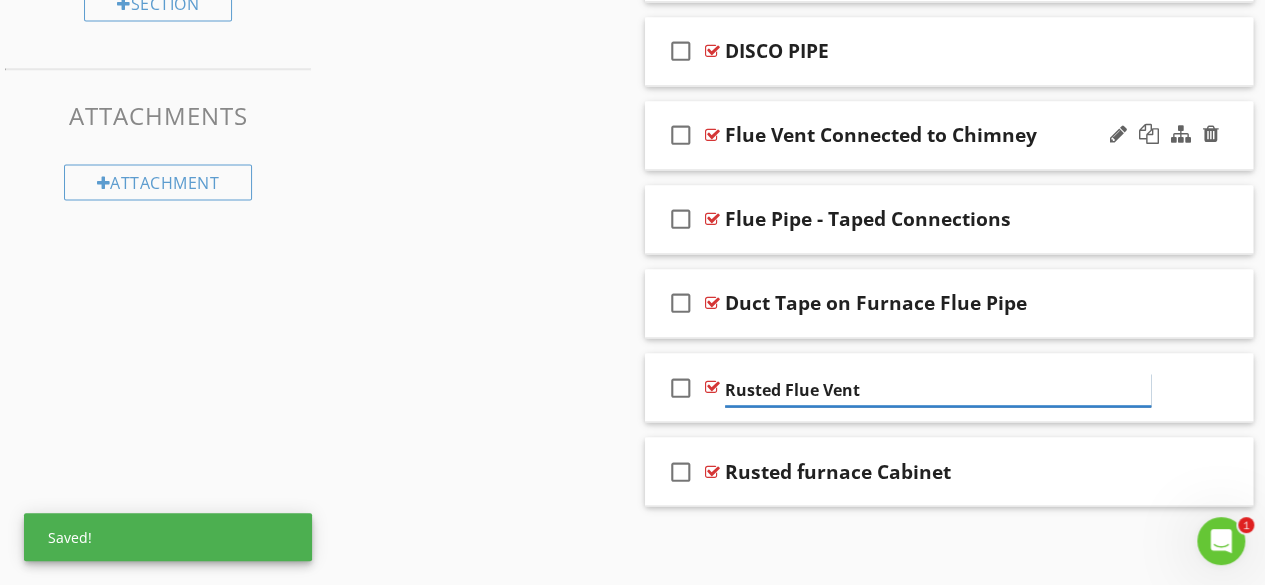 type on "Rusted Flue Vent" 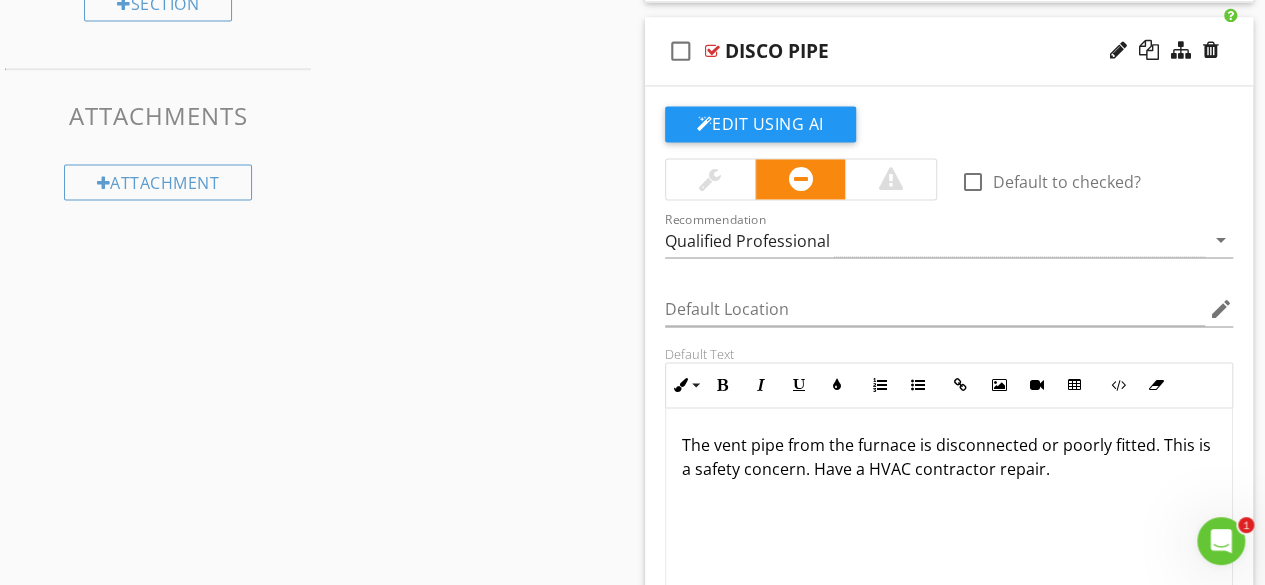 click at bounding box center (712, 51) 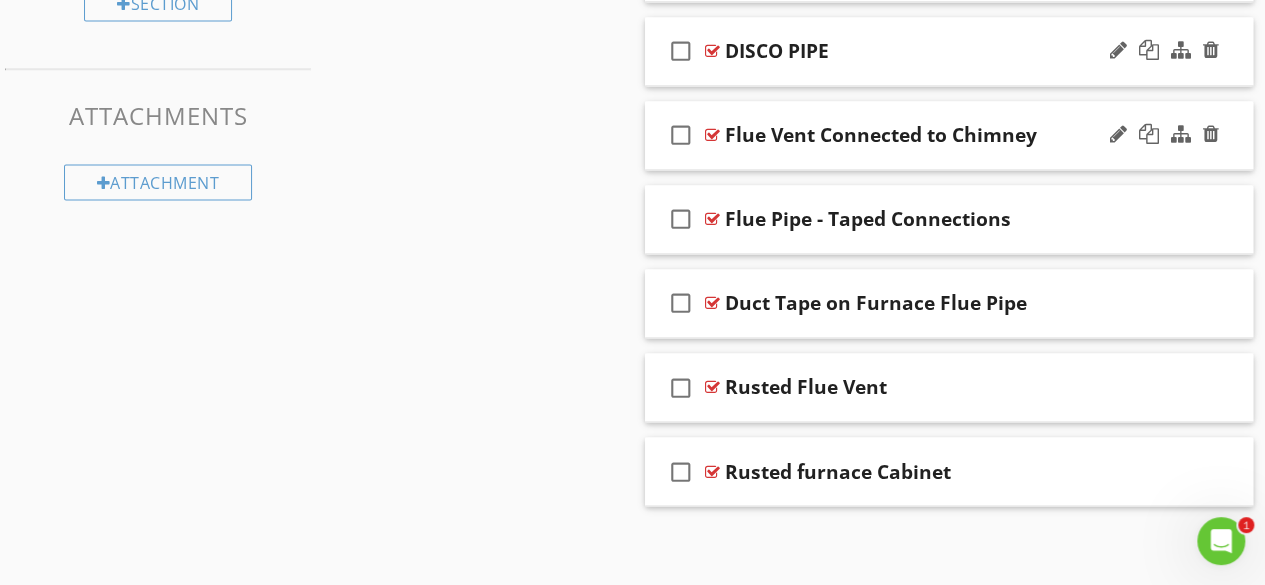 click at bounding box center (712, 51) 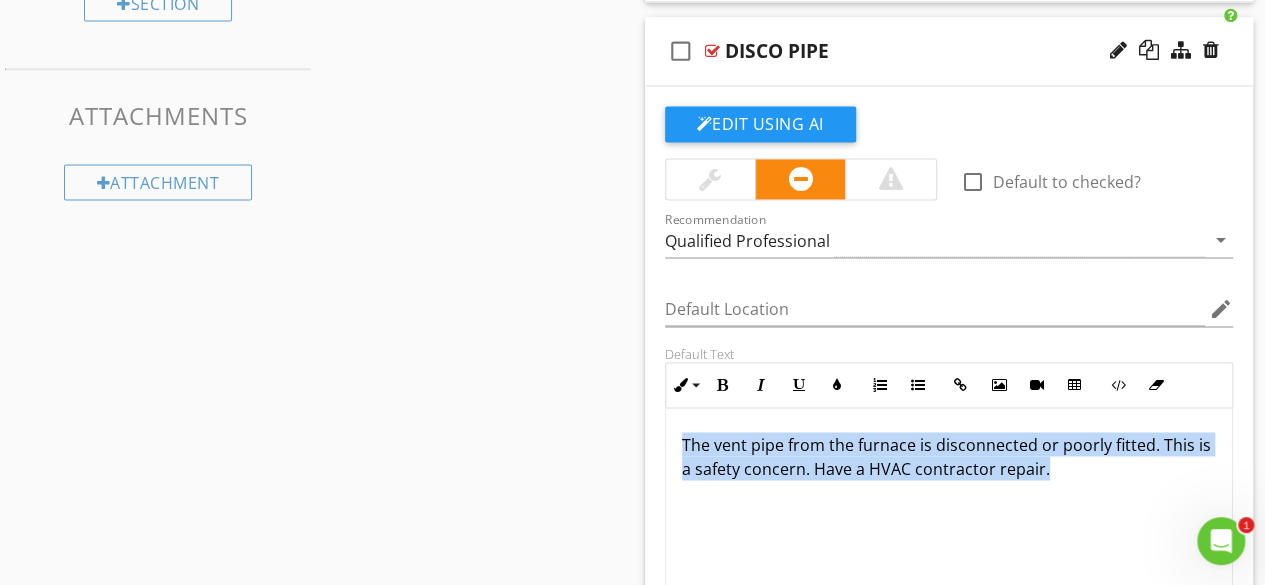 drag, startPoint x: 1115, startPoint y: 496, endPoint x: 594, endPoint y: 382, distance: 533.32635 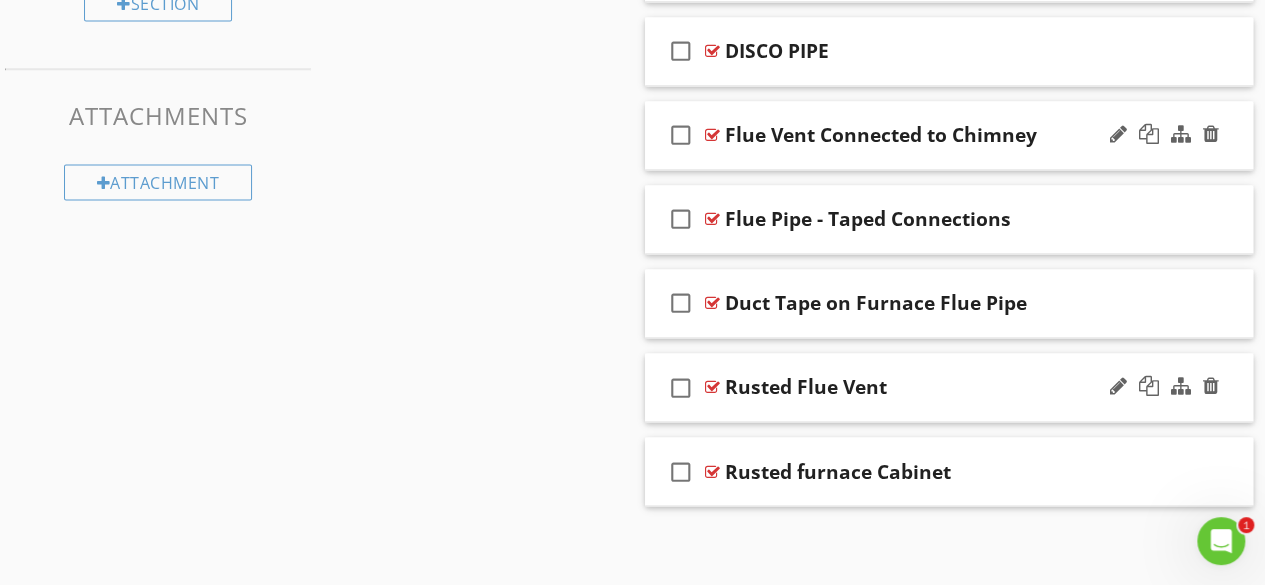 click at bounding box center [712, 387] 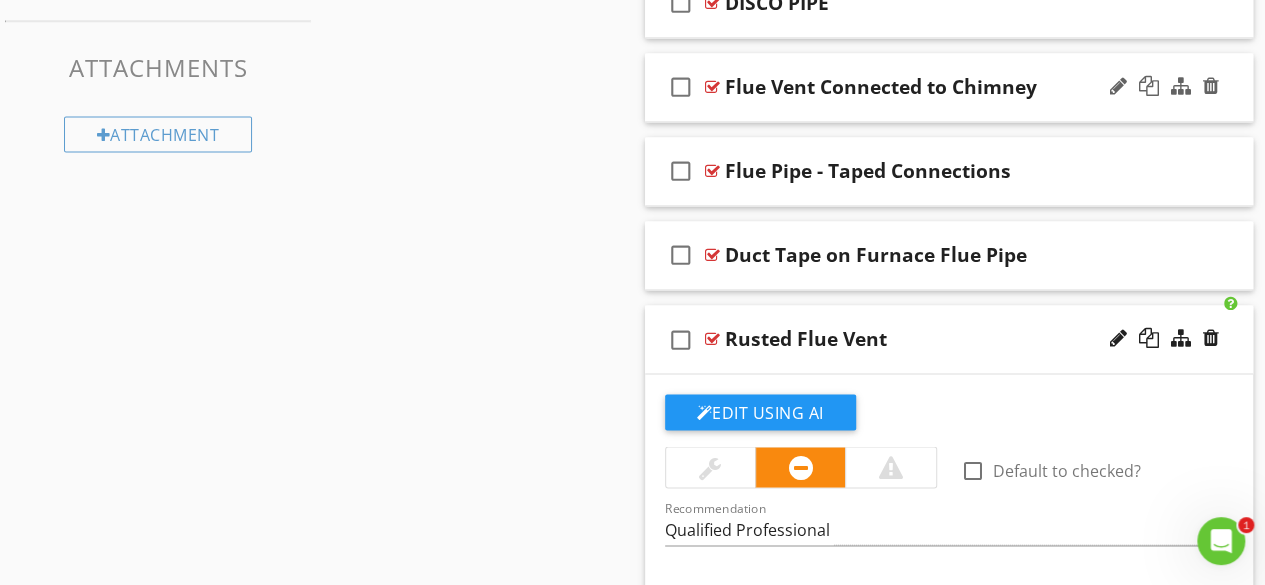 scroll, scrollTop: 2172, scrollLeft: 0, axis: vertical 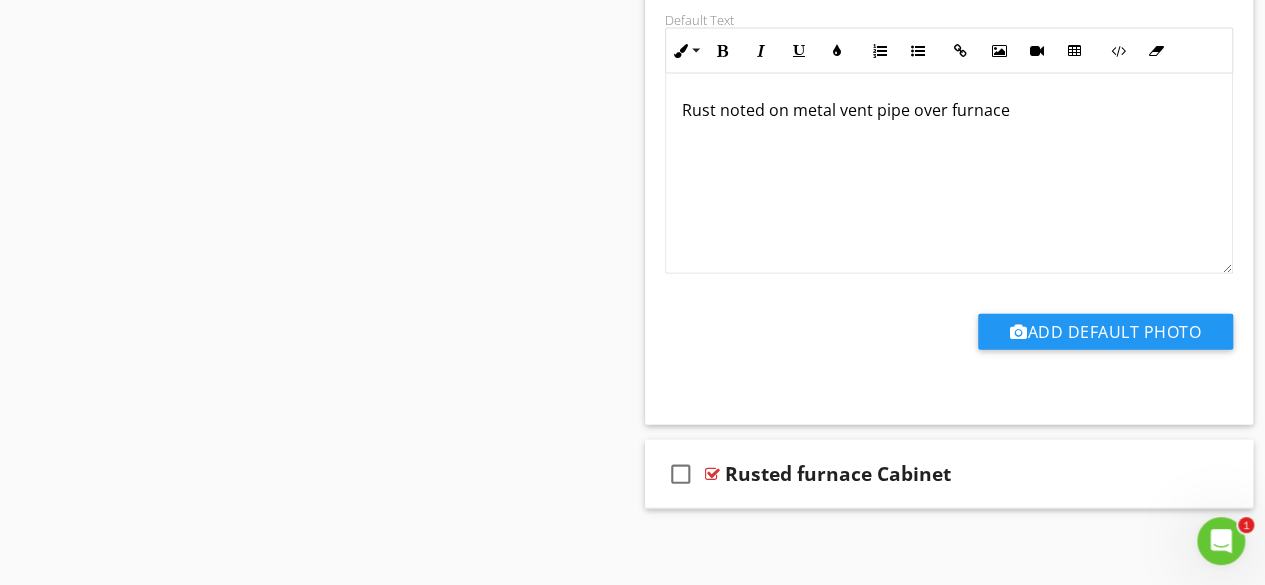 click on "Rust noted on metal vent pipe over furnace" at bounding box center [949, 174] 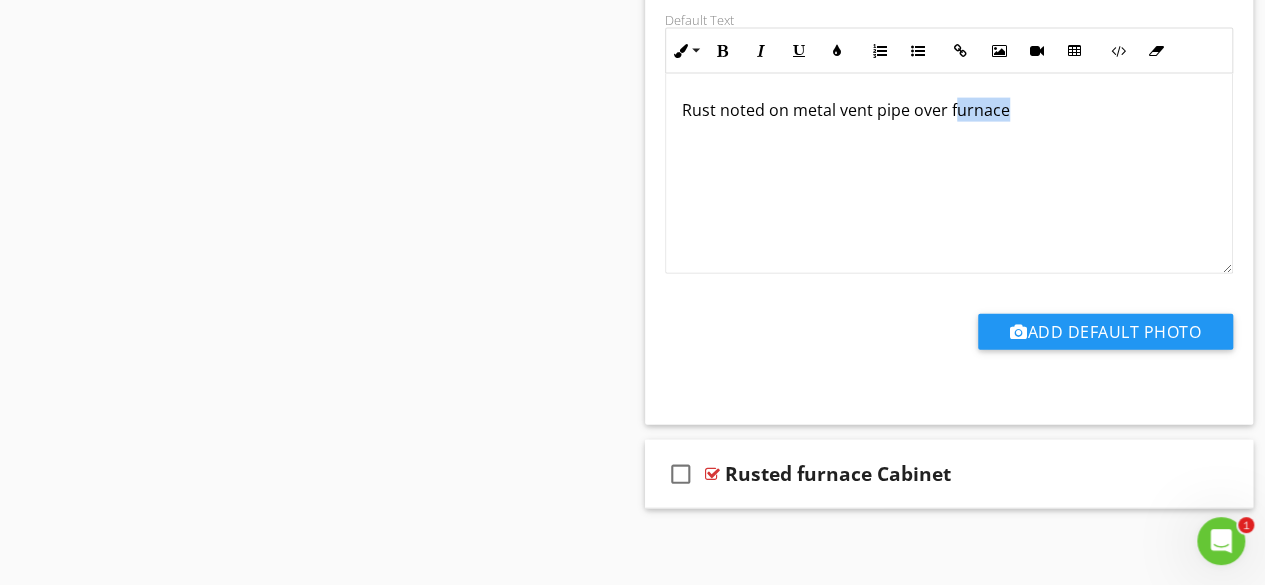 drag, startPoint x: 1025, startPoint y: 143, endPoint x: 568, endPoint y: 73, distance: 462.32996 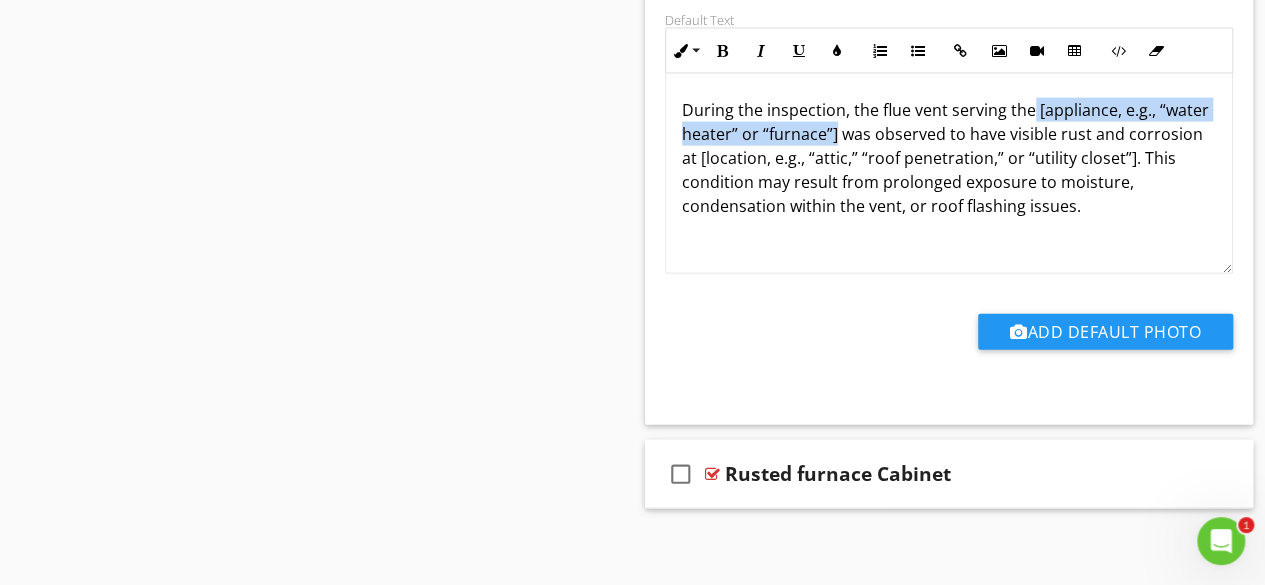 drag, startPoint x: 886, startPoint y: 130, endPoint x: 1026, endPoint y: 85, distance: 147.05441 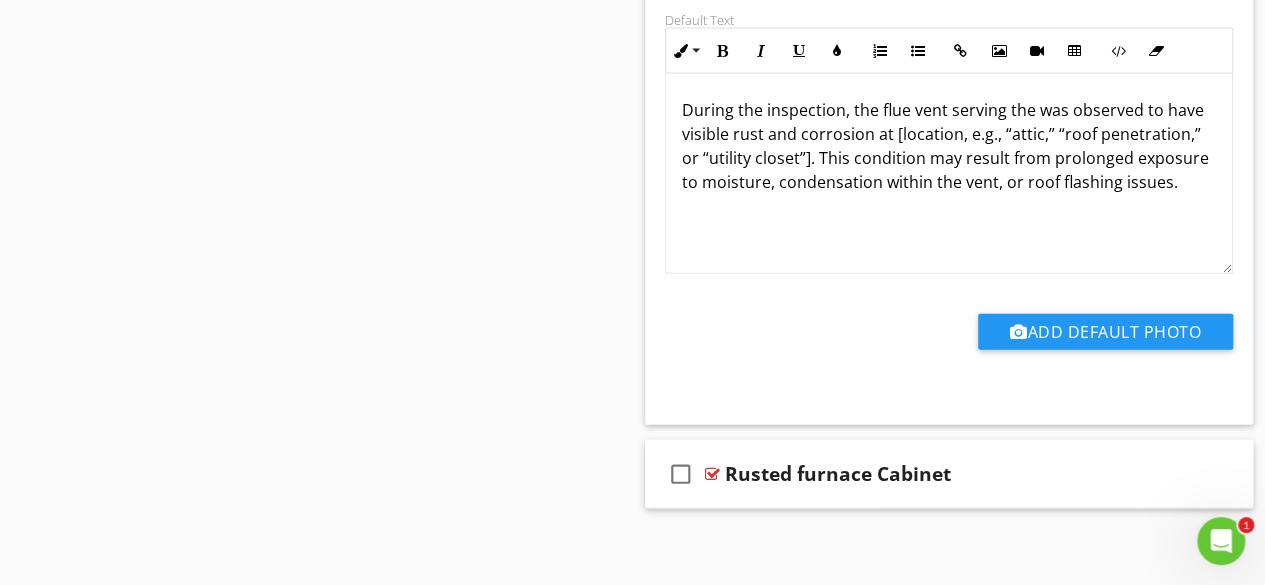 type 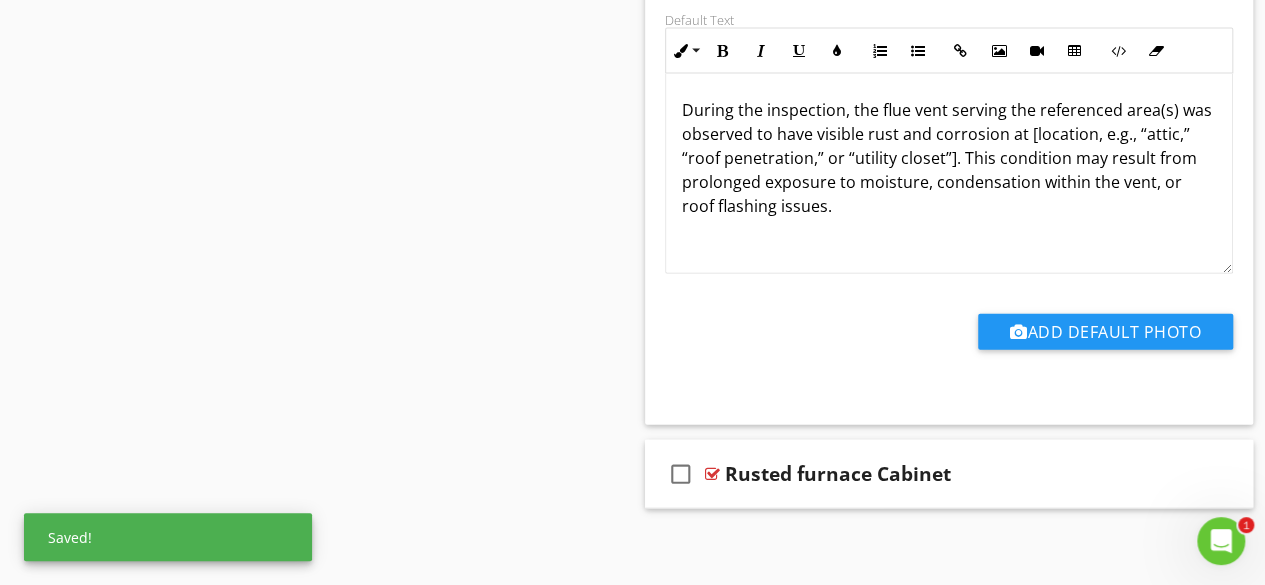 click on "During the inspection, the flue vent serving the referenced area(s) was observed to have visible rust and corrosion at [location, e.g., “attic,” “roof penetration,” or “utility closet”]. This condition may result from prolonged exposure to moisture, condensation within the vent, or roof flashing issues." at bounding box center [949, 158] 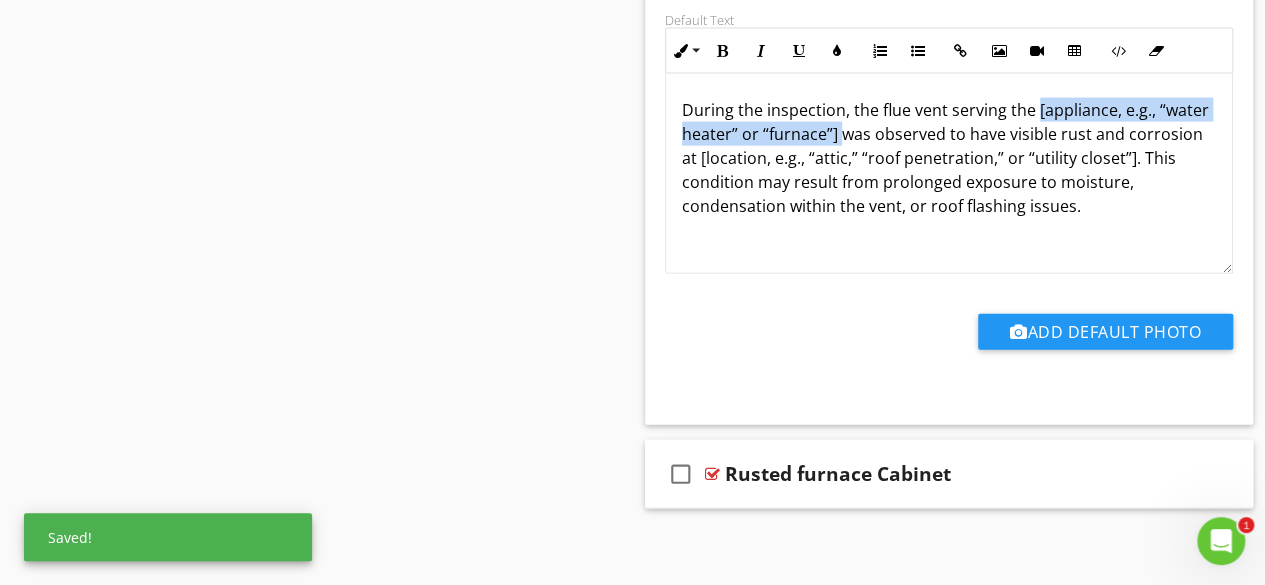 drag, startPoint x: 888, startPoint y: 127, endPoint x: 1033, endPoint y: 81, distance: 152.12166 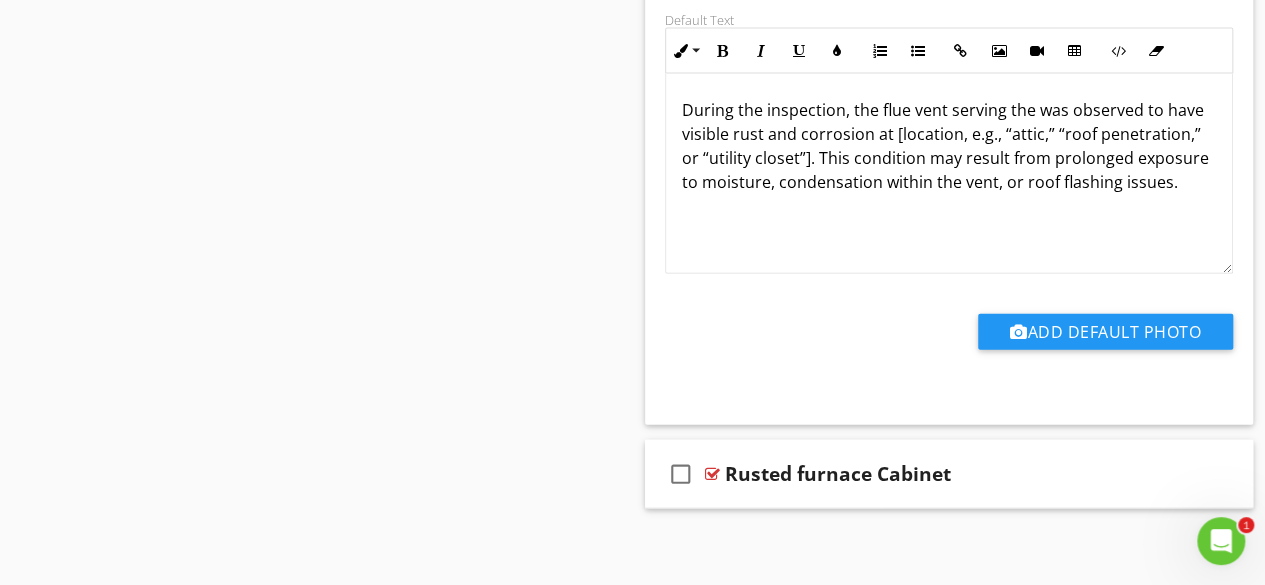 click on "Default Text" at bounding box center (949, 20) 